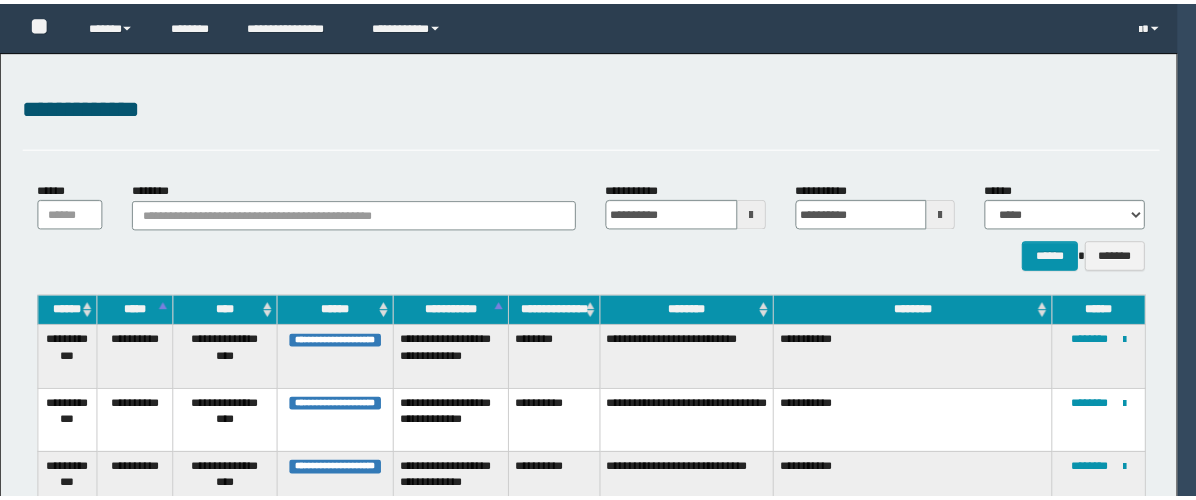scroll, scrollTop: 0, scrollLeft: 0, axis: both 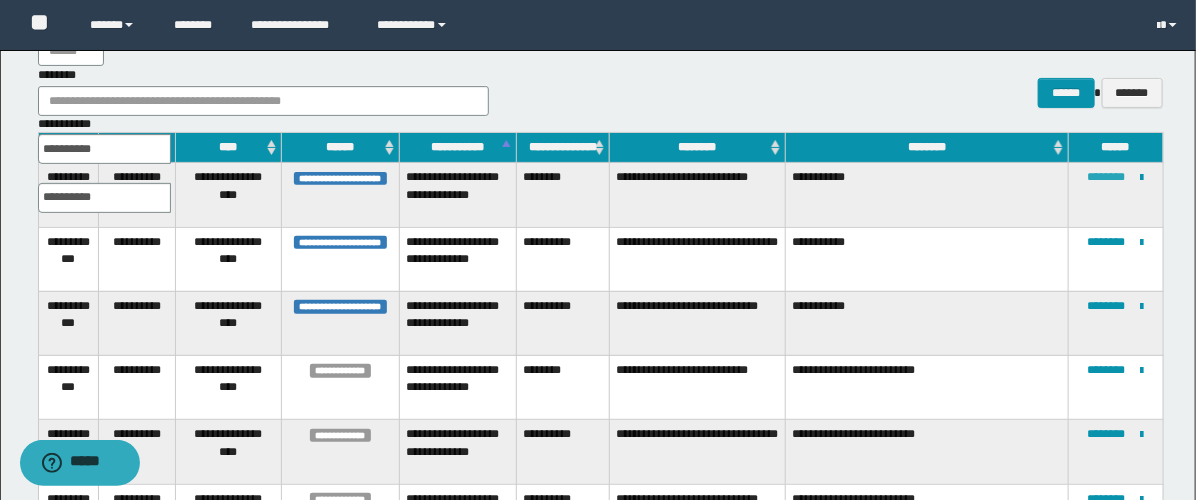 click on "********" at bounding box center (1107, 177) 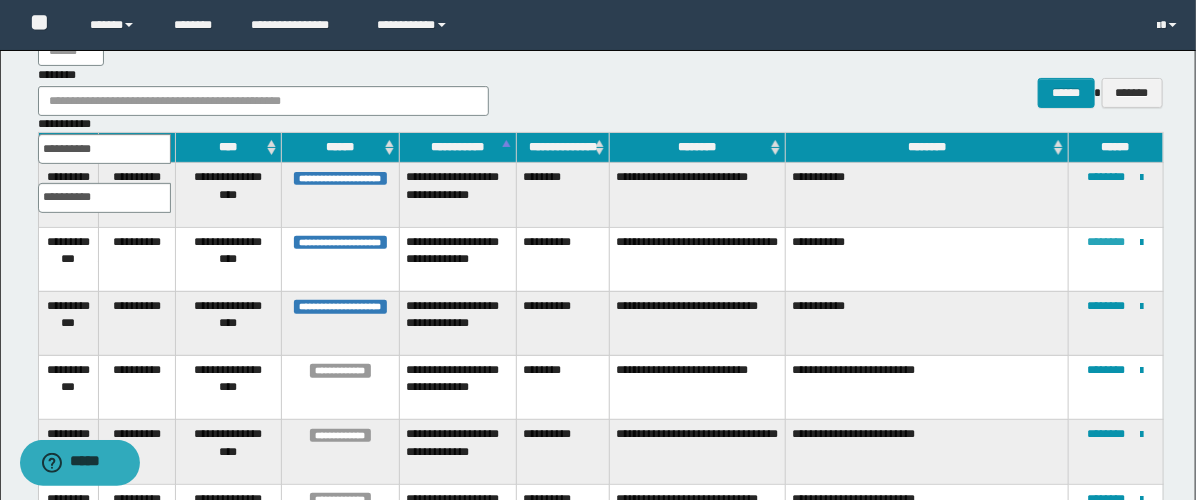 click on "********" at bounding box center (1107, 242) 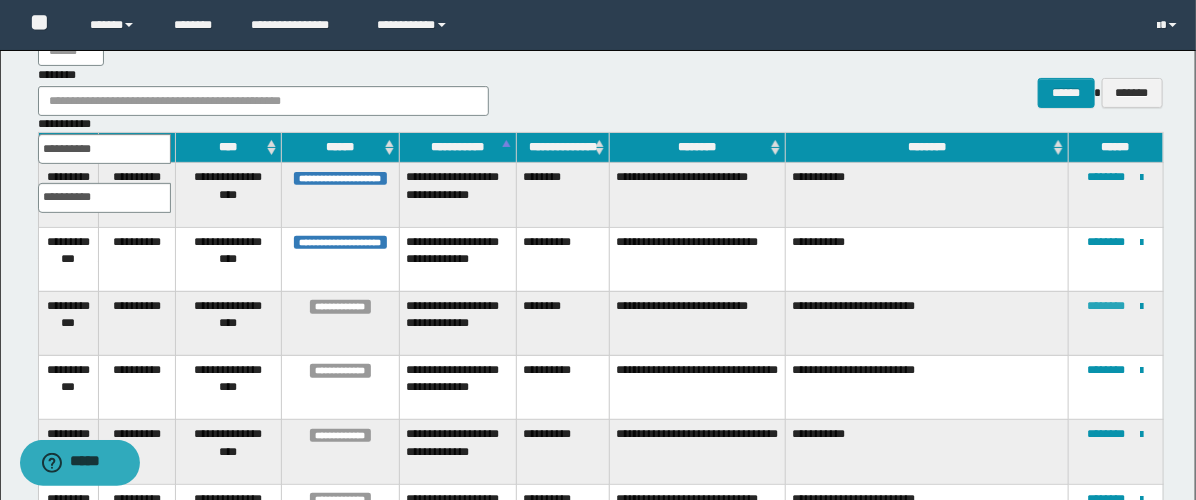click on "********" at bounding box center [1107, 306] 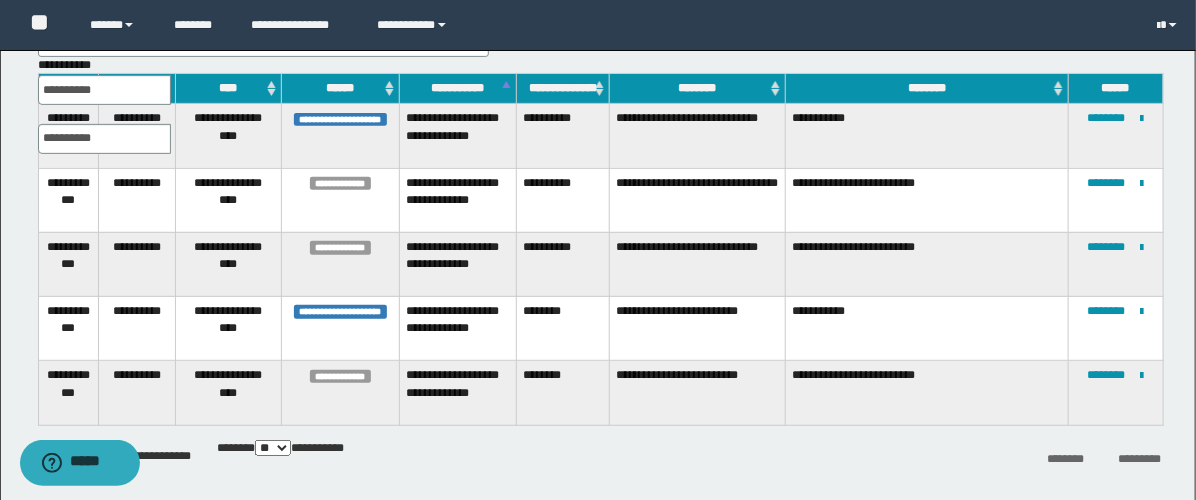 scroll, scrollTop: 304, scrollLeft: 0, axis: vertical 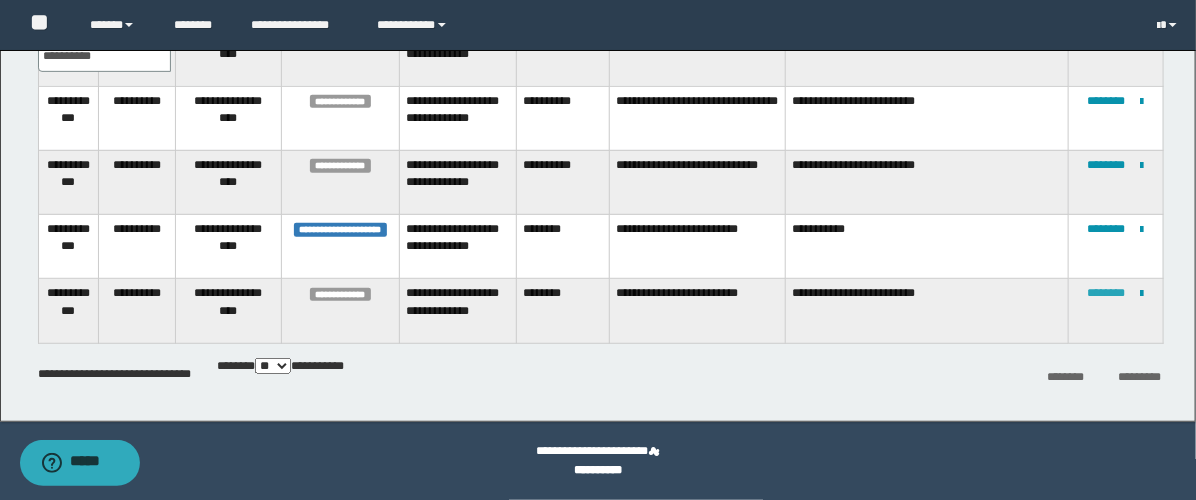 click on "********" at bounding box center (1107, 293) 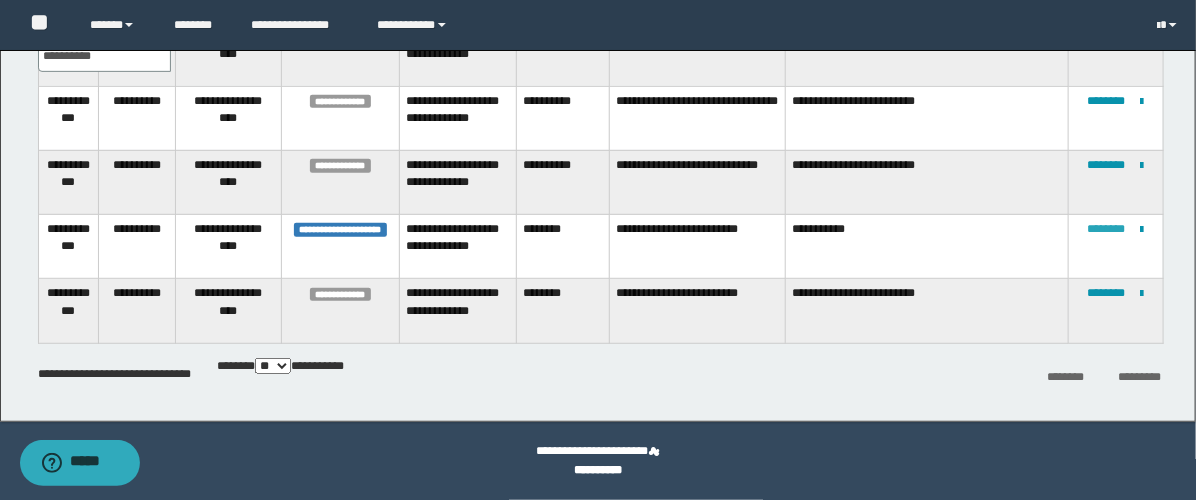 click on "********" at bounding box center [1107, 229] 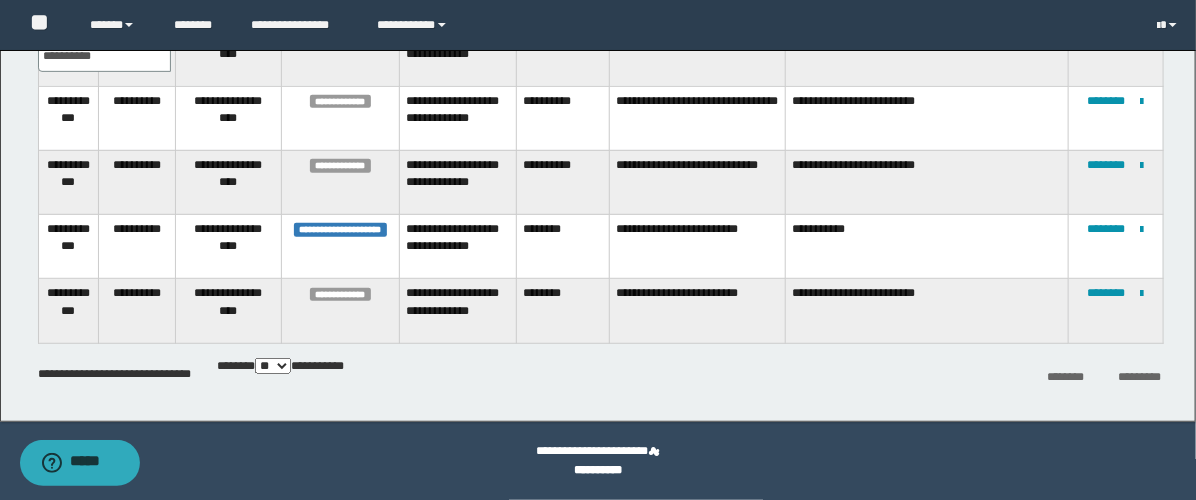 scroll, scrollTop: 192, scrollLeft: 0, axis: vertical 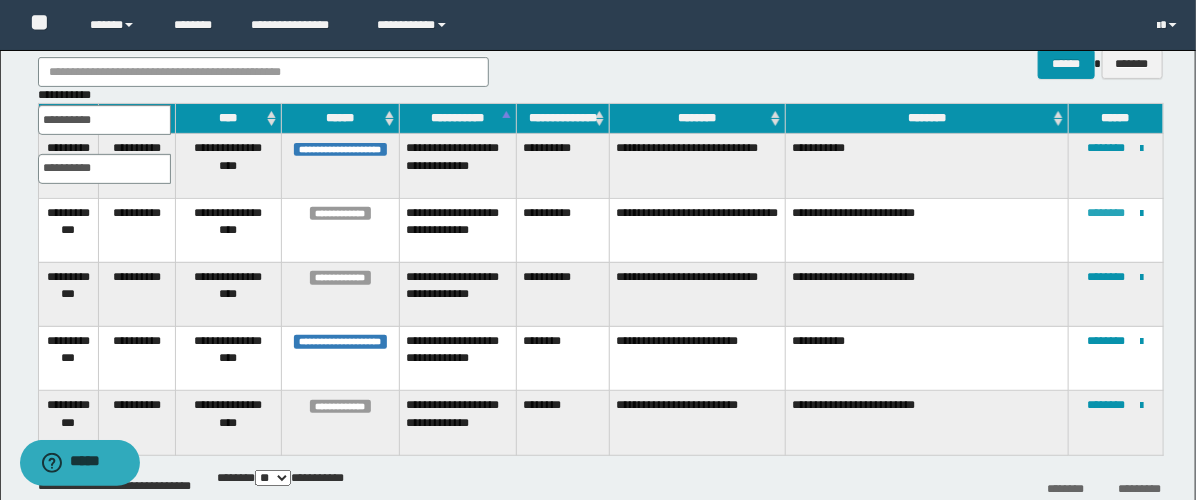 click on "********" at bounding box center [1107, 213] 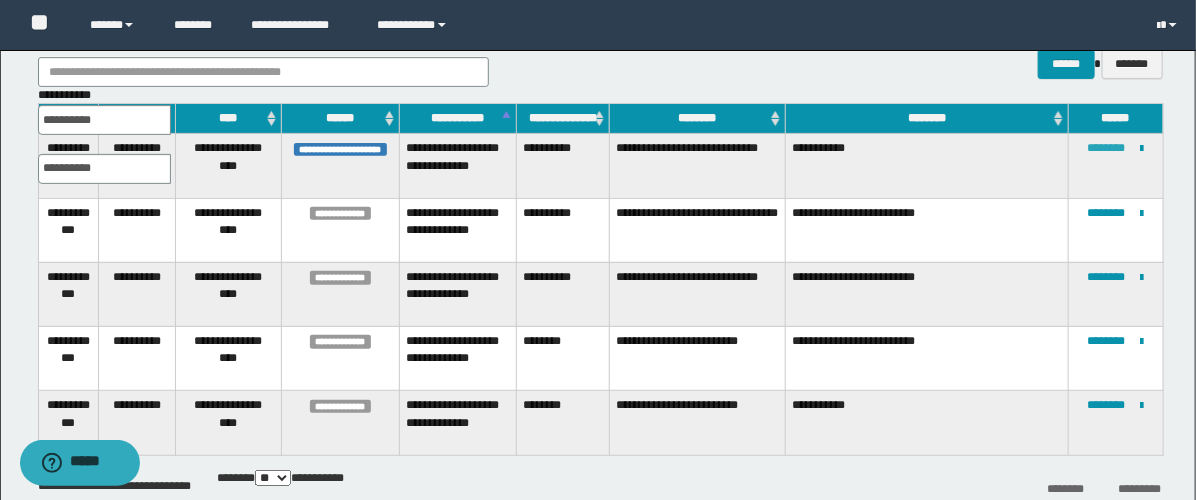 click on "********" at bounding box center [1107, 148] 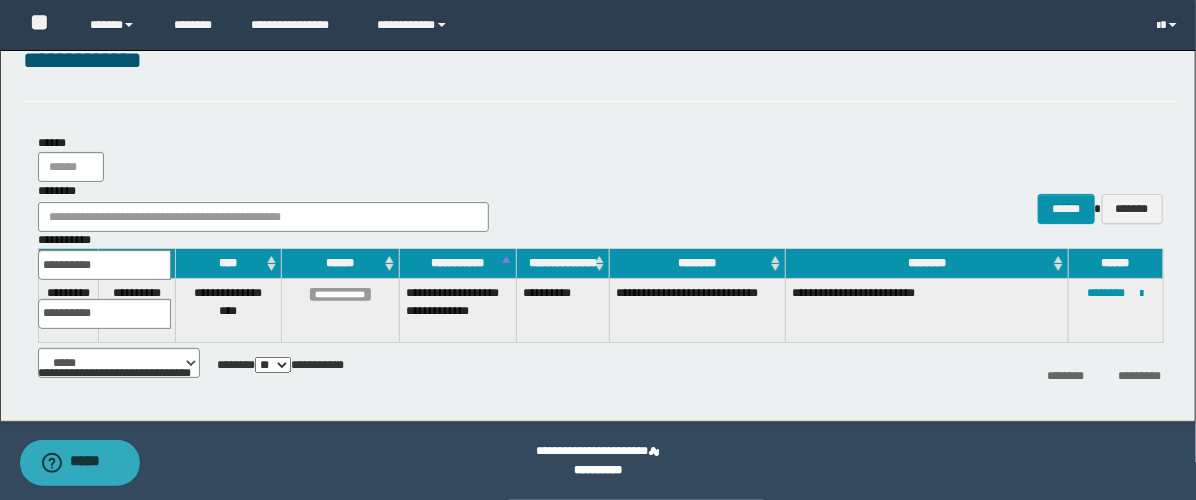 scroll, scrollTop: 47, scrollLeft: 0, axis: vertical 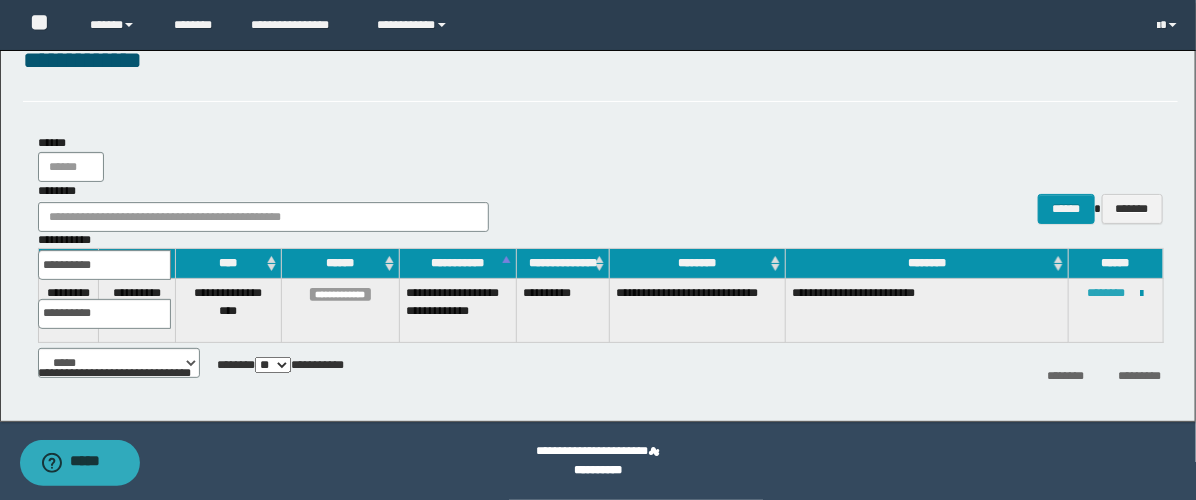 click on "********" at bounding box center [1107, 293] 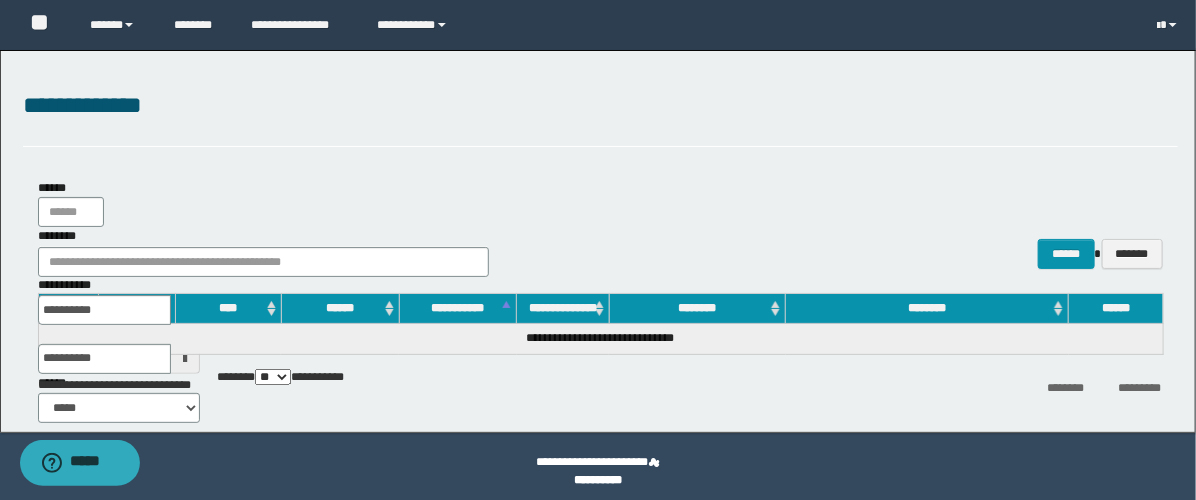 scroll, scrollTop: 0, scrollLeft: 0, axis: both 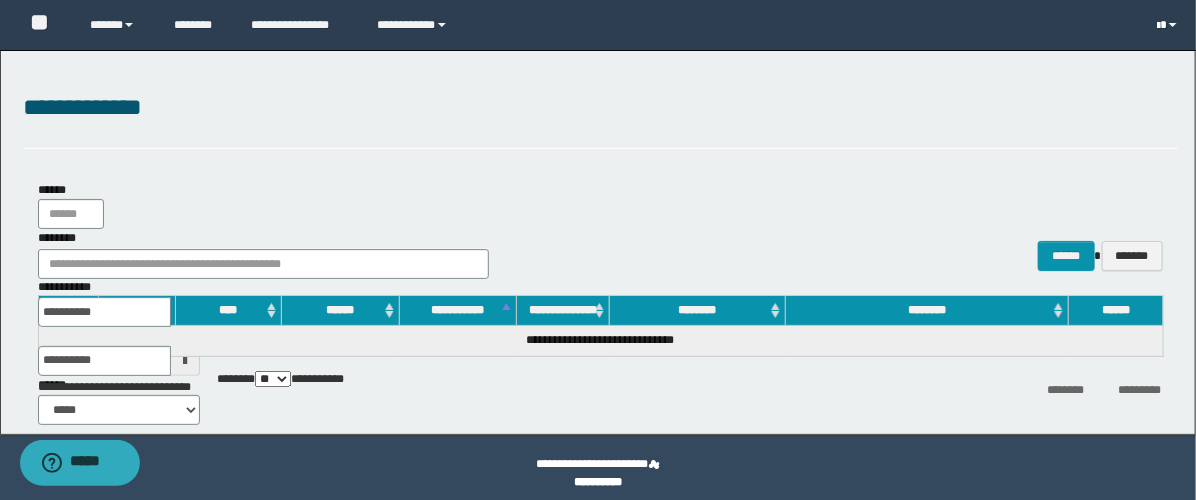 click at bounding box center (1158, 26) 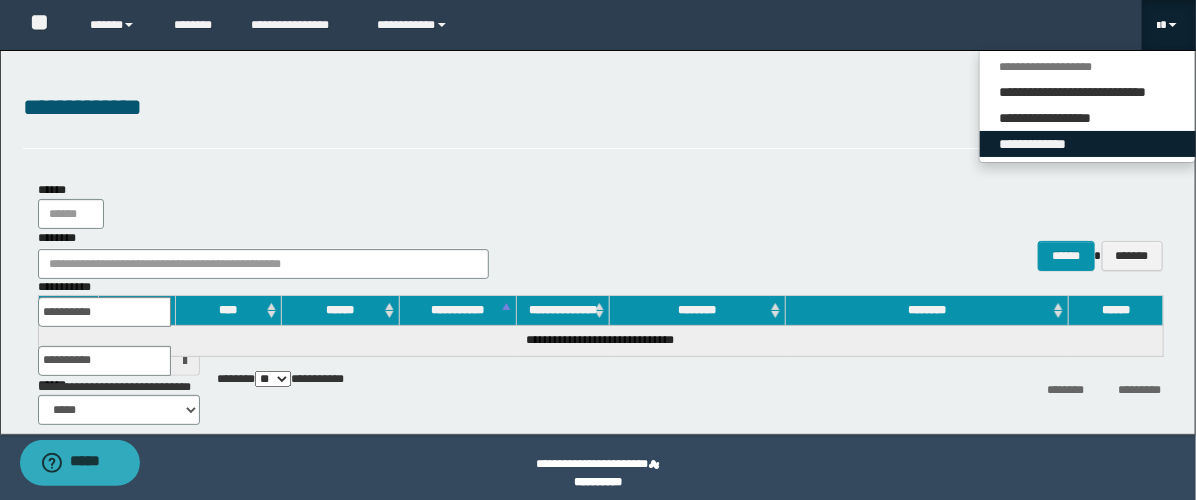 click on "**********" at bounding box center (1088, 144) 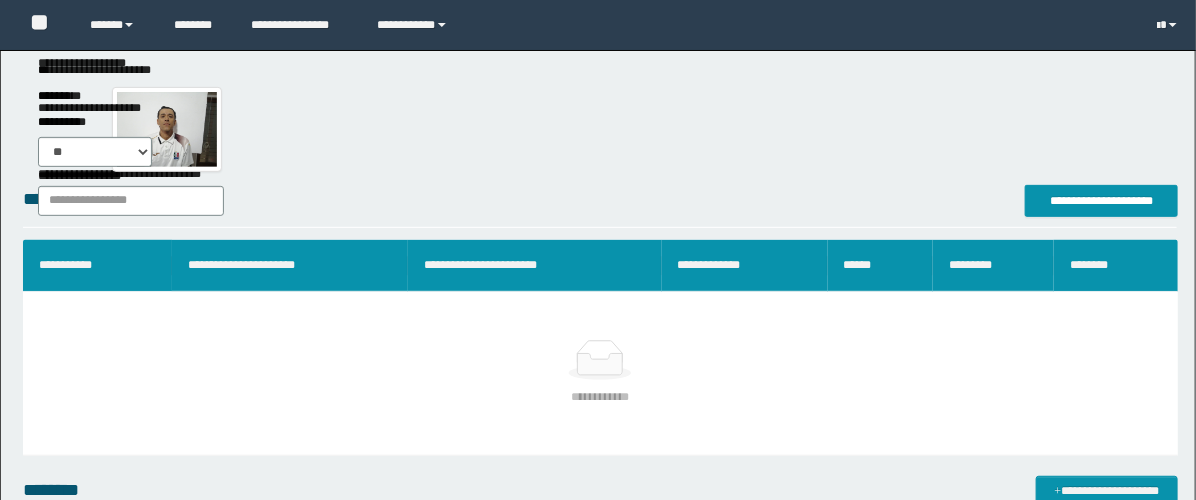 scroll, scrollTop: 405, scrollLeft: 0, axis: vertical 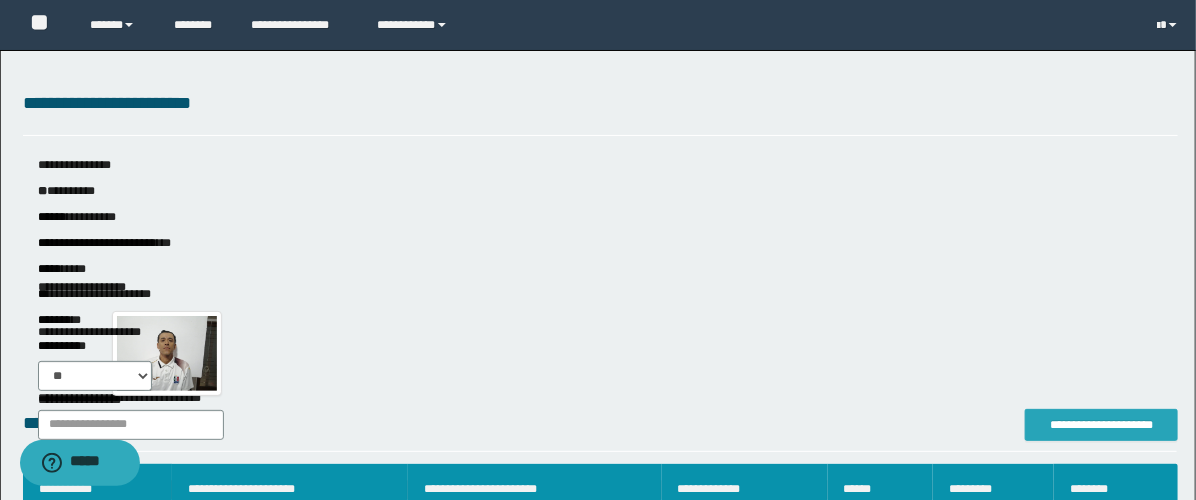 click on "**********" at bounding box center (1101, 425) 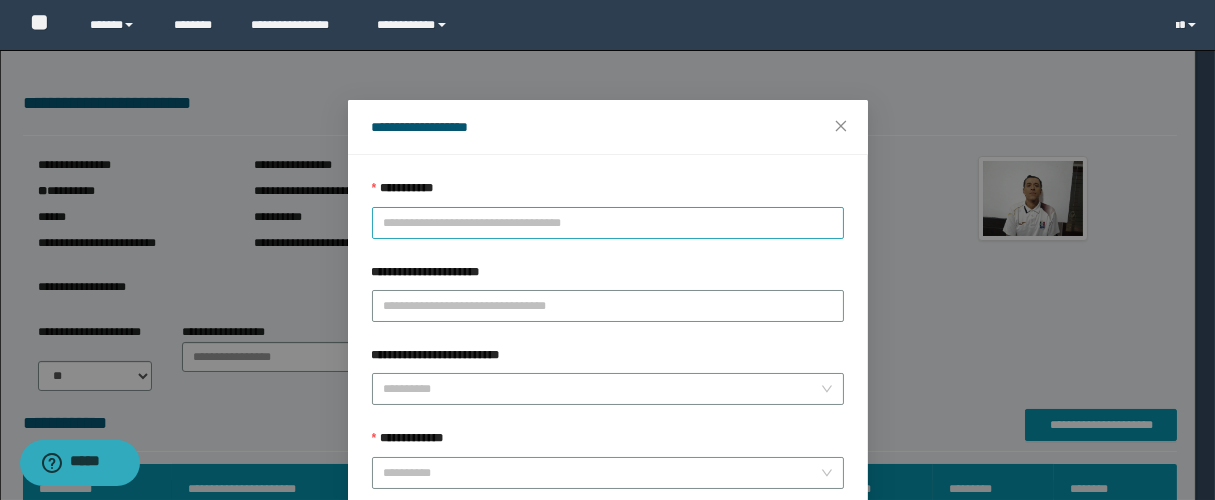 click on "**********" at bounding box center [608, 223] 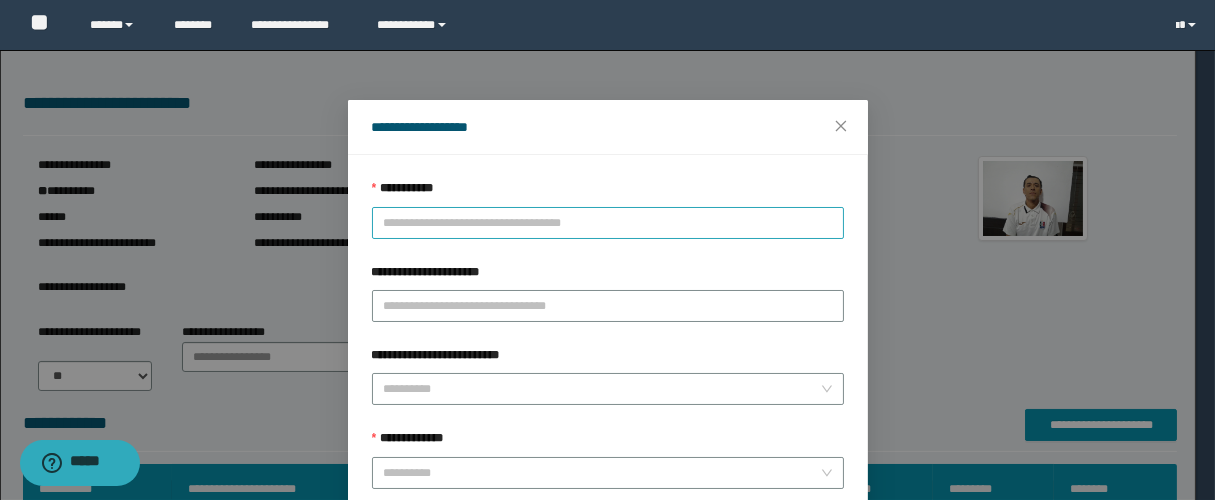 click on "**********" at bounding box center [608, 223] 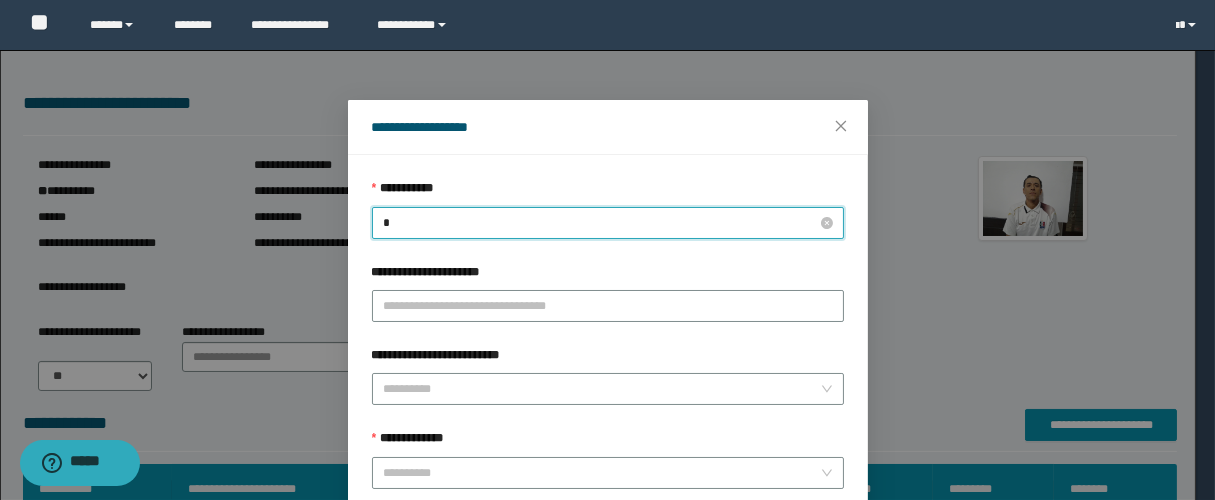 scroll, scrollTop: 0, scrollLeft: 0, axis: both 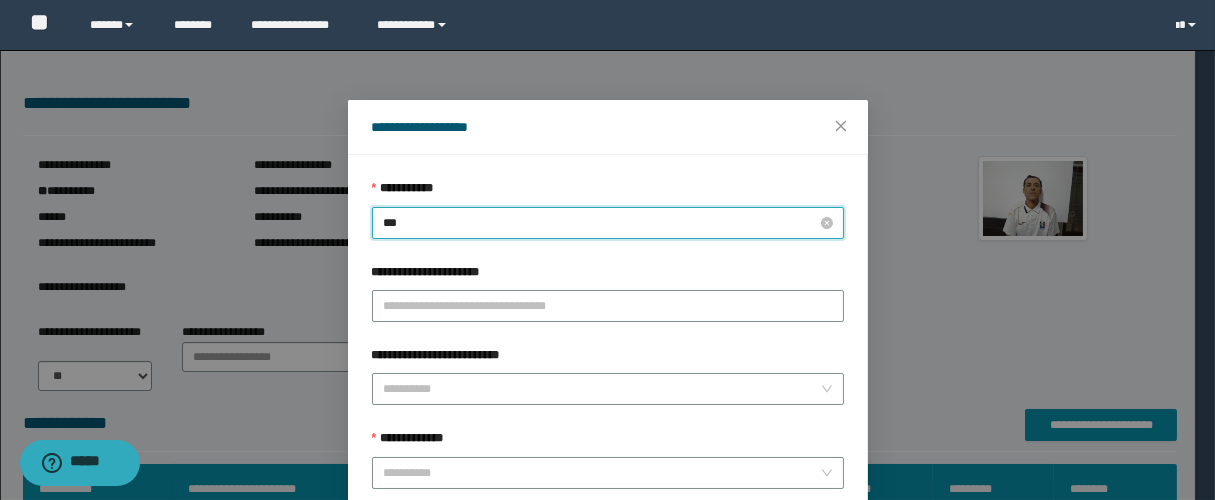 type on "****" 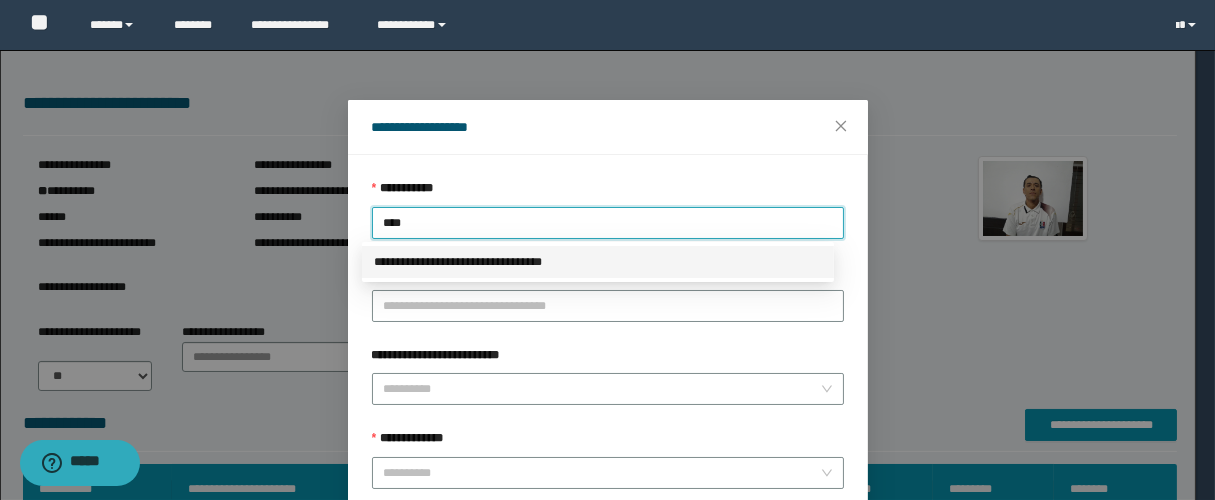 click on "**********" at bounding box center (598, 262) 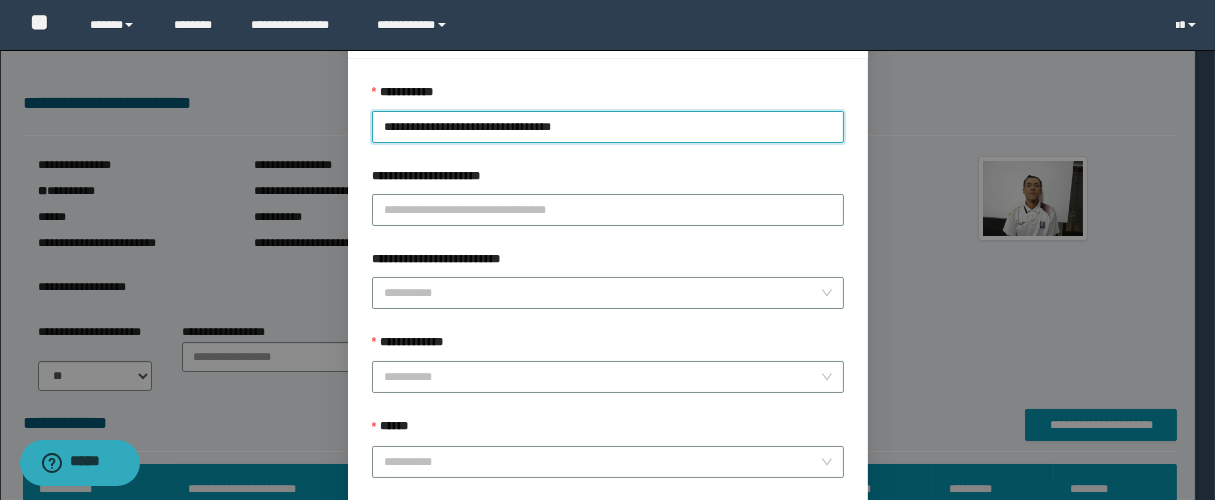 scroll, scrollTop: 222, scrollLeft: 0, axis: vertical 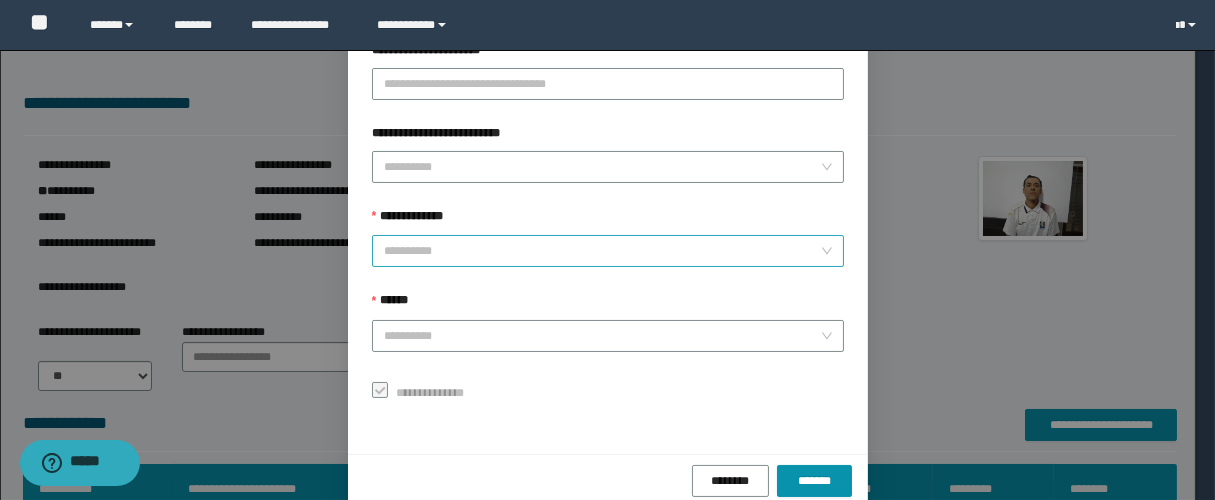 click on "**********" at bounding box center (602, 251) 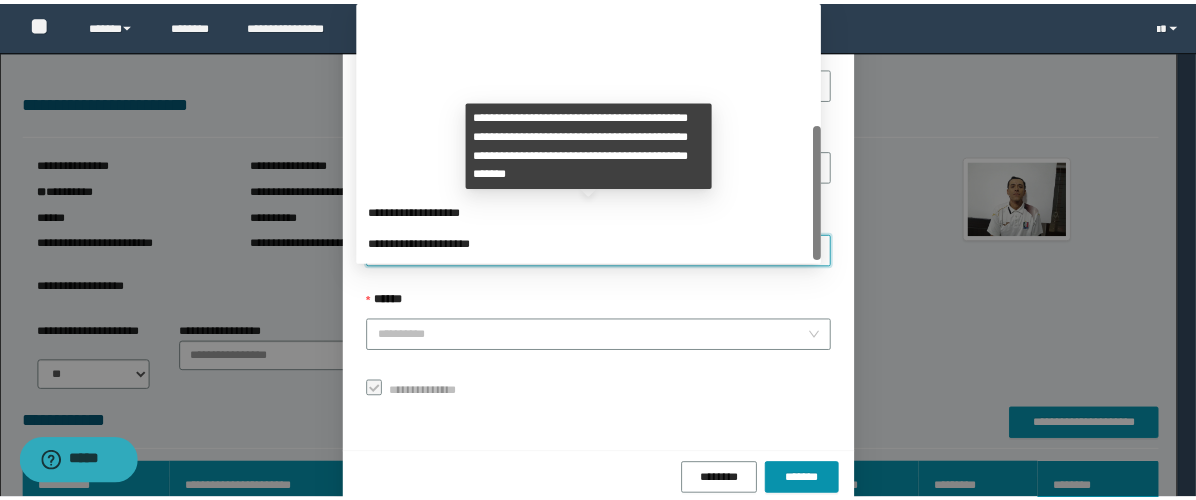 scroll, scrollTop: 224, scrollLeft: 0, axis: vertical 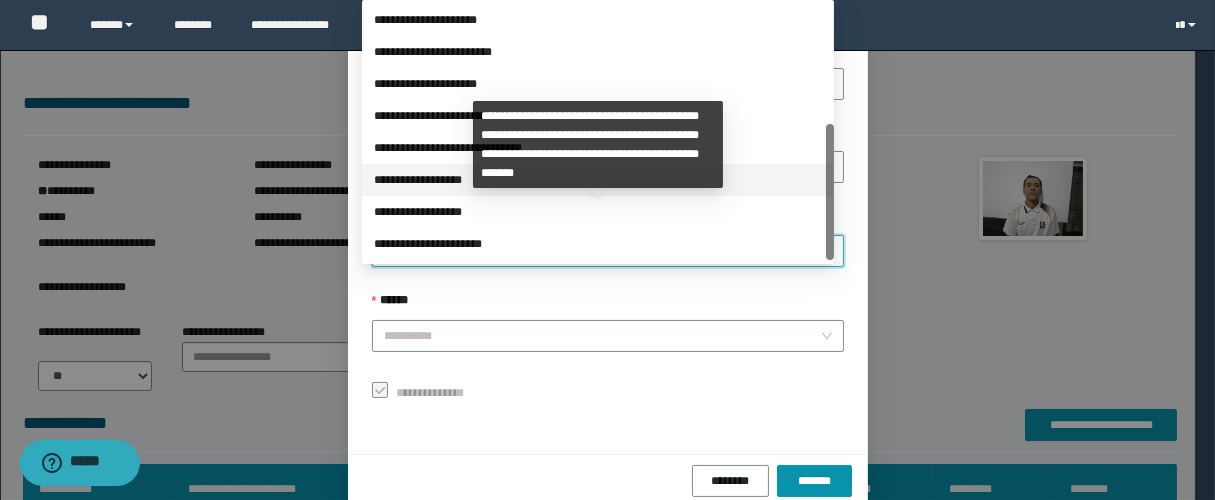 click on "**********" at bounding box center (598, 180) 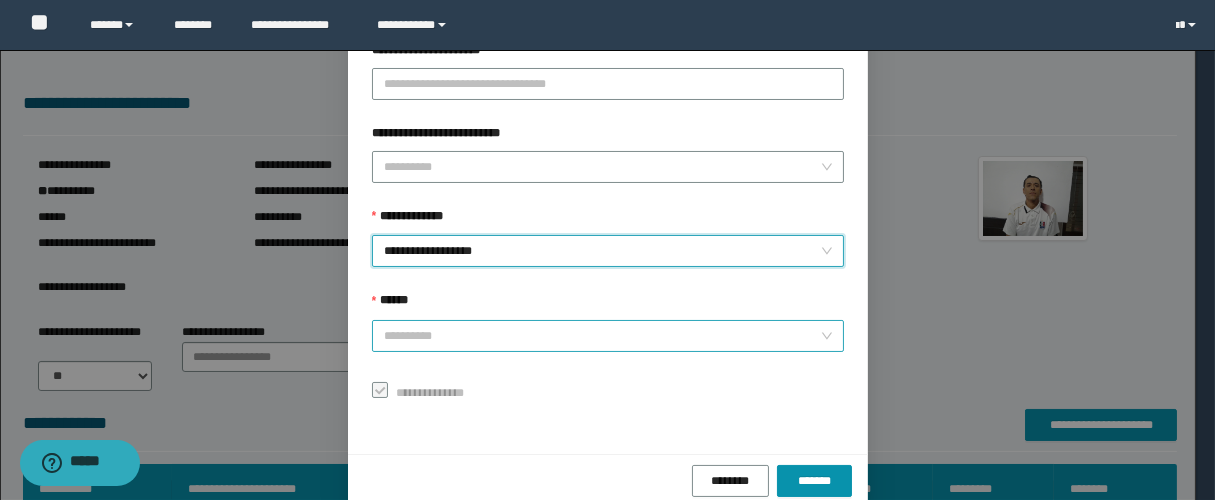 click on "******" at bounding box center [602, 336] 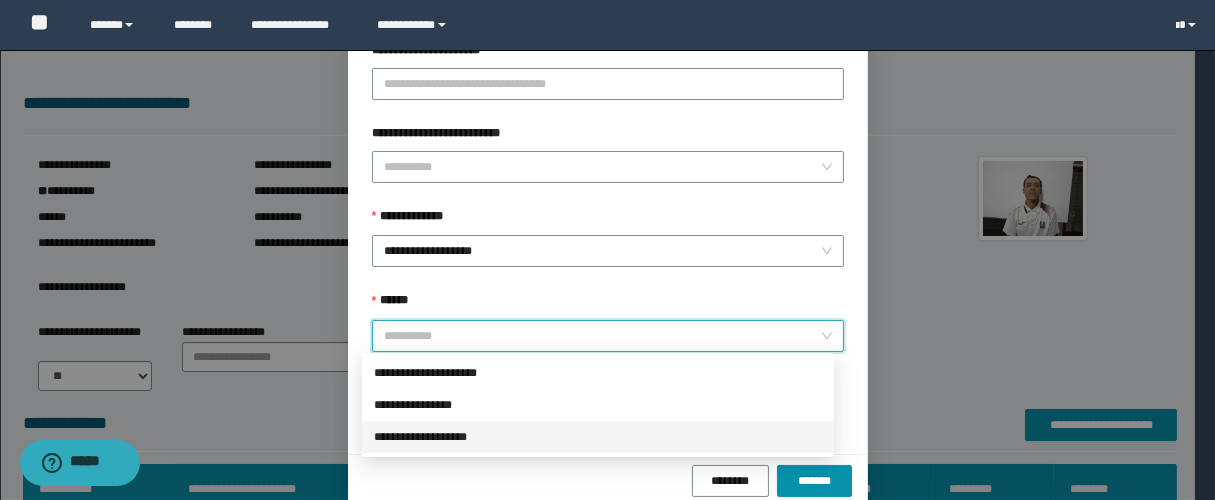 click on "**********" at bounding box center (598, 437) 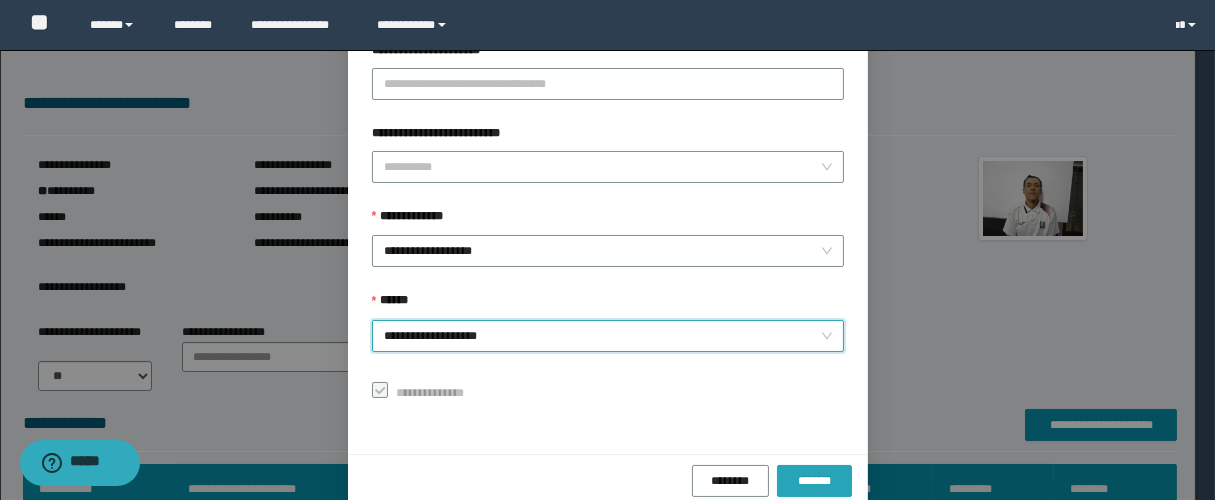 click on "*******" at bounding box center [814, 481] 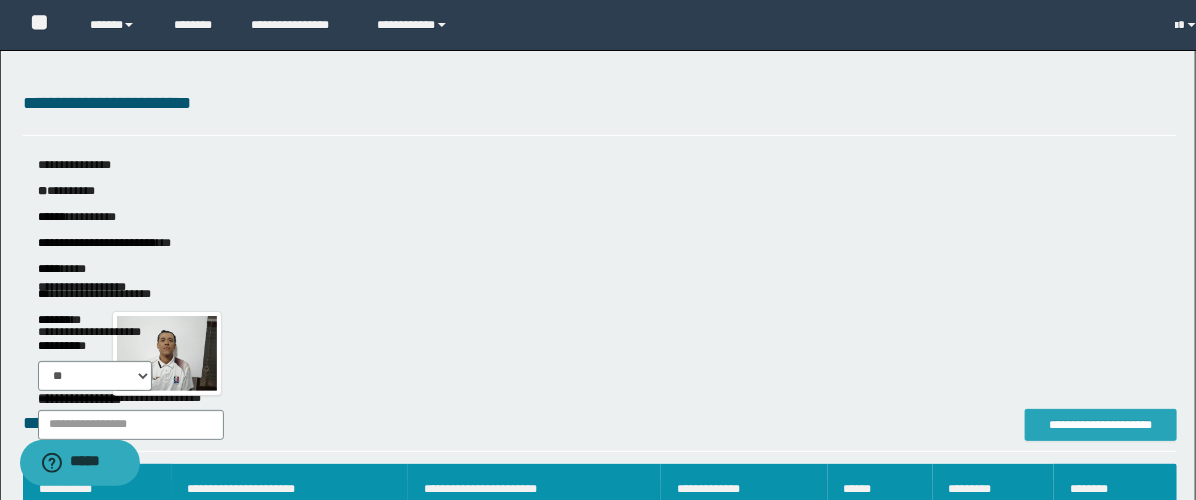 scroll, scrollTop: 0, scrollLeft: 0, axis: both 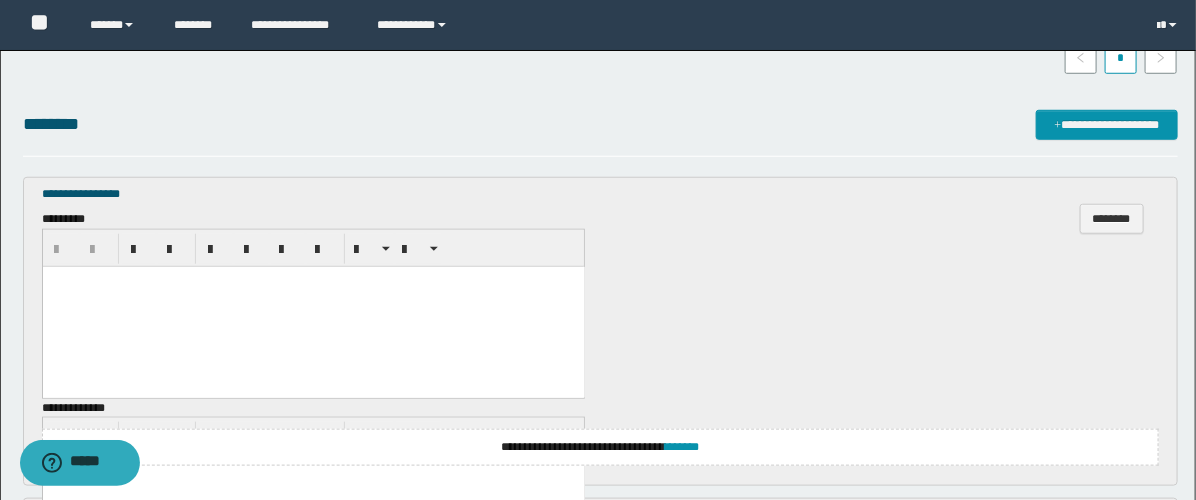 click at bounding box center (313, 306) 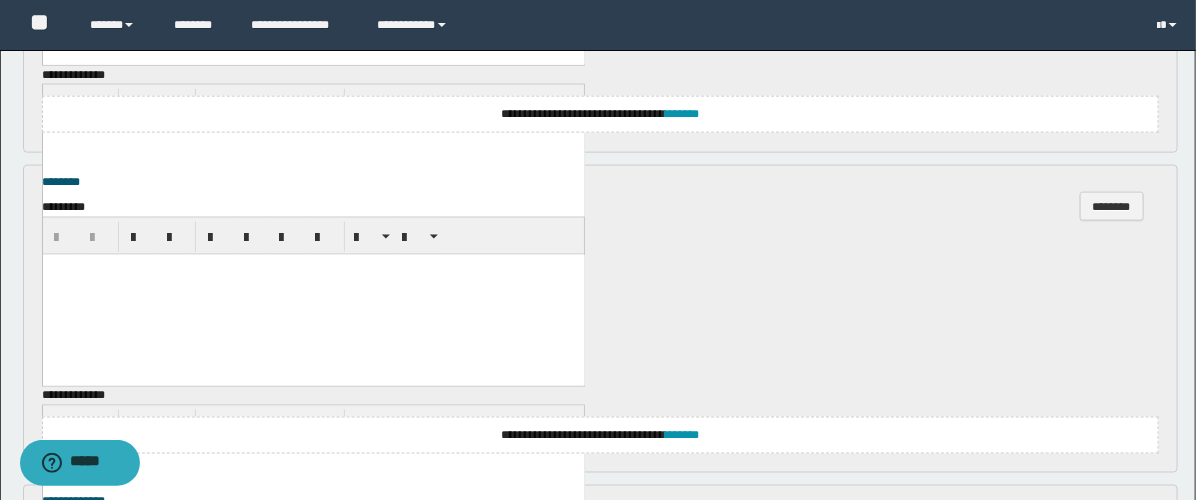 scroll, scrollTop: 1111, scrollLeft: 0, axis: vertical 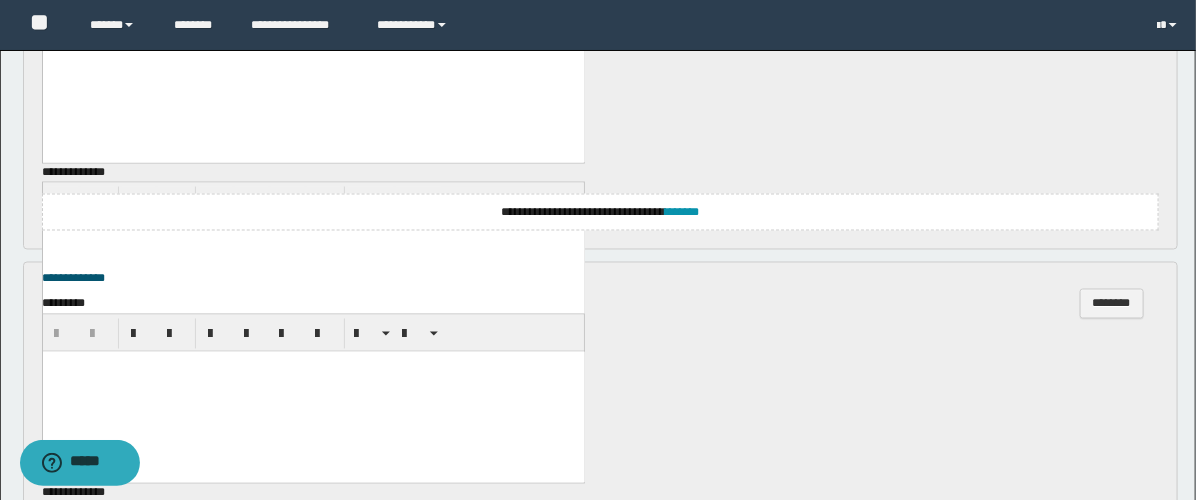 click at bounding box center [313, 71] 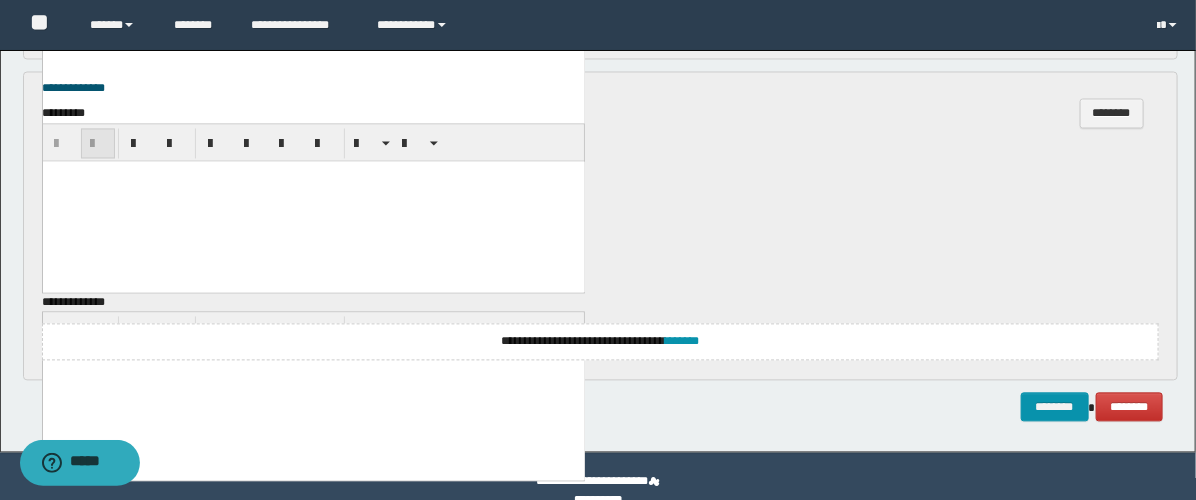 scroll, scrollTop: 1332, scrollLeft: 0, axis: vertical 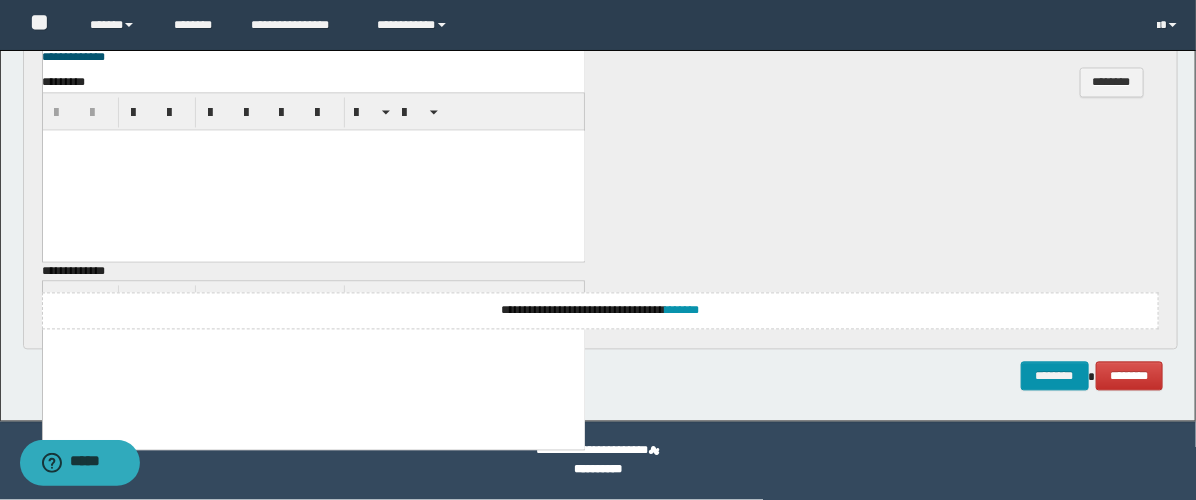 click at bounding box center (313, 171) 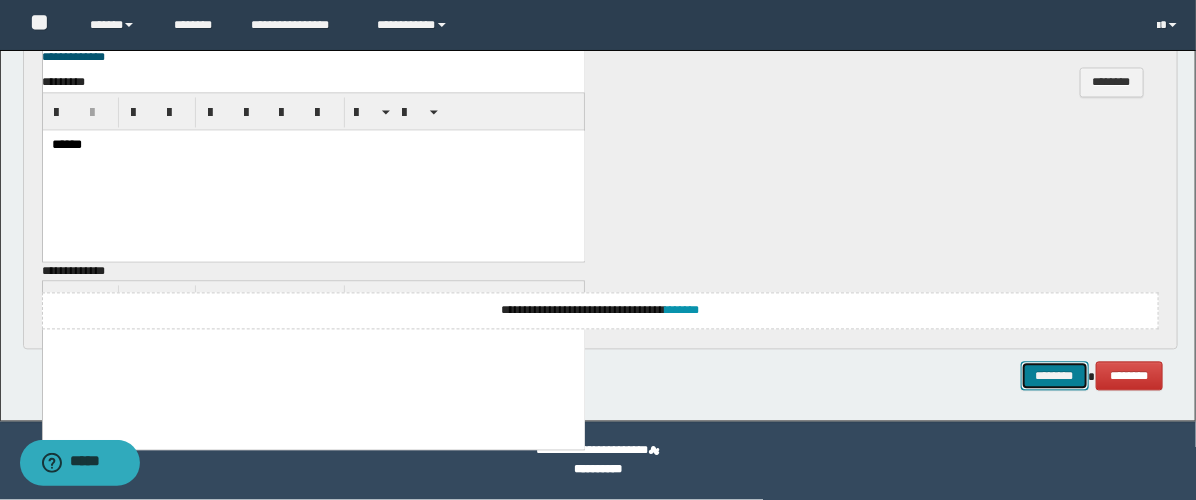 click on "********" at bounding box center (1055, 377) 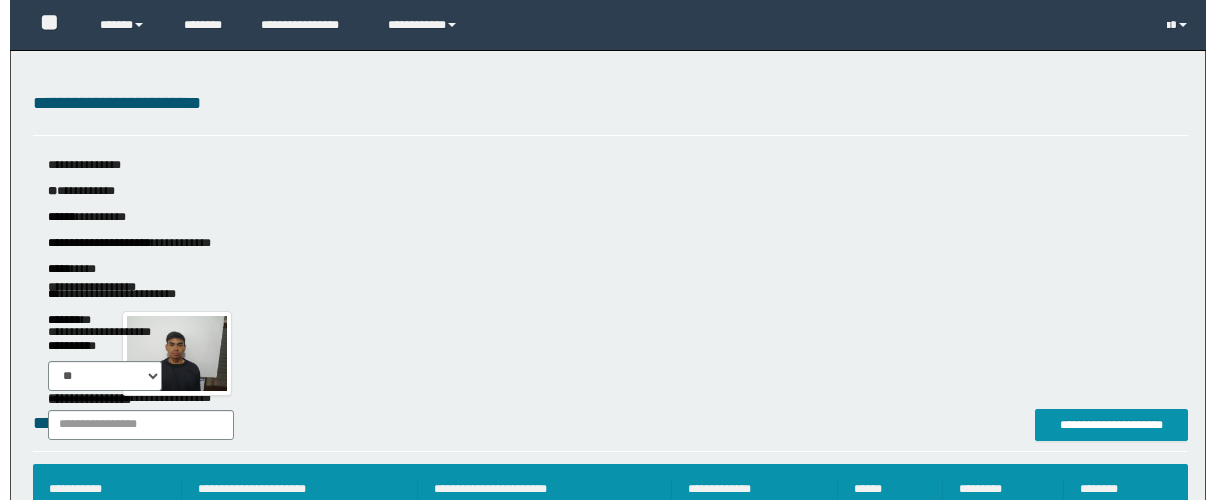 scroll, scrollTop: 0, scrollLeft: 0, axis: both 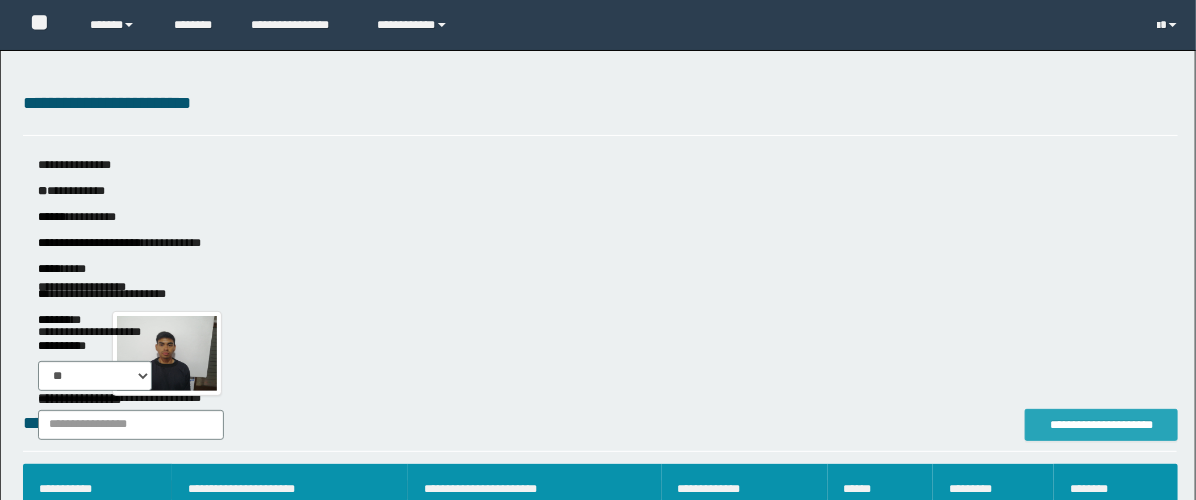 click on "**********" at bounding box center (1101, 425) 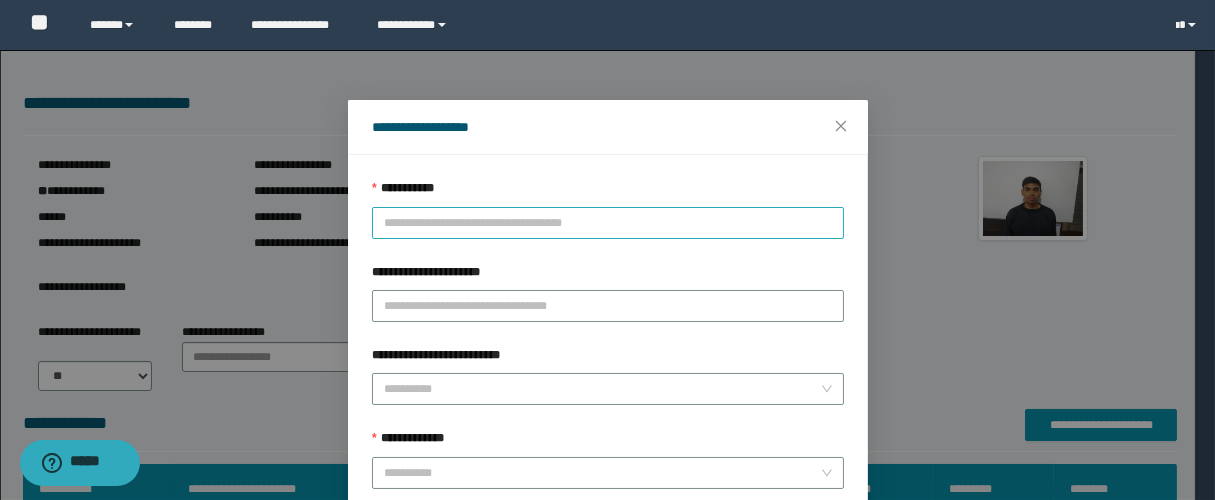 scroll, scrollTop: 0, scrollLeft: 0, axis: both 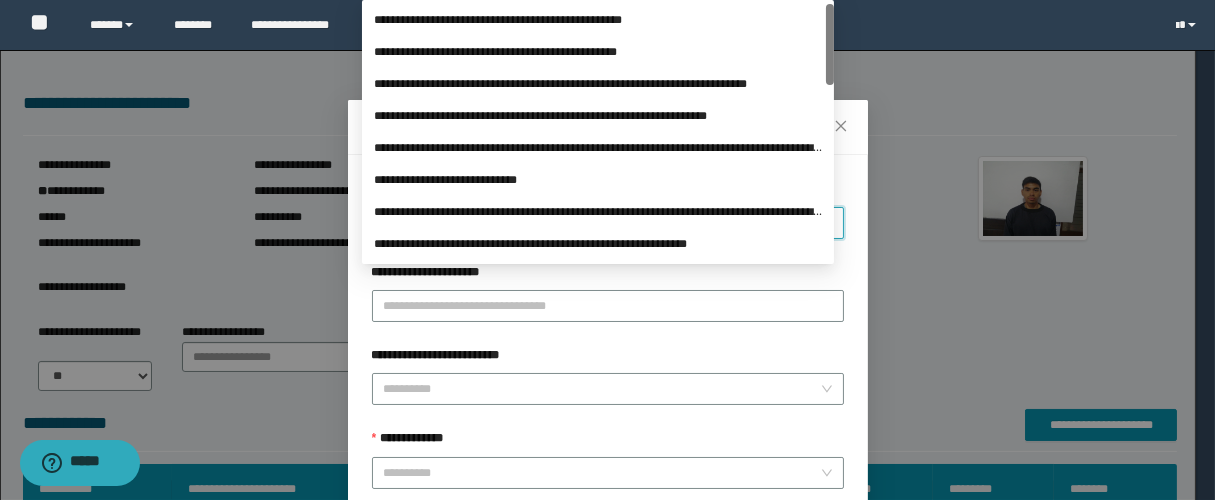 type on "****" 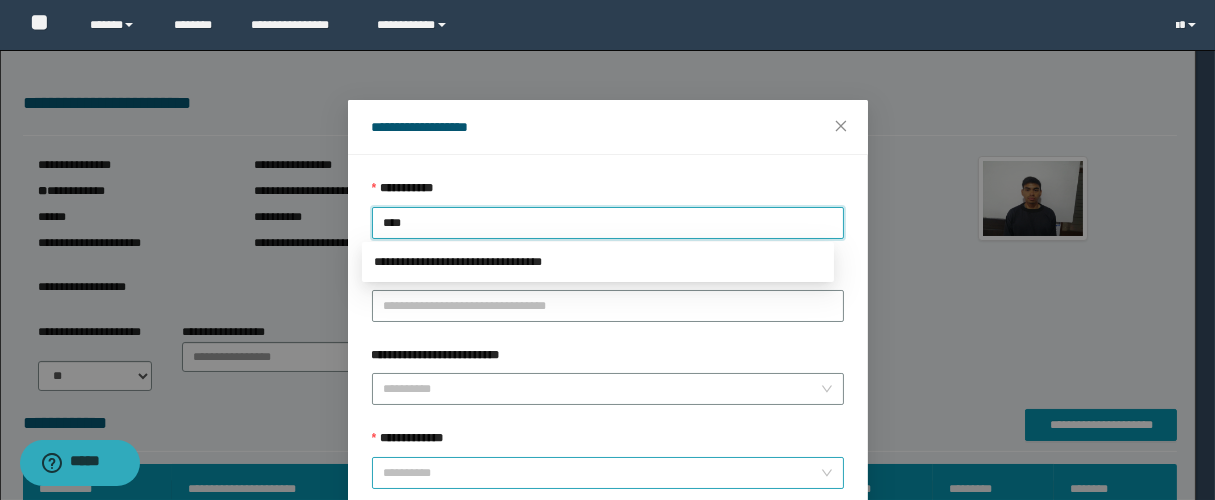 scroll, scrollTop: 253, scrollLeft: 0, axis: vertical 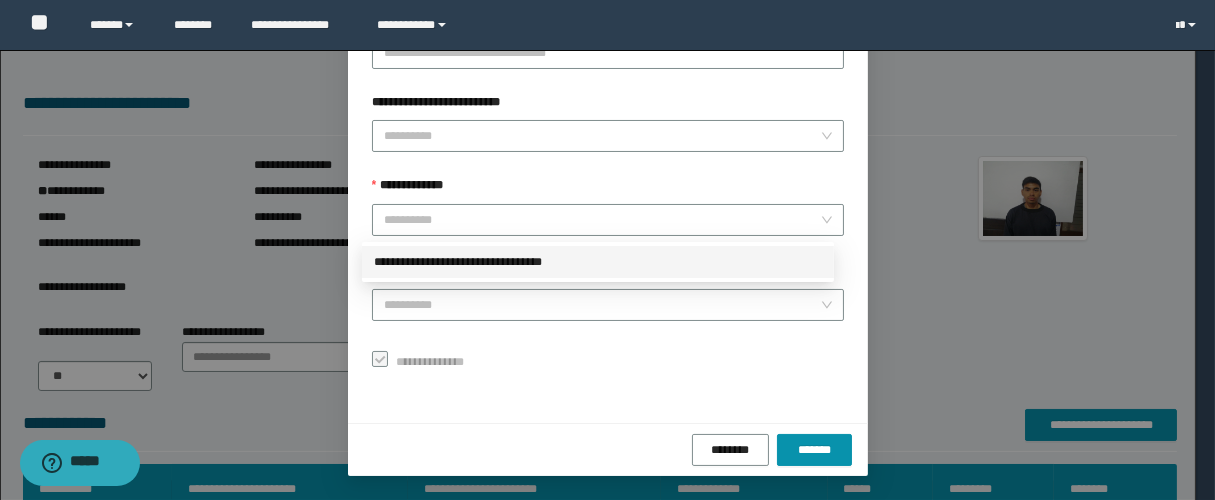 click on "**********" at bounding box center (598, 262) 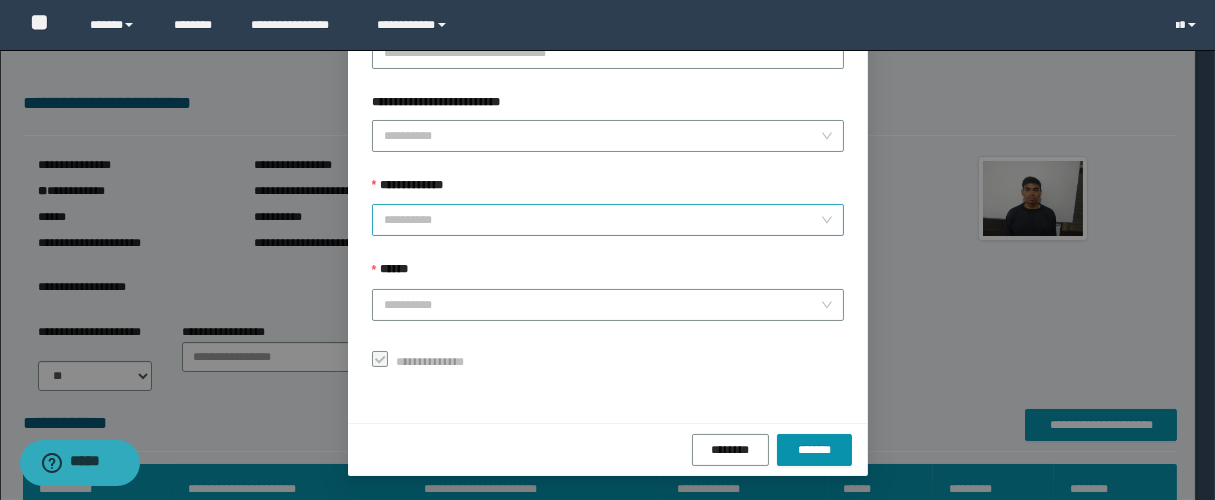 click on "**********" at bounding box center (602, 220) 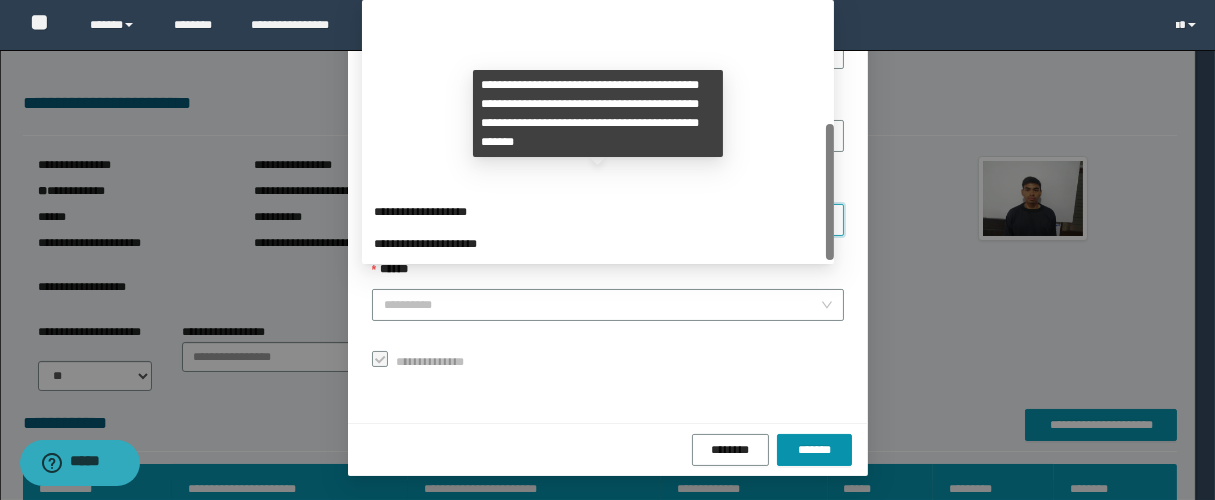 scroll, scrollTop: 224, scrollLeft: 0, axis: vertical 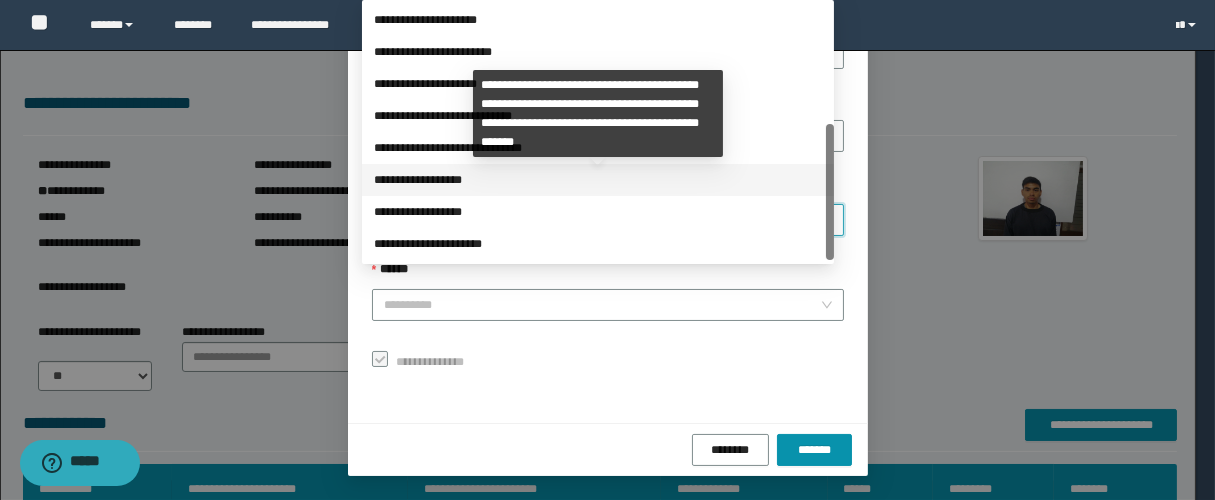 click on "**********" at bounding box center [598, 180] 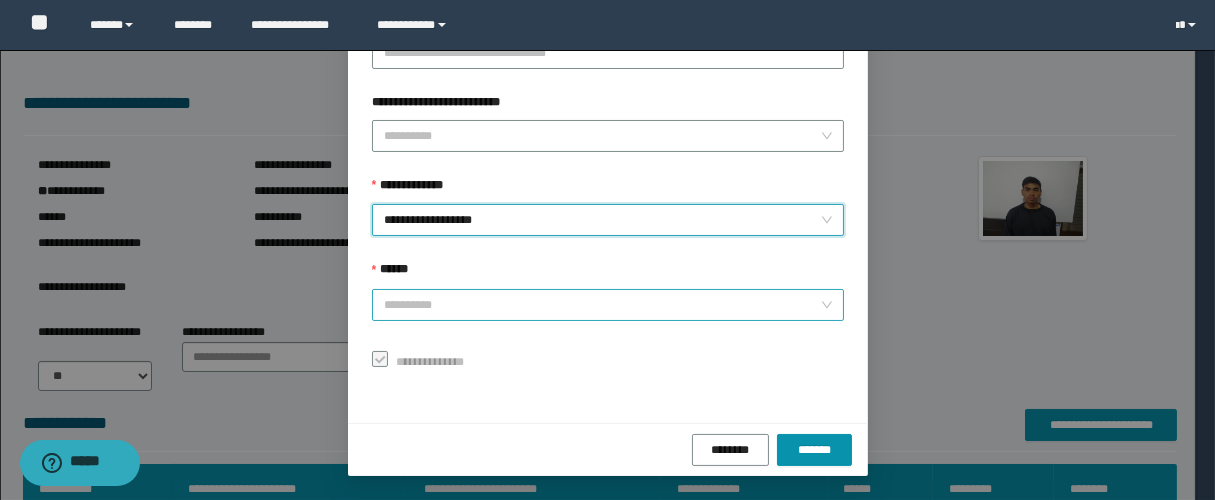click on "******" at bounding box center [602, 305] 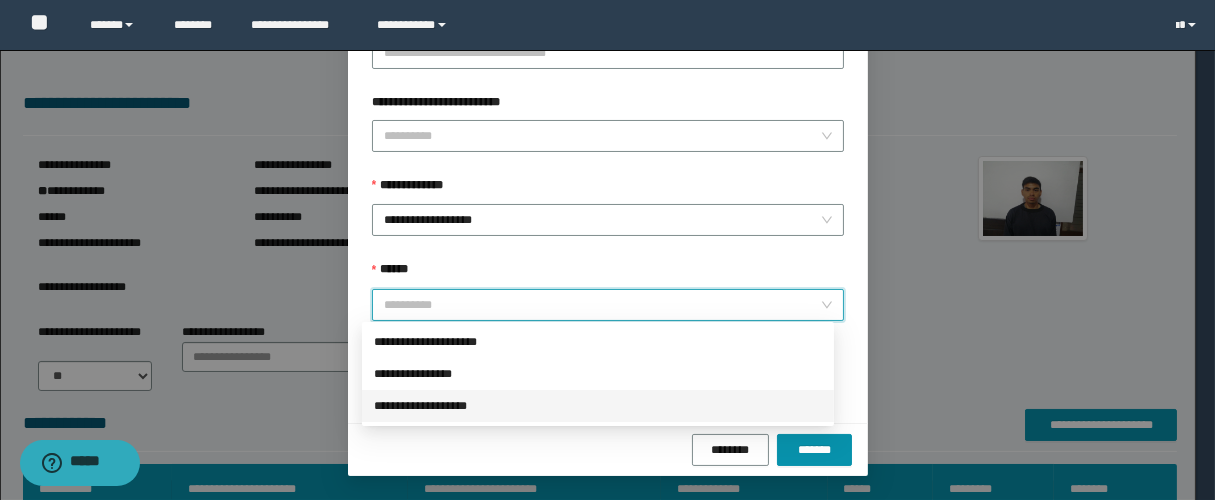 click on "**********" at bounding box center [598, 406] 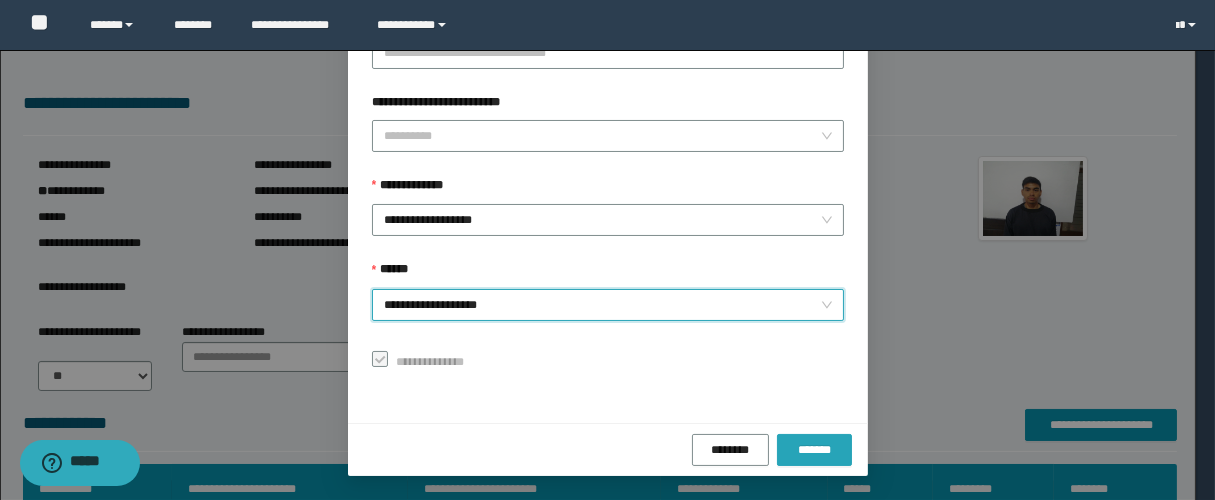 click on "*******" at bounding box center (814, 450) 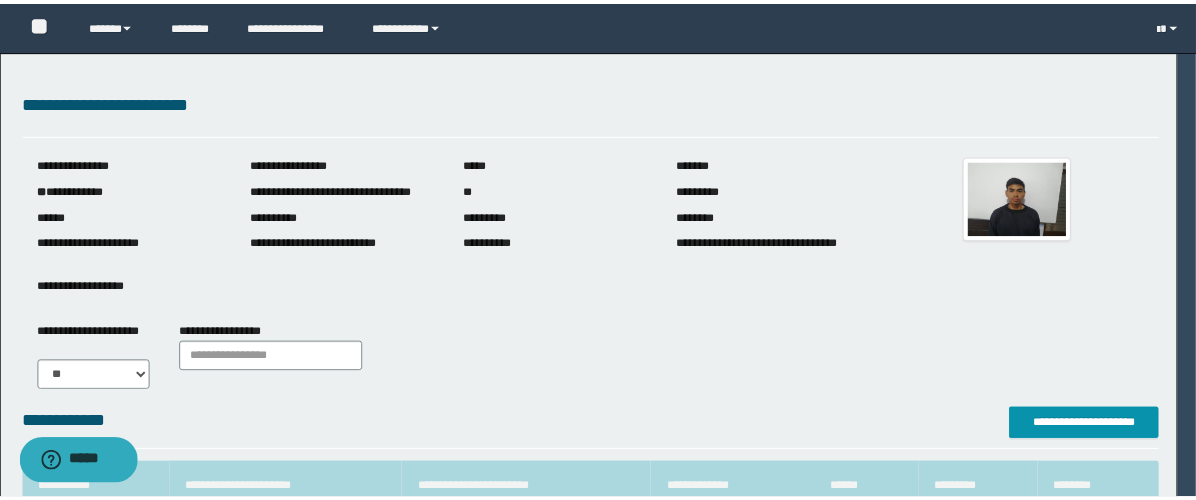 scroll, scrollTop: 206, scrollLeft: 0, axis: vertical 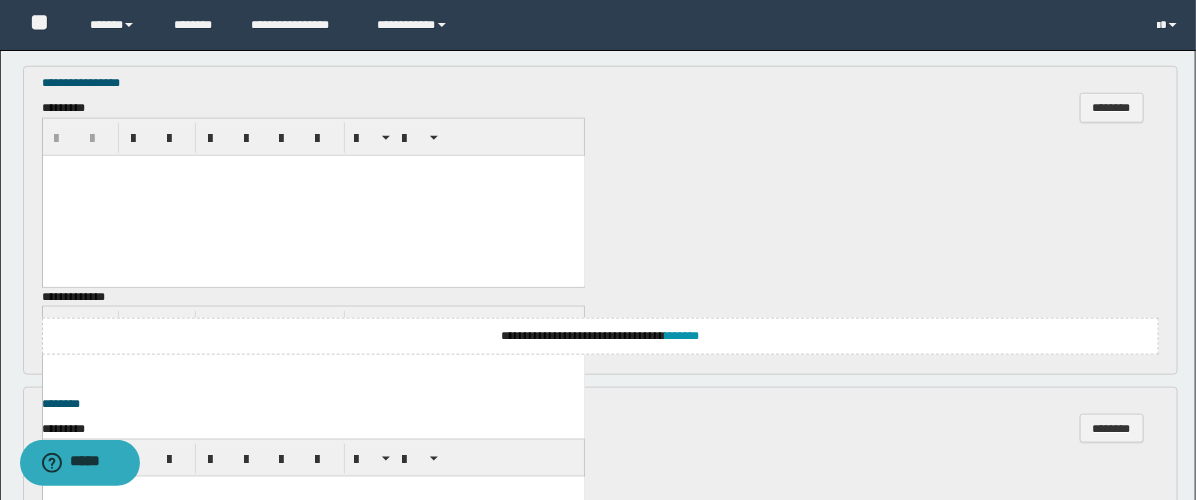 click at bounding box center (313, 196) 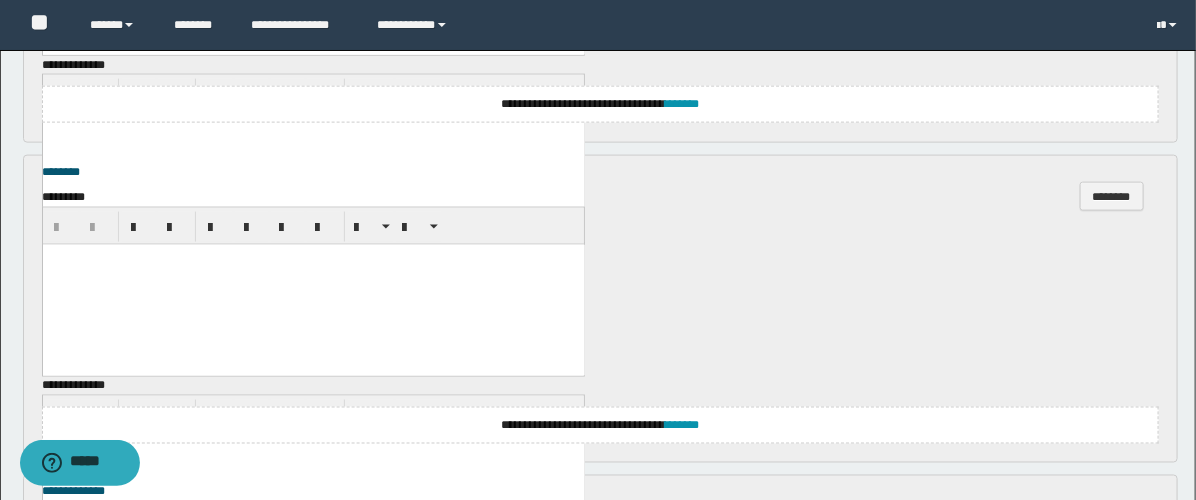 scroll, scrollTop: 1000, scrollLeft: 0, axis: vertical 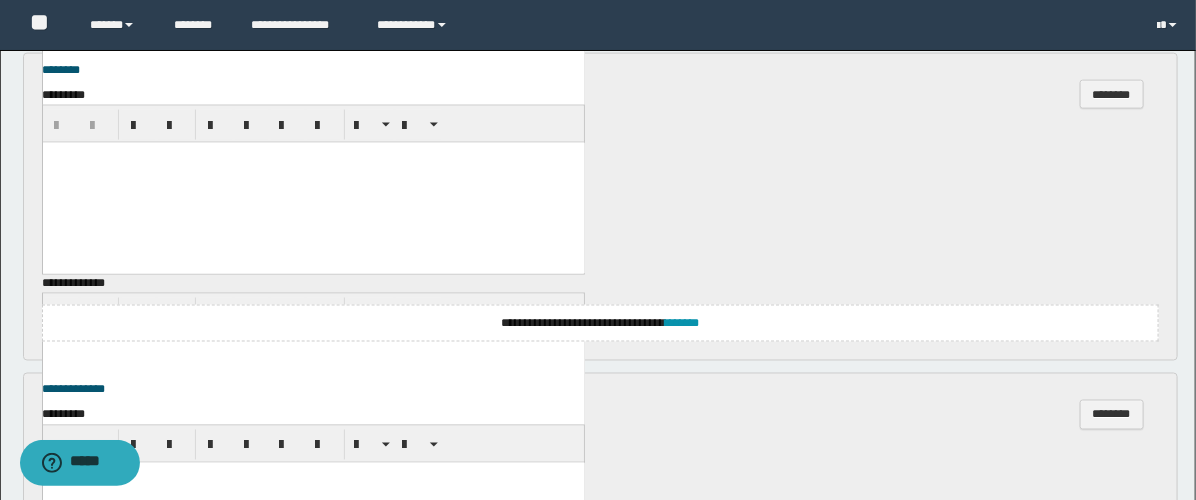 click at bounding box center (313, 182) 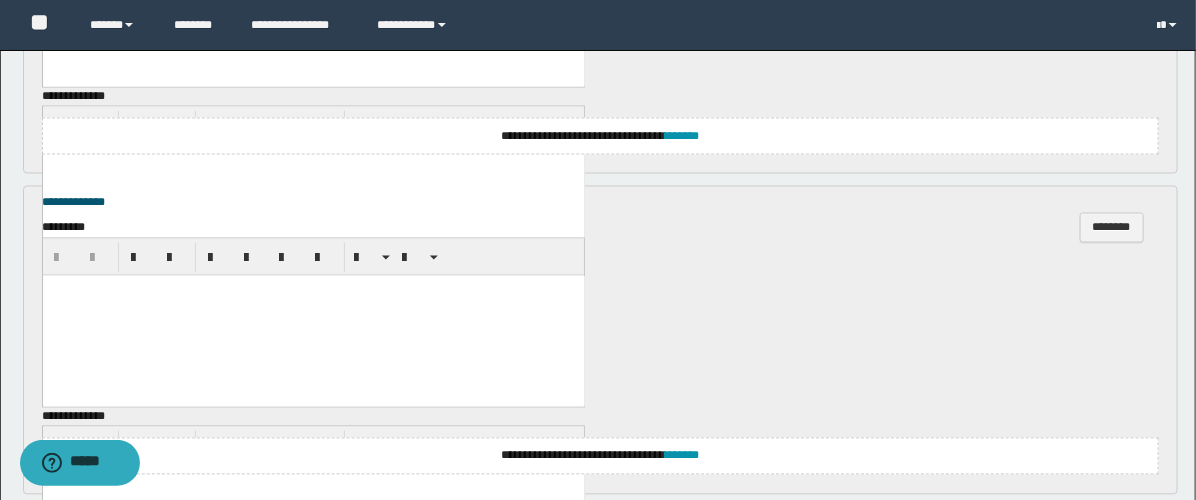 scroll, scrollTop: 1332, scrollLeft: 0, axis: vertical 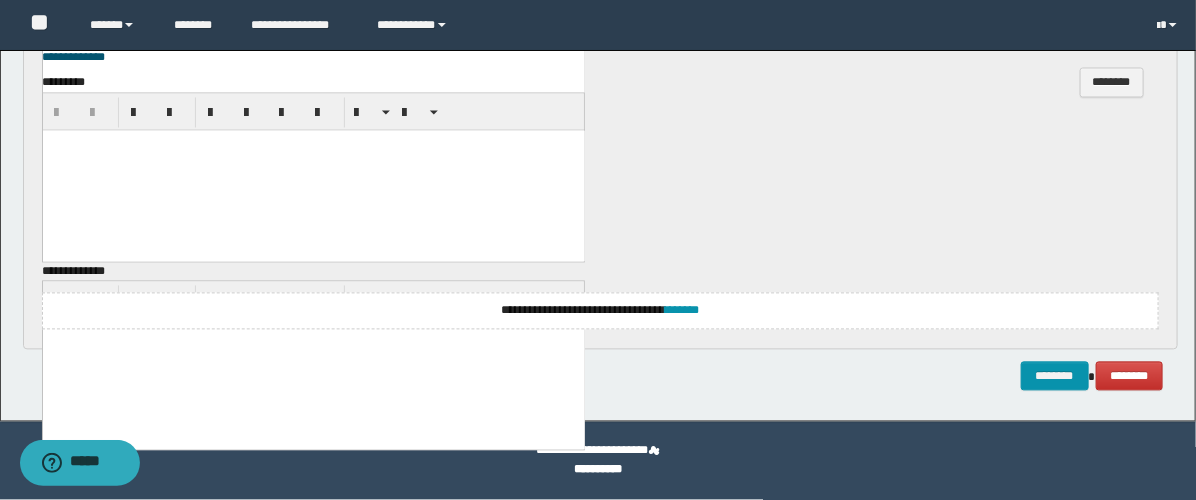 click at bounding box center (313, 171) 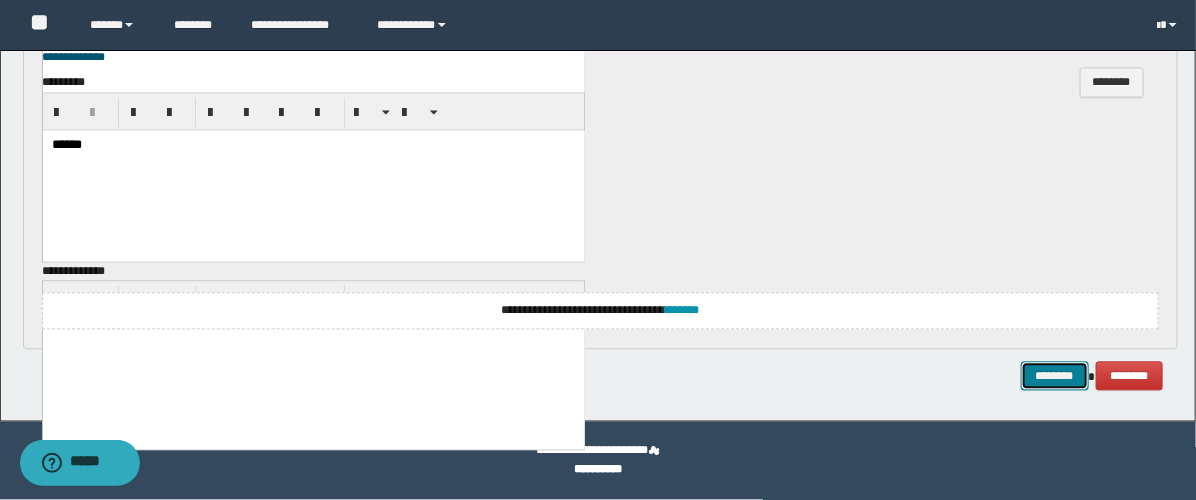 click on "********" at bounding box center (1055, 377) 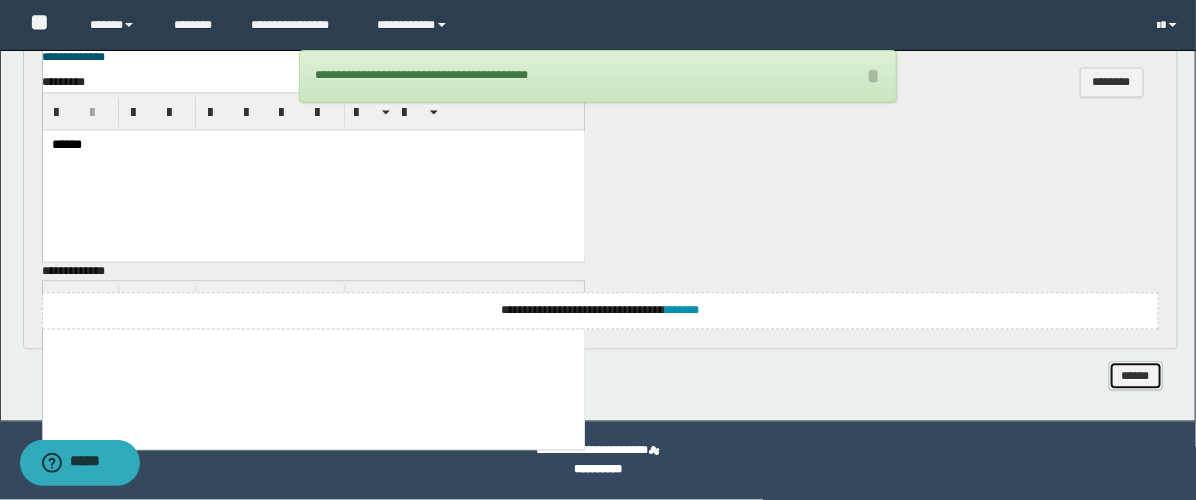 click on "******" at bounding box center [1136, 377] 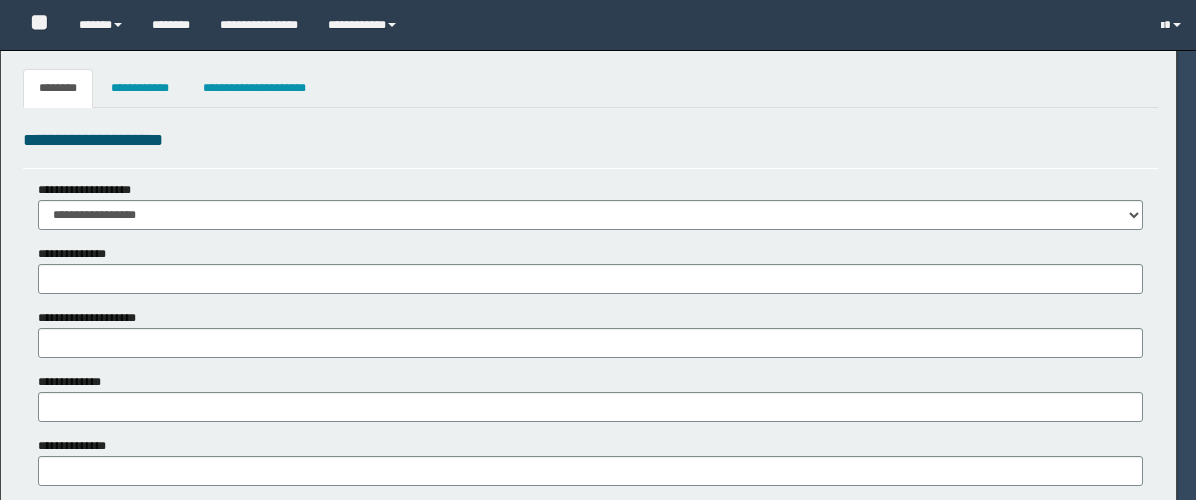 type 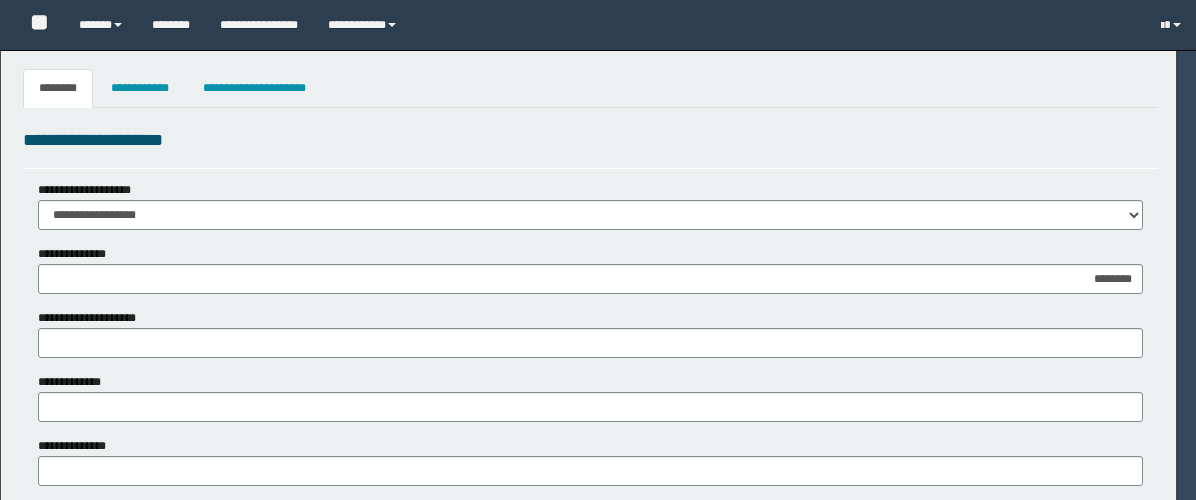 type on "*******" 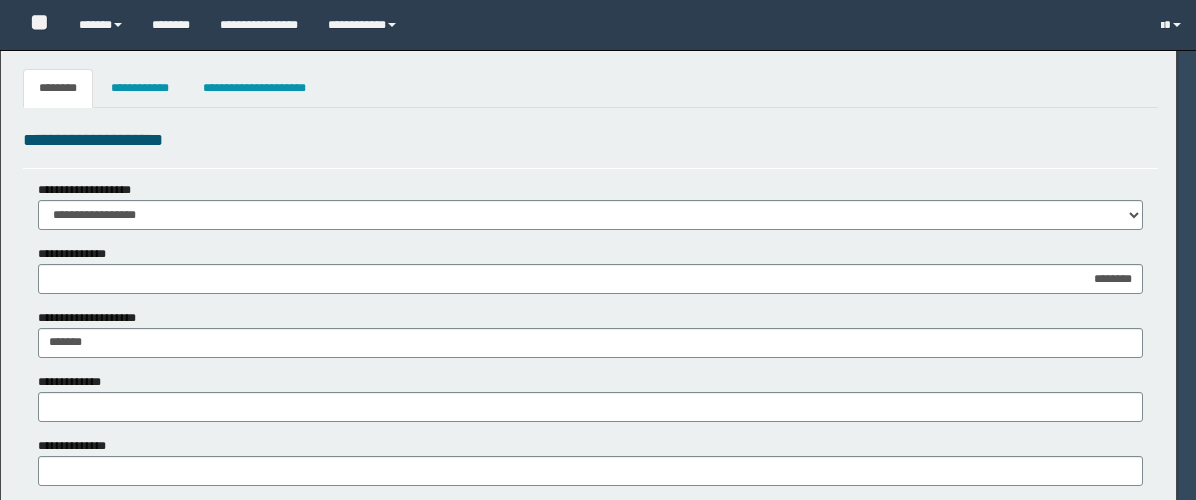 type on "******" 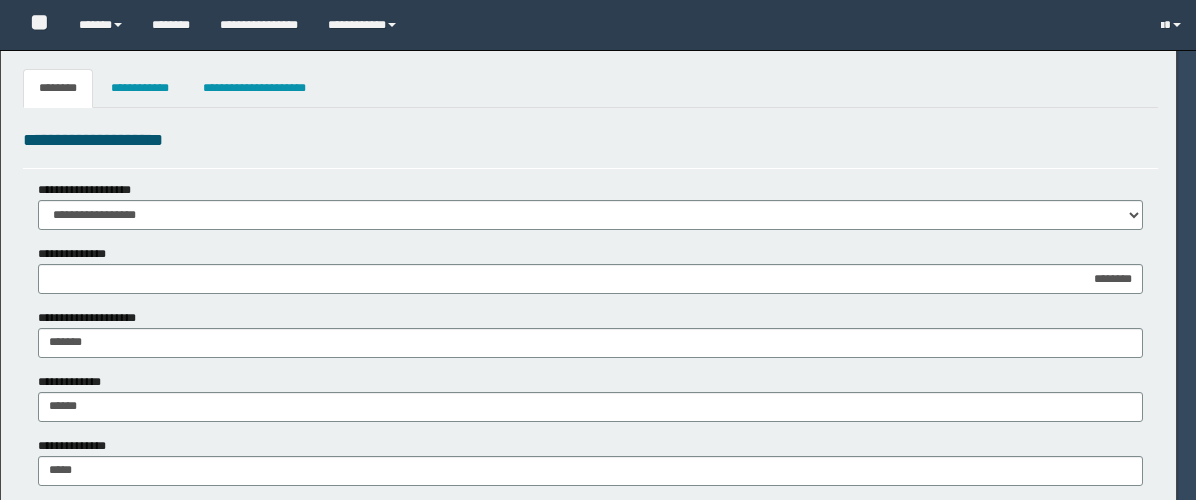 type on "******" 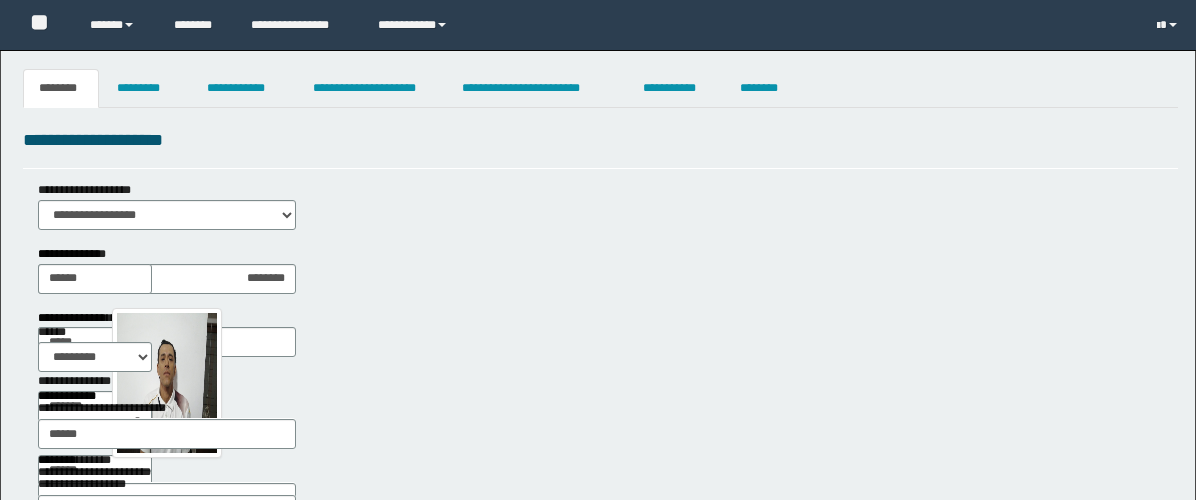 scroll, scrollTop: 0, scrollLeft: 0, axis: both 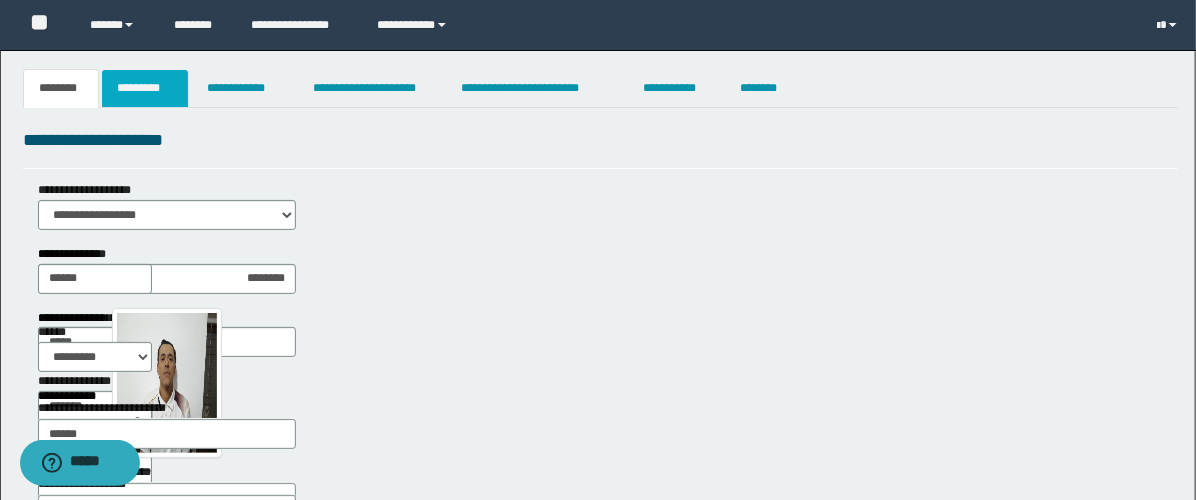 click on "*********" at bounding box center (145, 88) 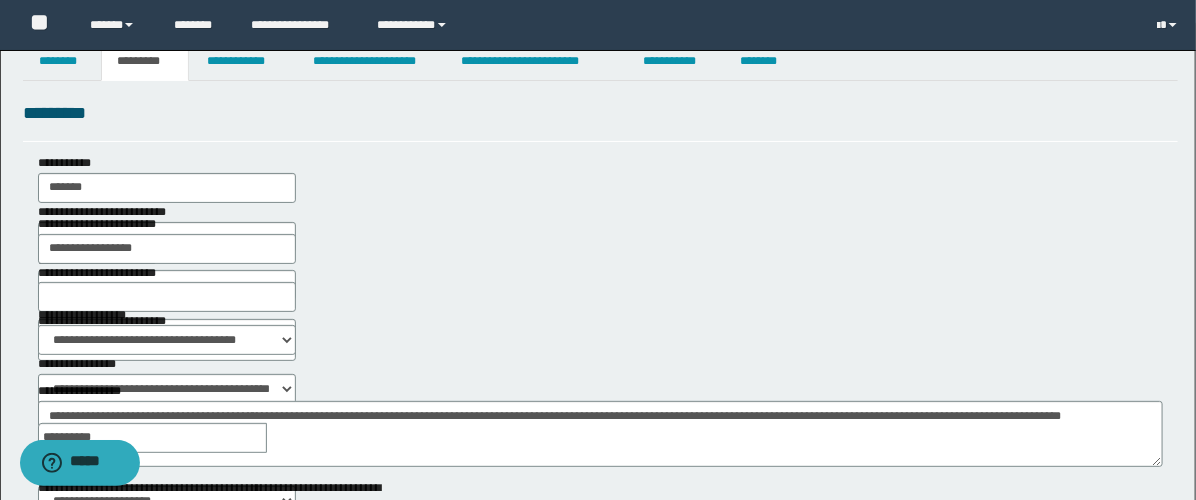 scroll, scrollTop: 0, scrollLeft: 0, axis: both 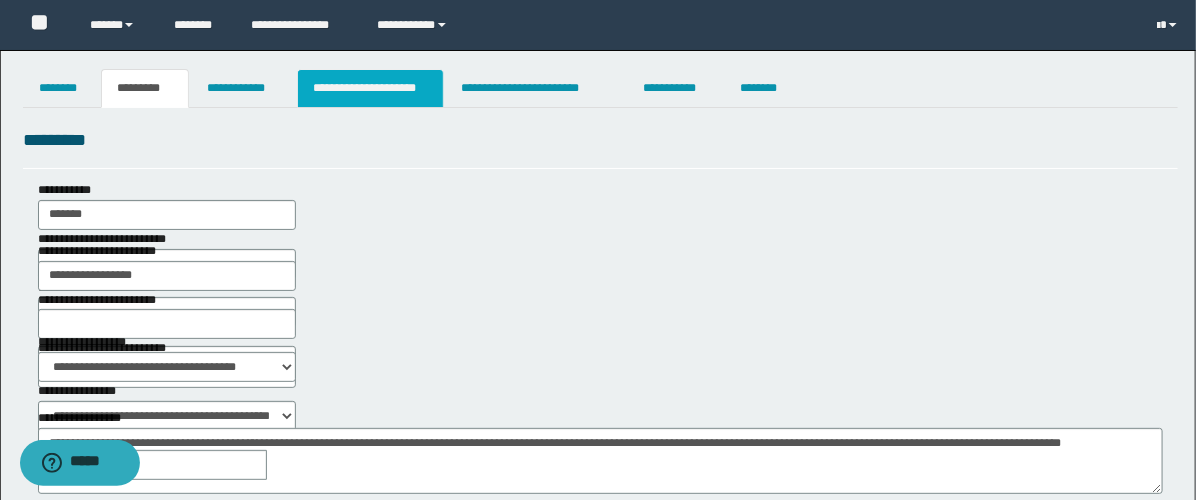 click on "**********" at bounding box center (370, 88) 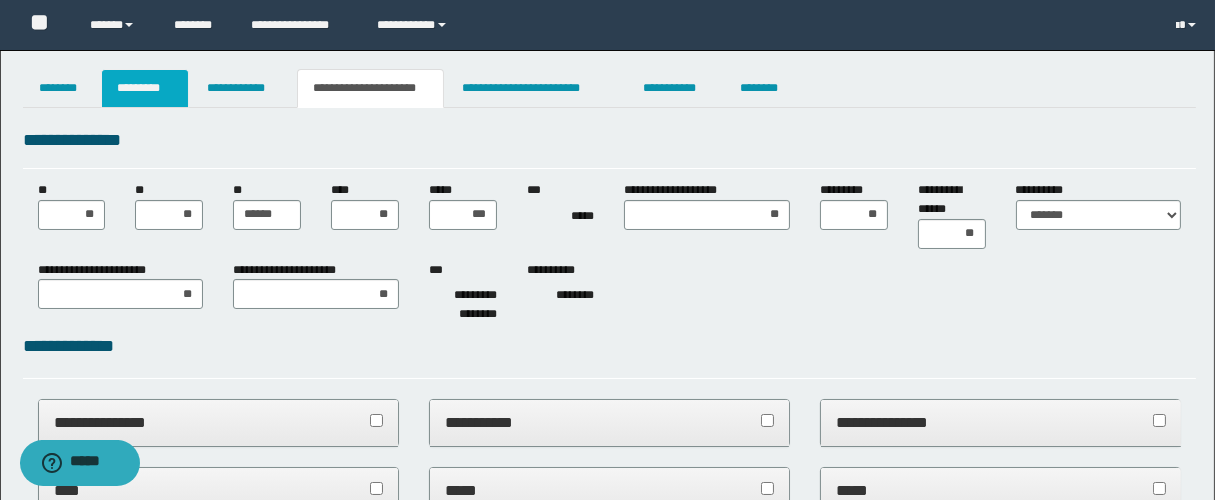 click on "*********" at bounding box center (145, 88) 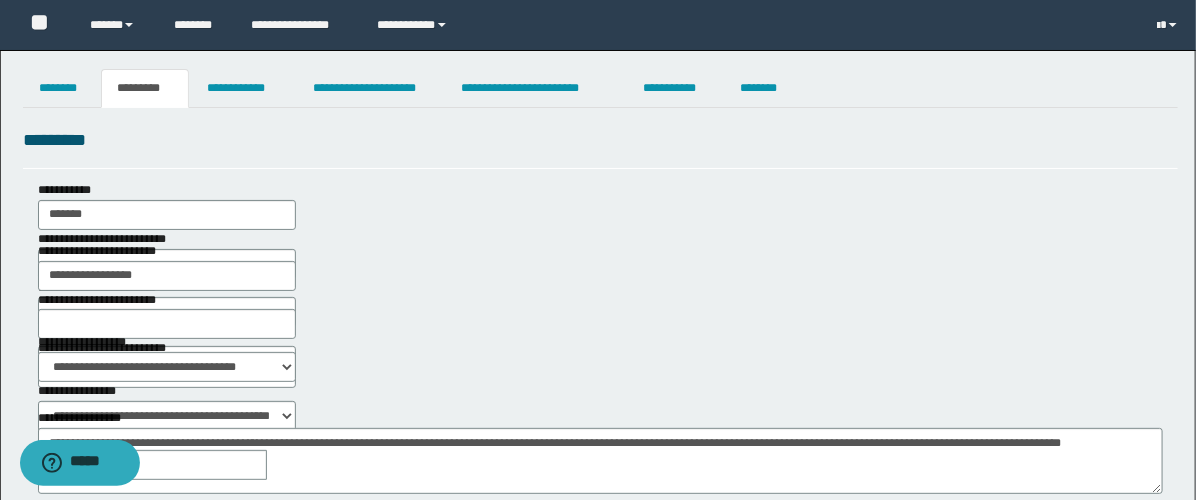scroll, scrollTop: 0, scrollLeft: 0, axis: both 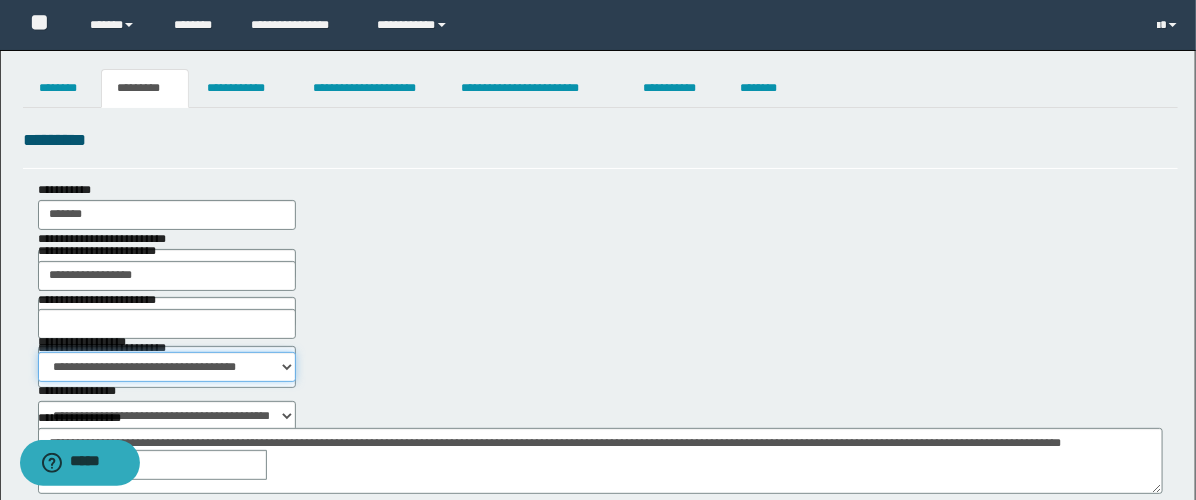 click on "**********" at bounding box center [167, 367] 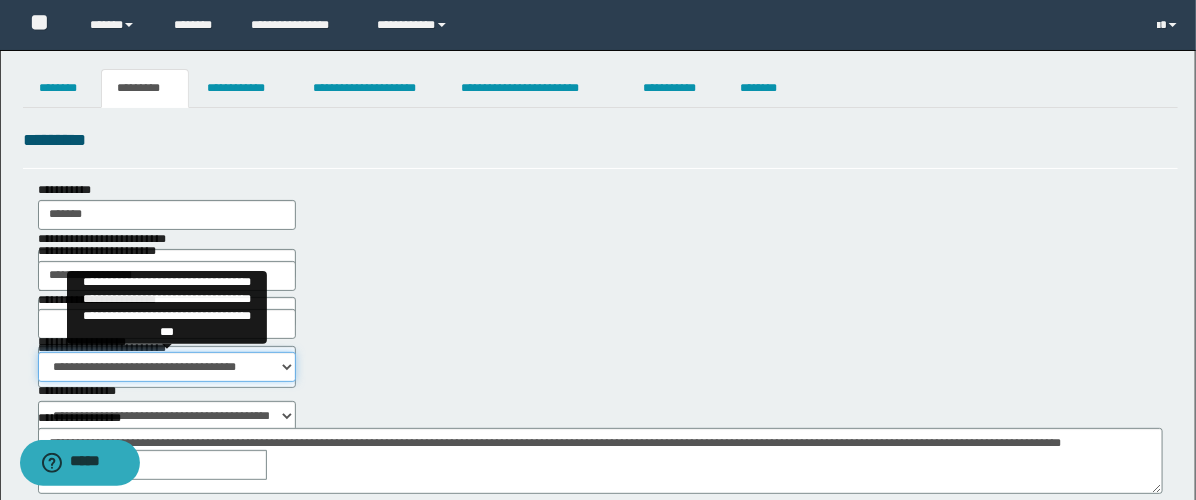 select on "***" 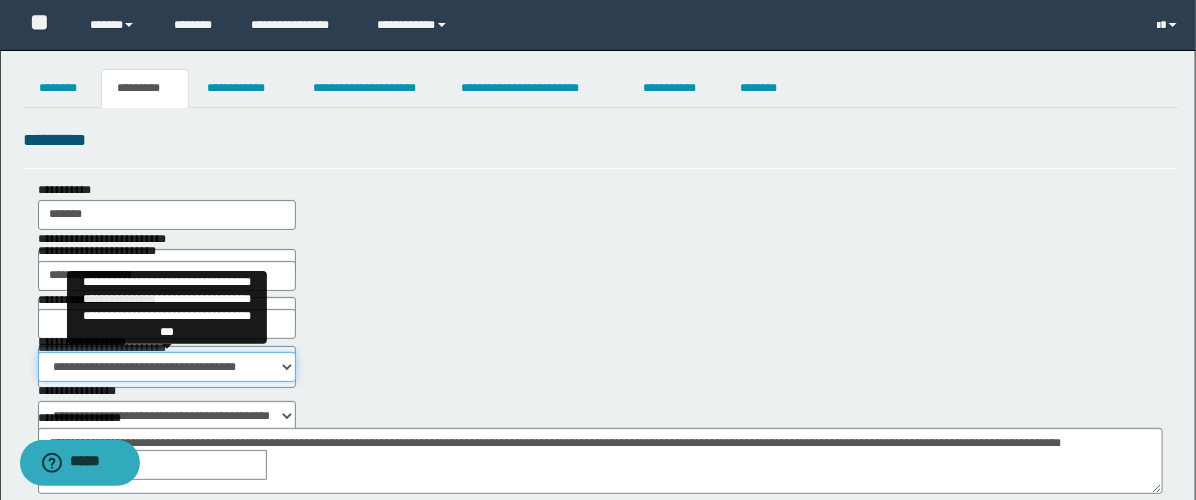 click on "**********" at bounding box center [167, 367] 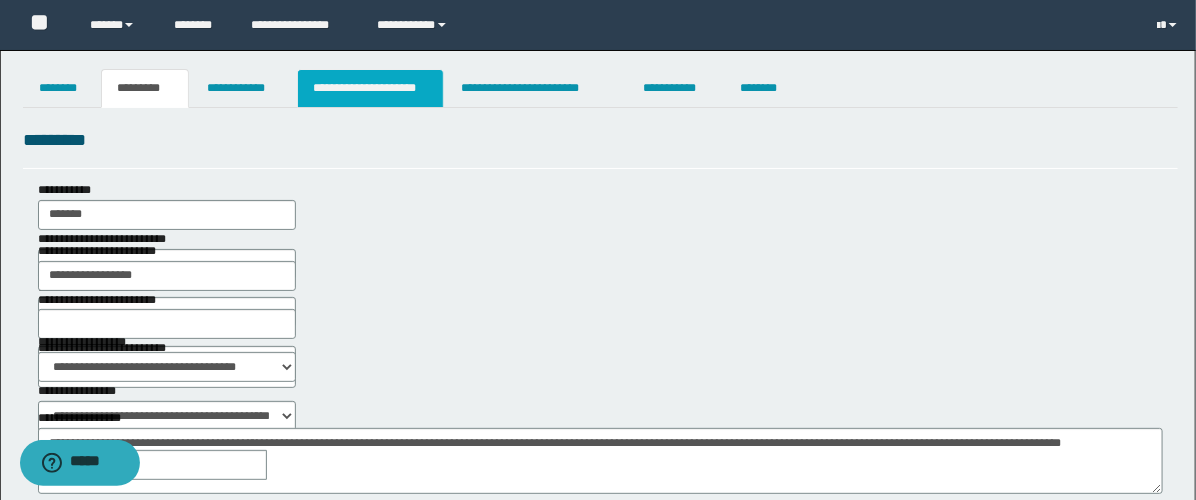 click on "**********" at bounding box center [370, 88] 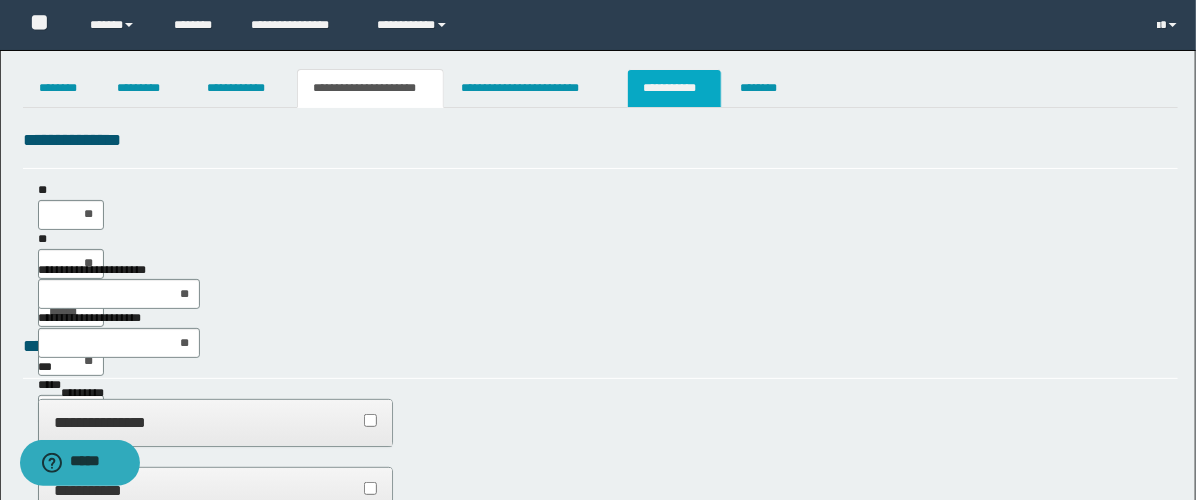 click on "**********" at bounding box center [674, 88] 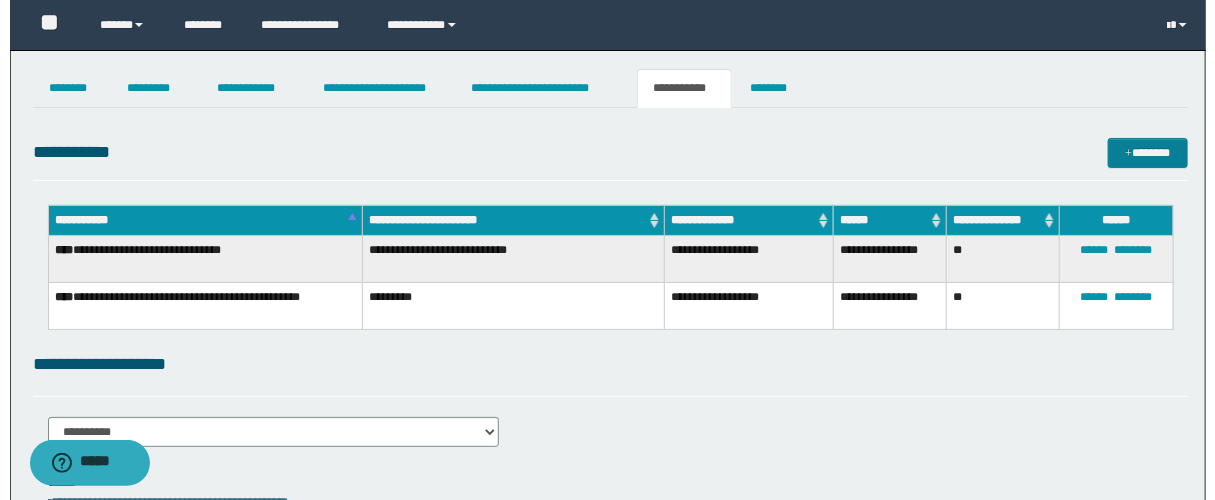 scroll, scrollTop: 0, scrollLeft: 0, axis: both 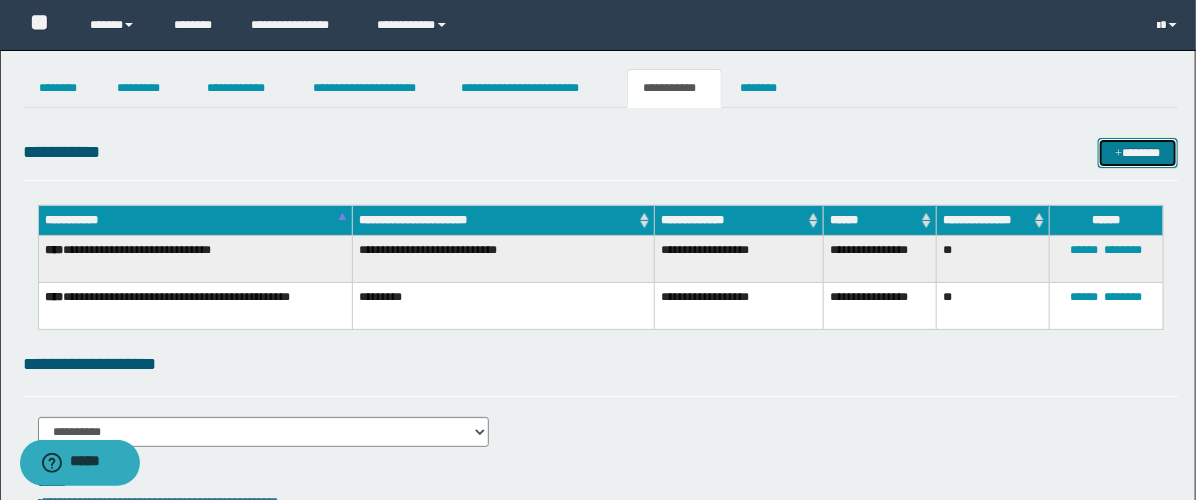 click on "*******" at bounding box center [1138, 153] 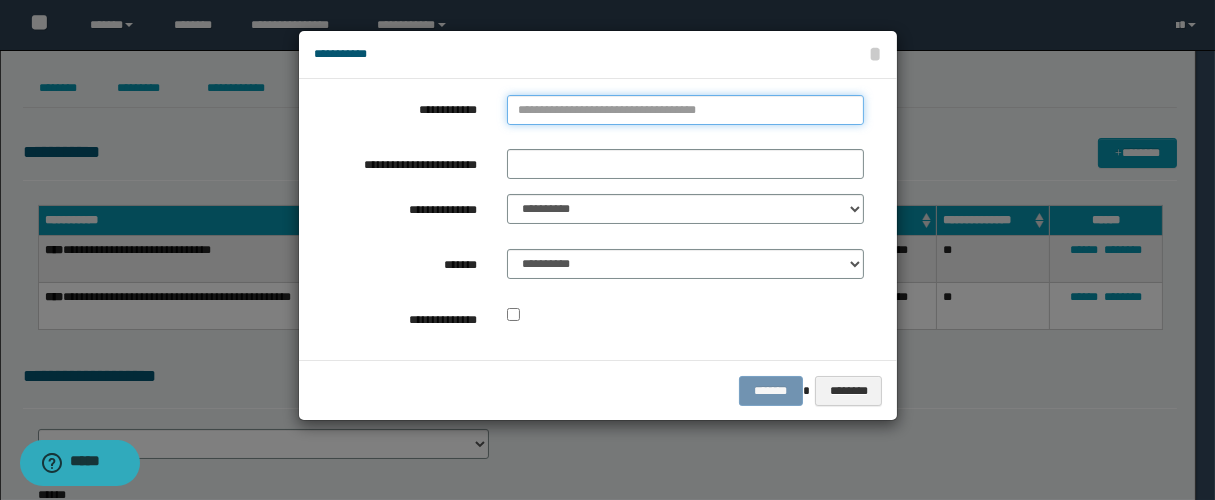 click on "**********" at bounding box center (685, 110) 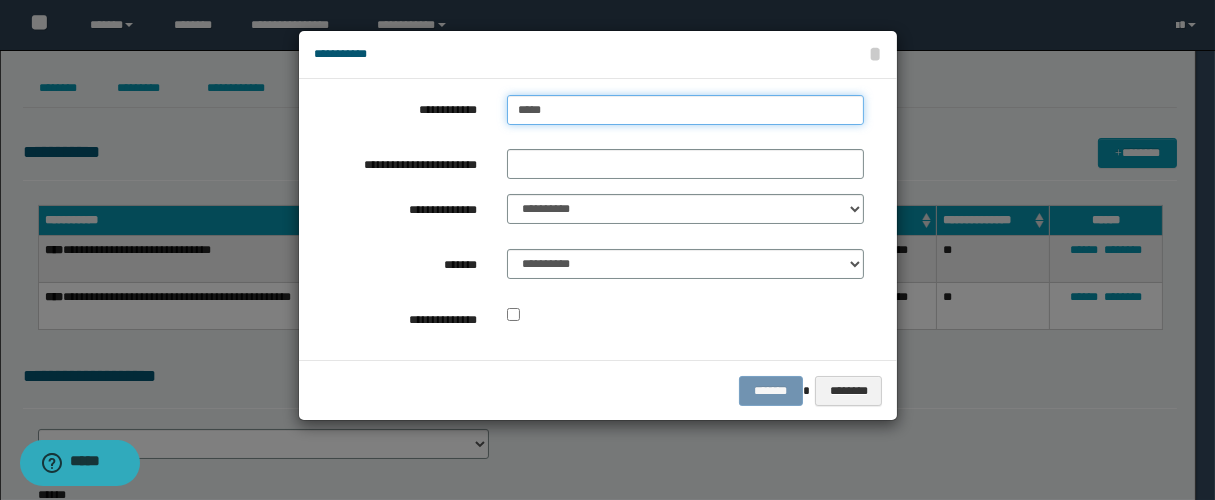 type on "******" 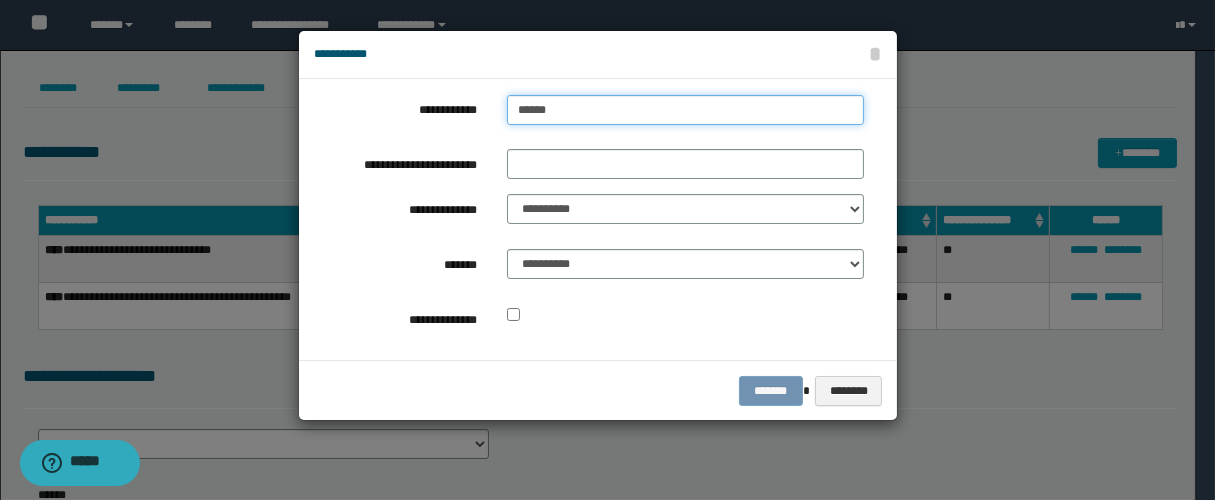 type on "******" 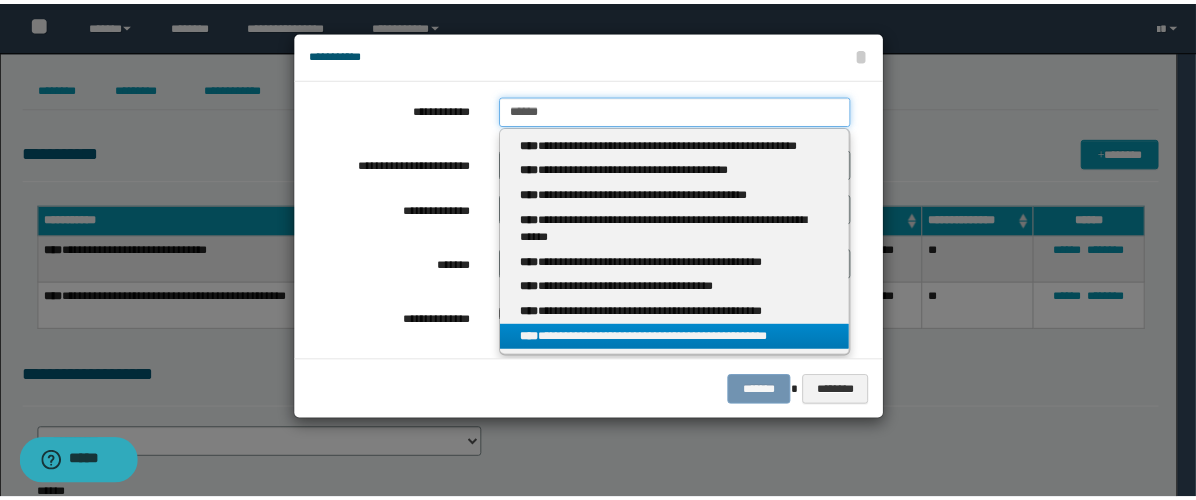 scroll, scrollTop: 0, scrollLeft: 0, axis: both 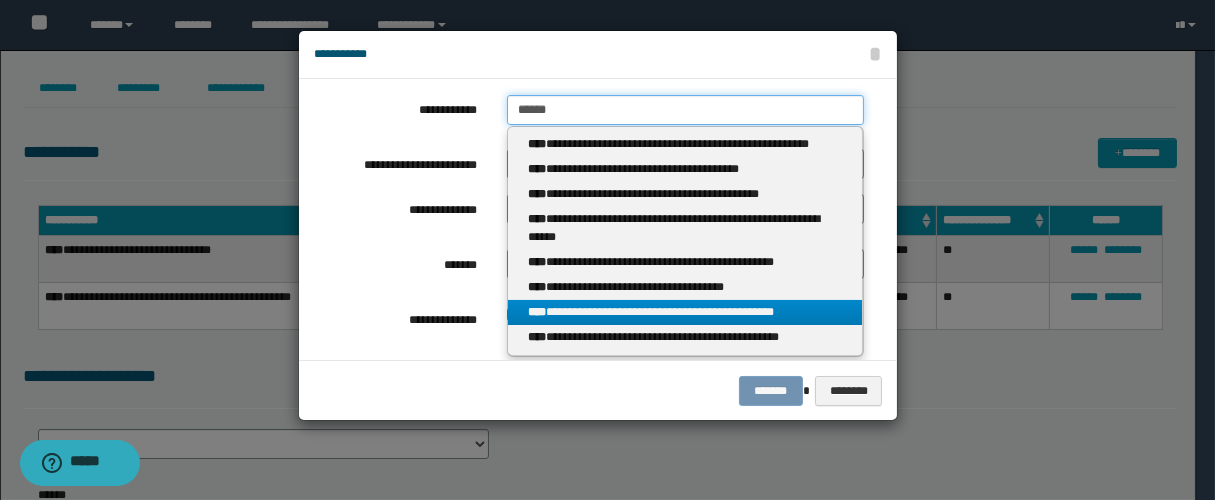 type on "******" 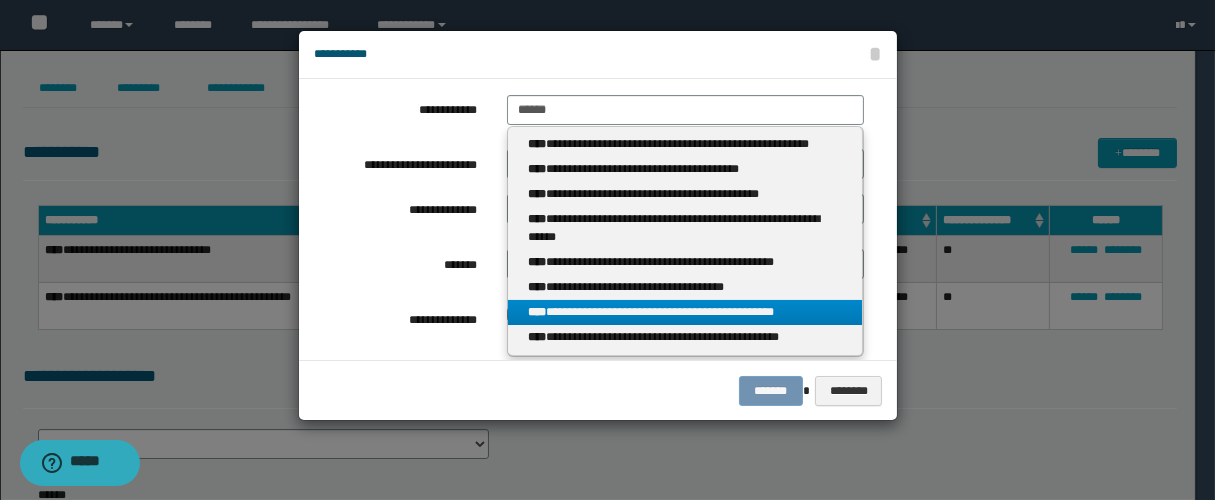 click on "**********" at bounding box center [685, 312] 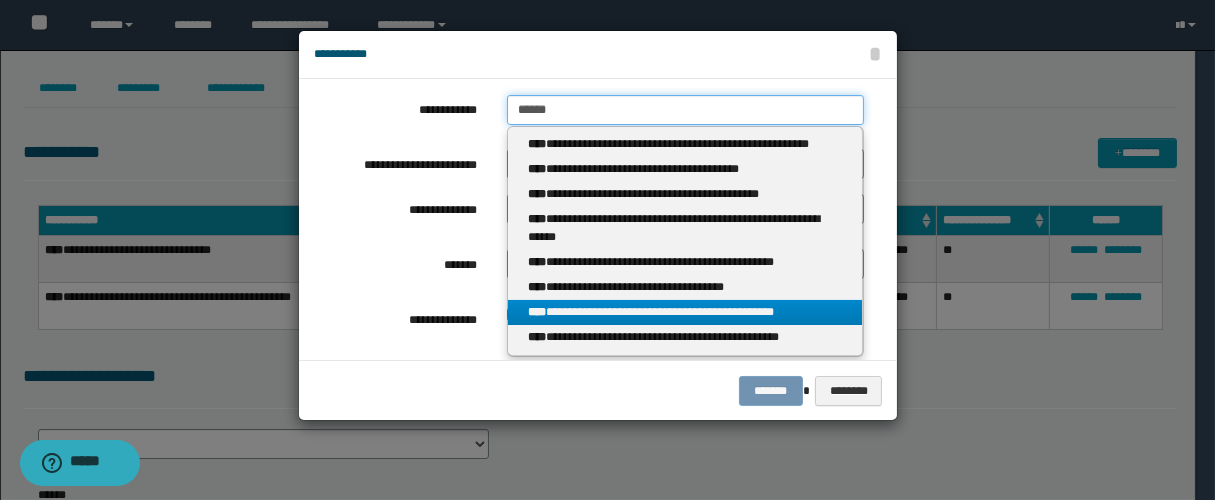 type 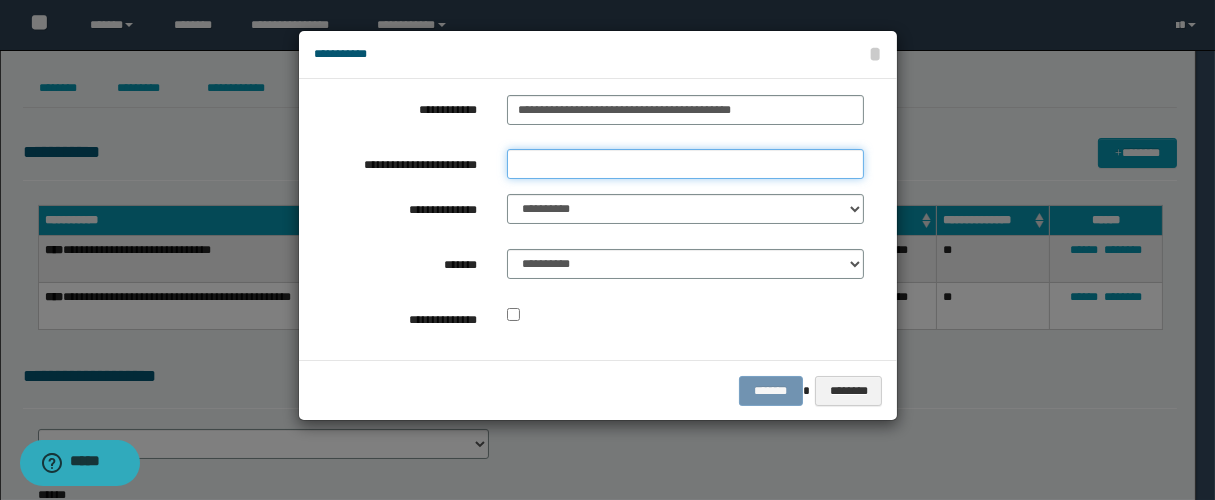 click on "**********" at bounding box center (685, 164) 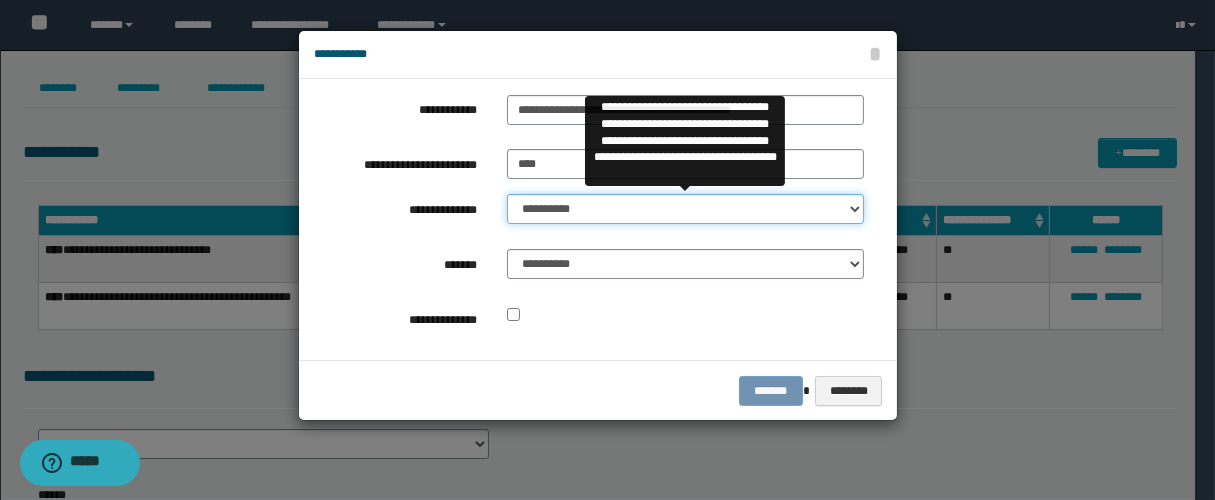 click on "**********" at bounding box center [685, 209] 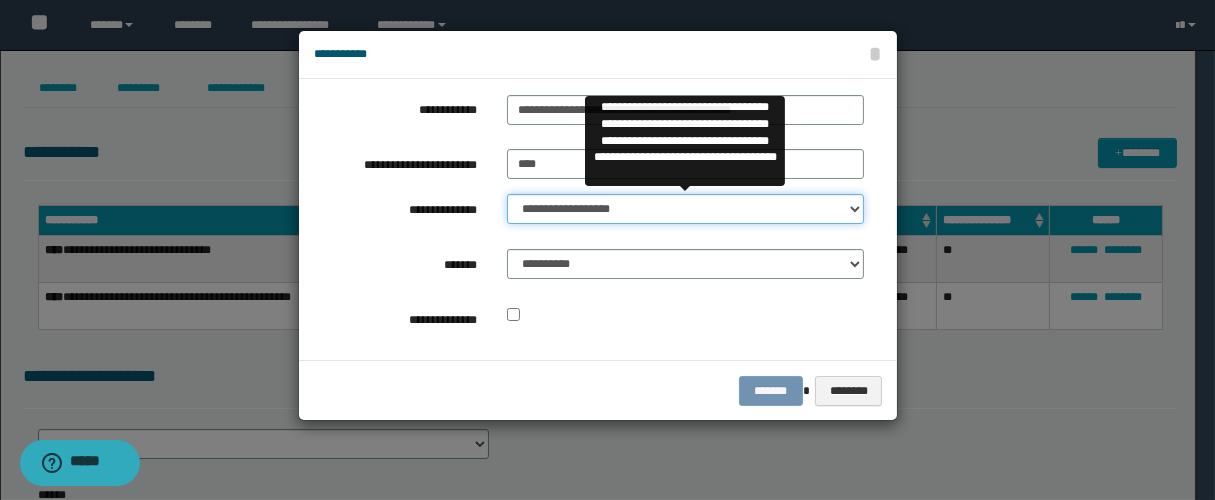 click on "**********" at bounding box center (685, 209) 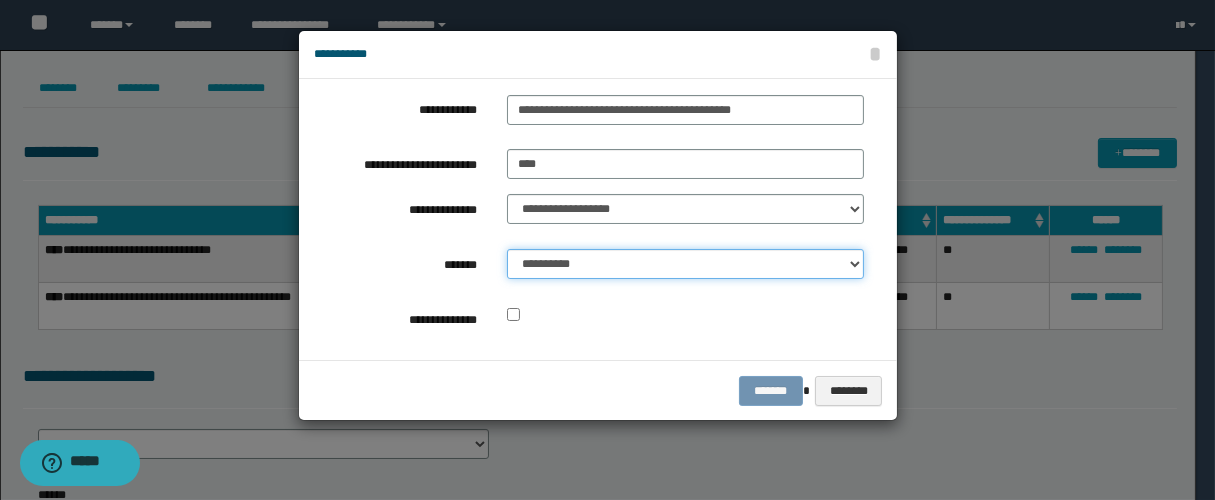 drag, startPoint x: 592, startPoint y: 252, endPoint x: 626, endPoint y: 265, distance: 36.40055 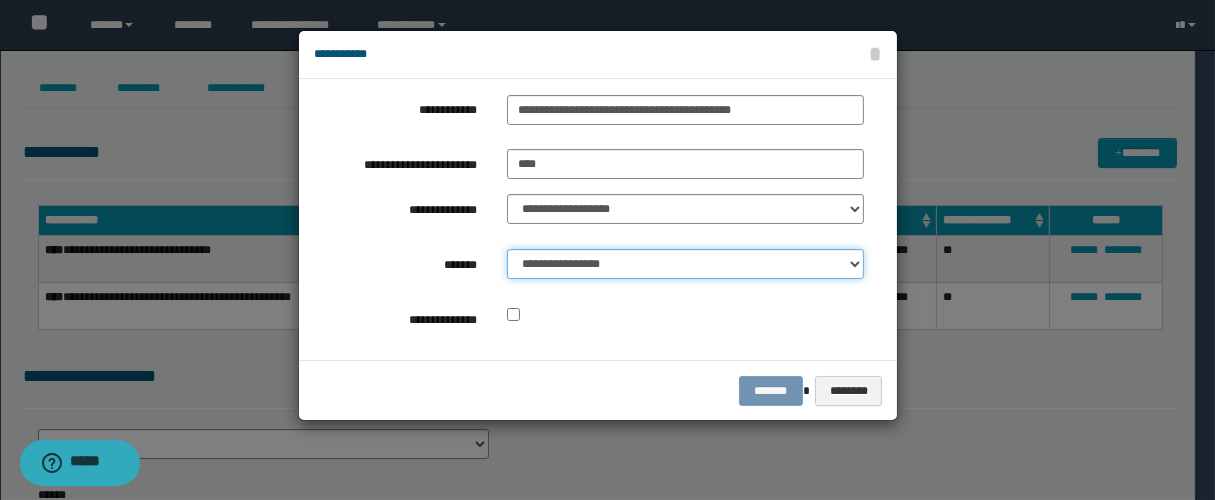 click on "**********" at bounding box center [685, 264] 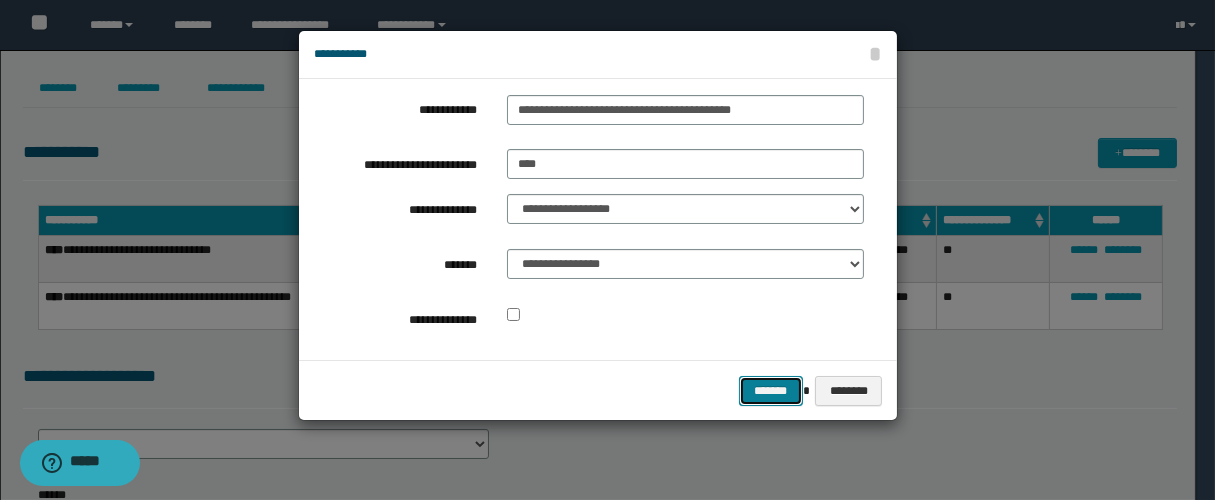 click on "*******" at bounding box center (771, 391) 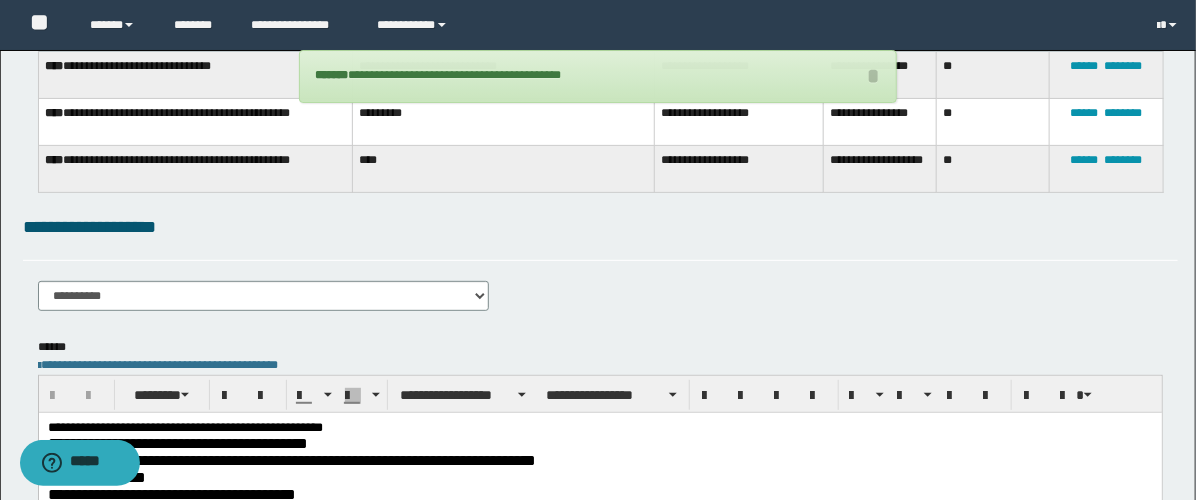 scroll, scrollTop: 222, scrollLeft: 0, axis: vertical 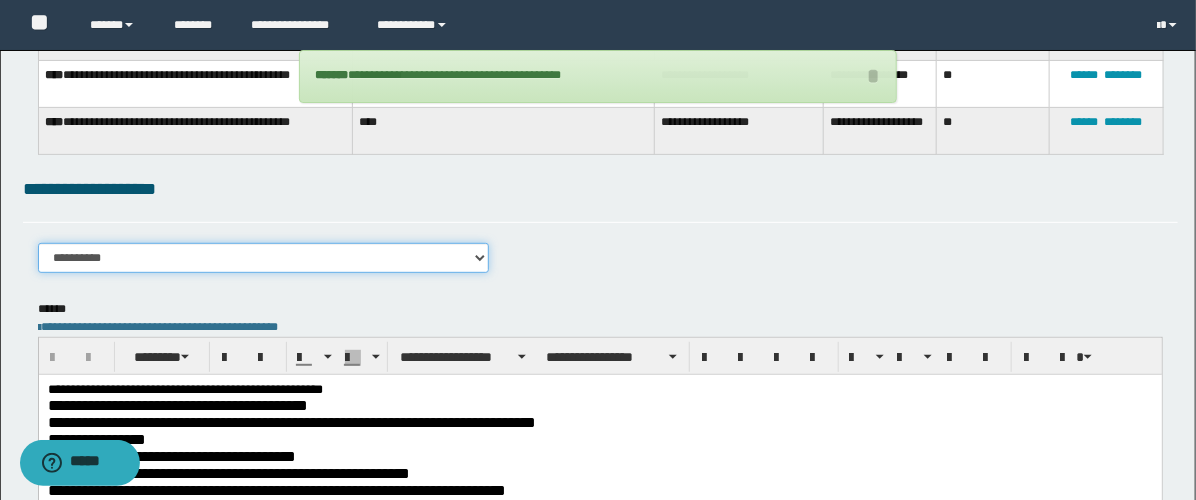 click on "**********" at bounding box center [263, 258] 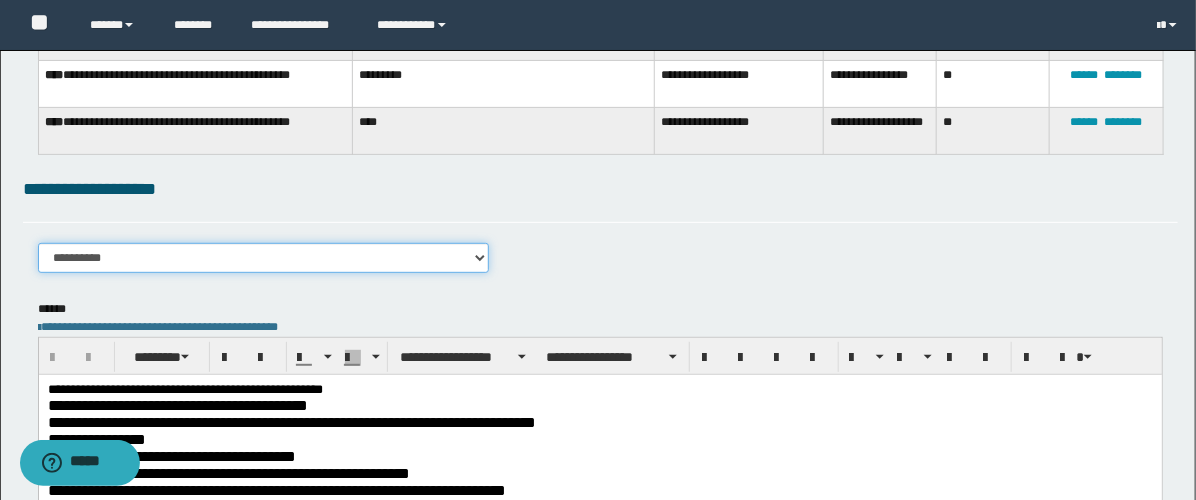 select on "****" 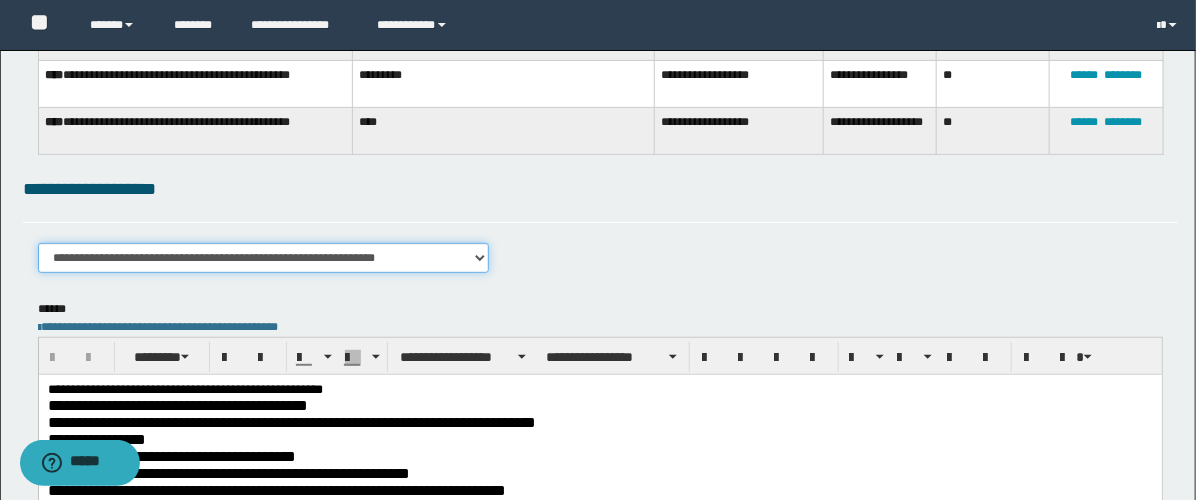 click on "**********" at bounding box center [263, 258] 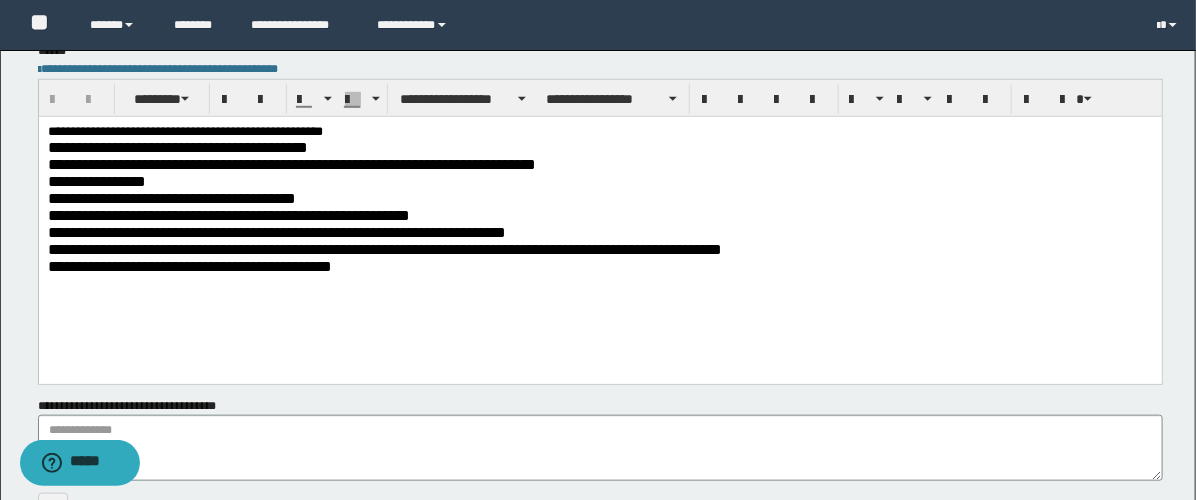 scroll, scrollTop: 555, scrollLeft: 0, axis: vertical 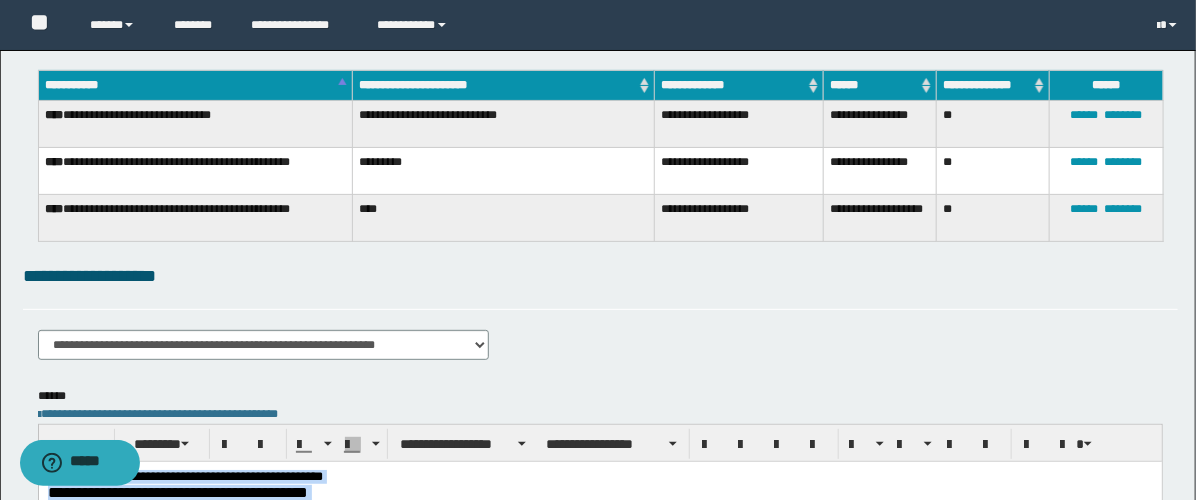 drag, startPoint x: -1, startPoint y: 522, endPoint x: -1, endPoint y: -210, distance: 732 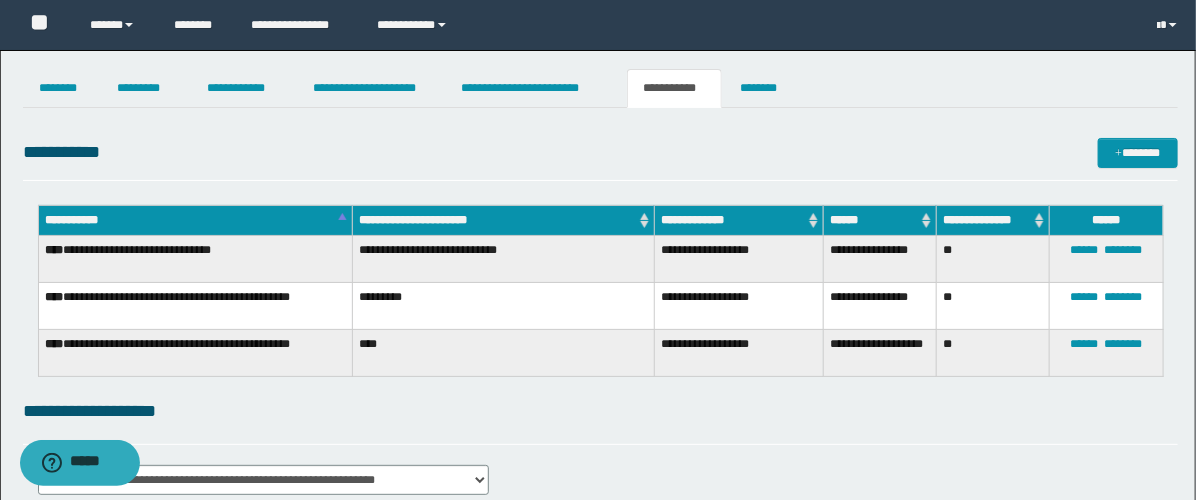 paste 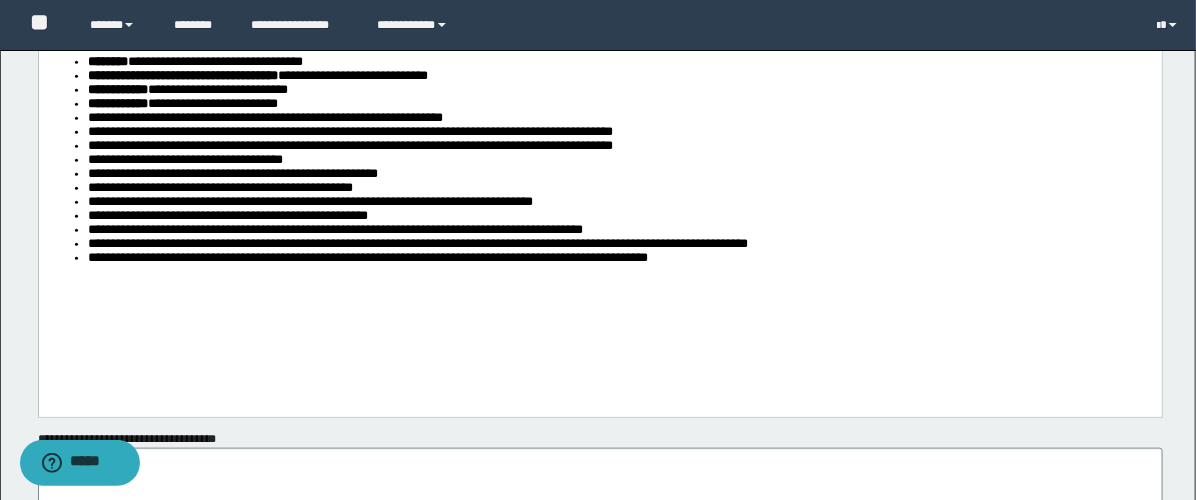 scroll, scrollTop: 452, scrollLeft: 0, axis: vertical 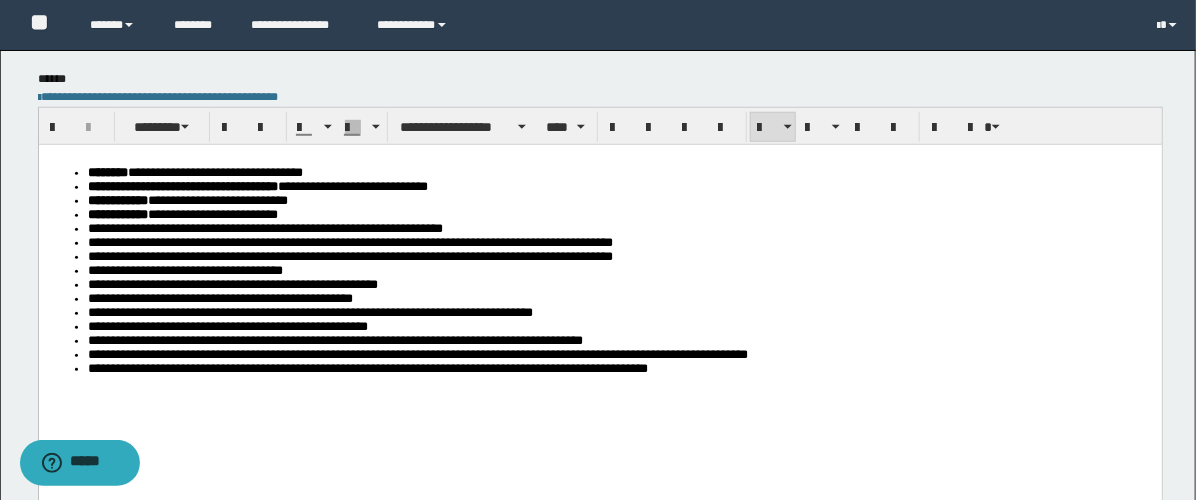 click on "**********" at bounding box center (619, 215) 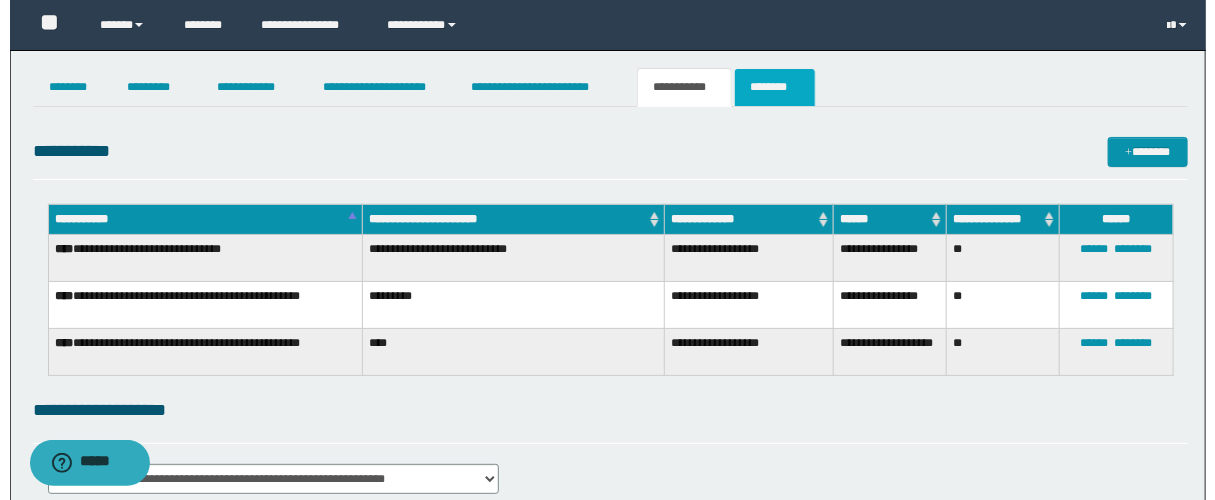 scroll, scrollTop: 0, scrollLeft: 0, axis: both 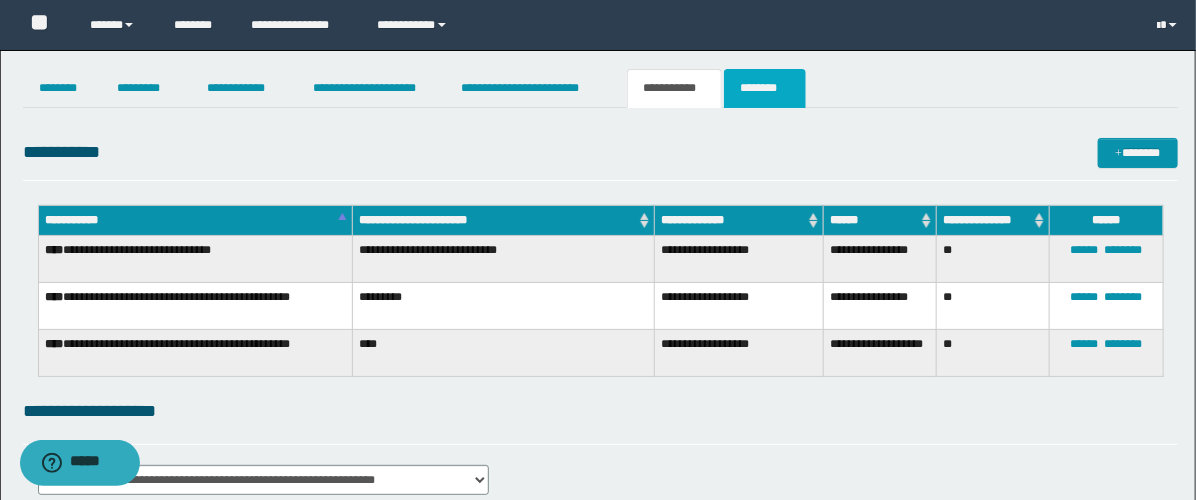 drag, startPoint x: 737, startPoint y: 96, endPoint x: 770, endPoint y: 121, distance: 41.400482 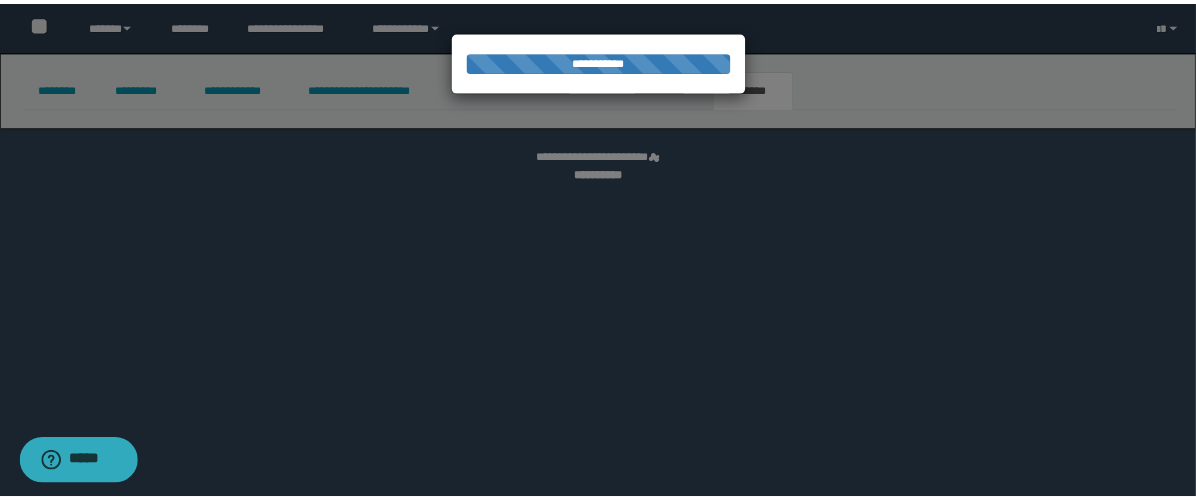 scroll, scrollTop: 0, scrollLeft: 0, axis: both 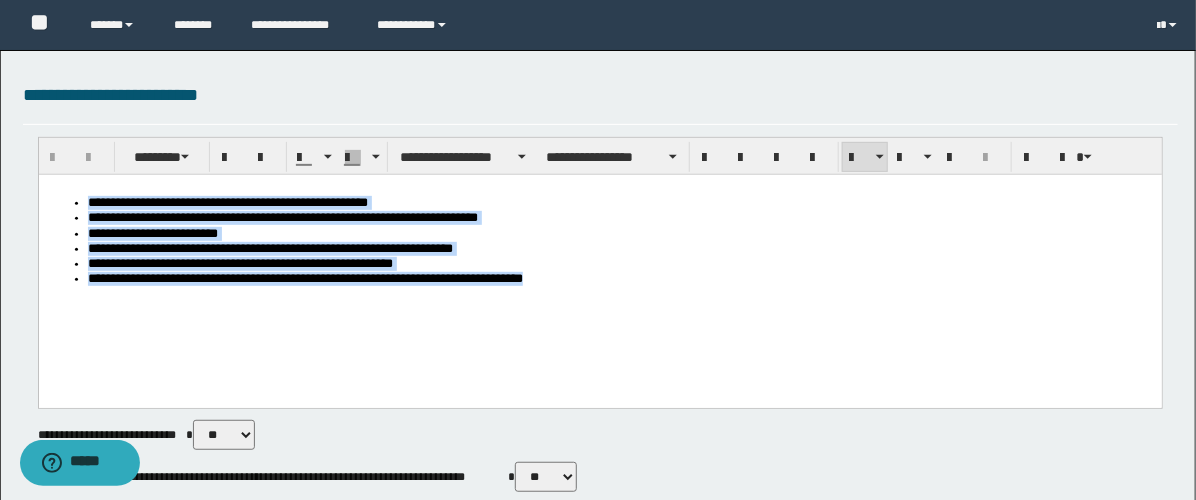 drag, startPoint x: 584, startPoint y: 315, endPoint x: -1, endPoint y: 106, distance: 621.2133 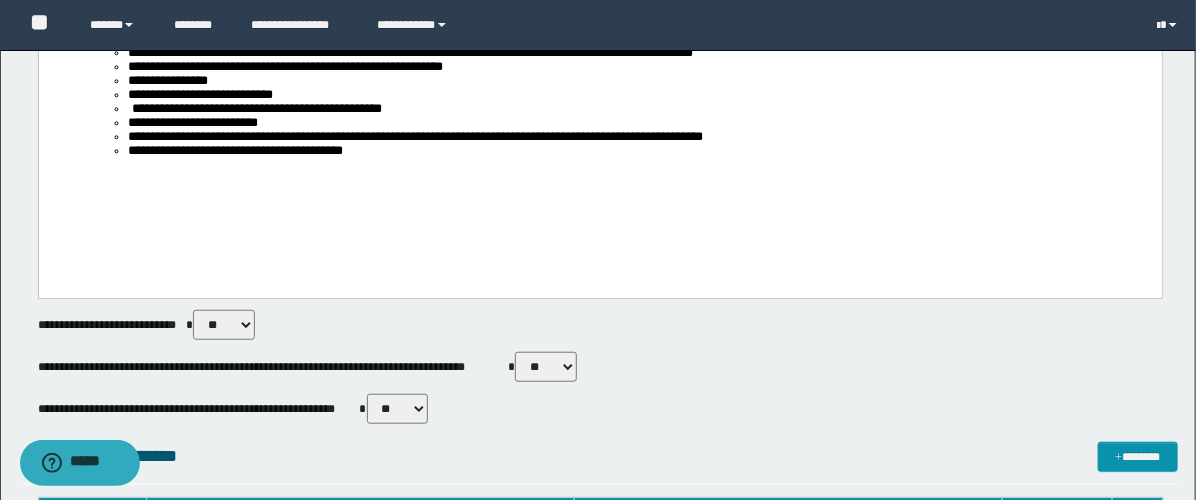 scroll, scrollTop: 222, scrollLeft: 0, axis: vertical 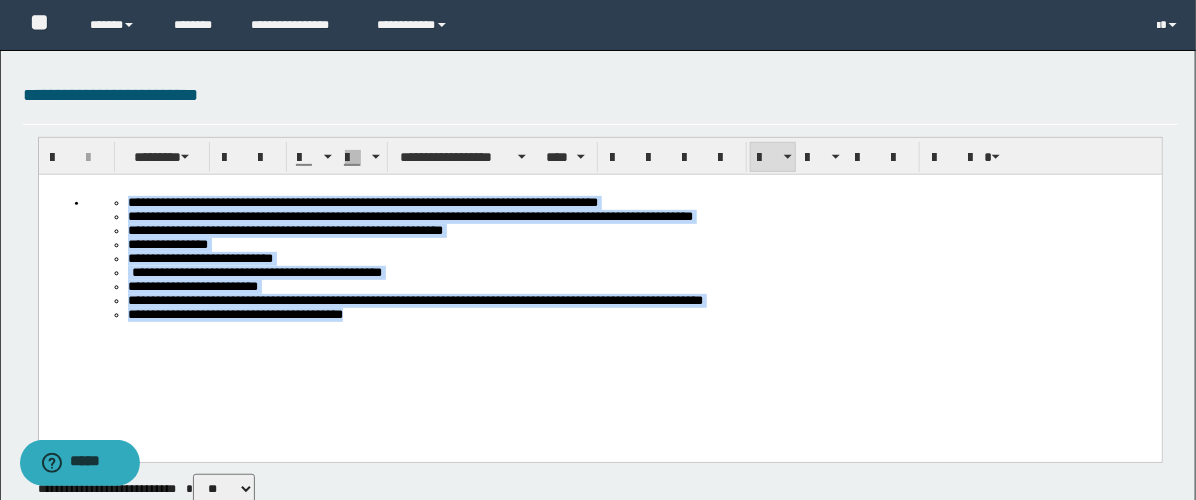 drag, startPoint x: 430, startPoint y: 364, endPoint x: -1, endPoint y: 146, distance: 482.99585 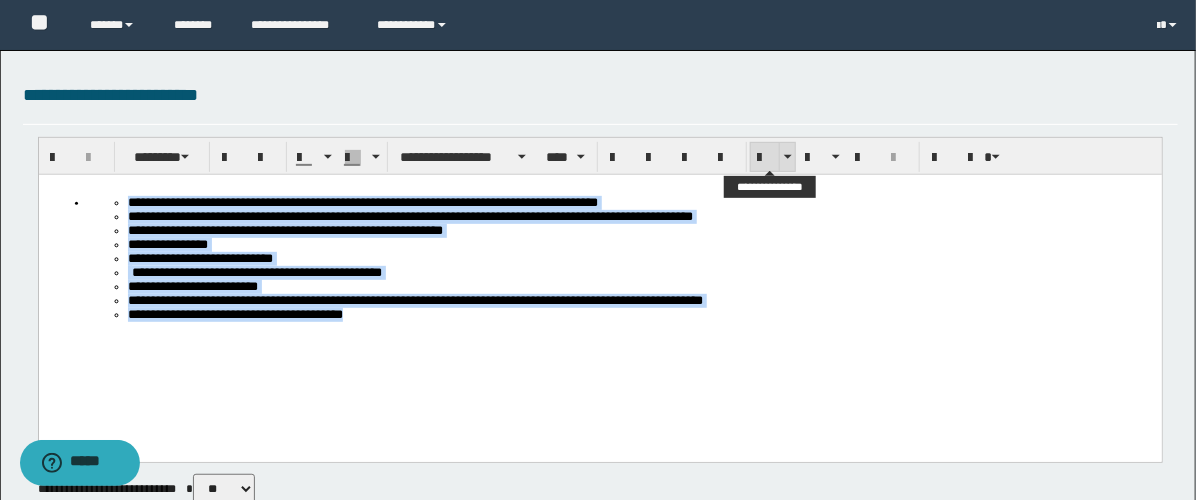 click at bounding box center (765, 158) 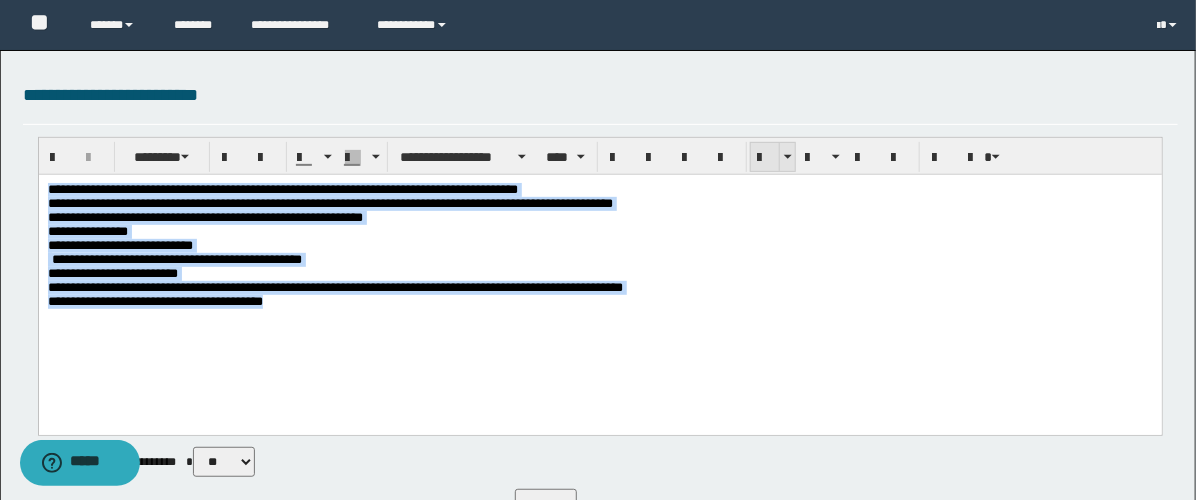 click at bounding box center [765, 158] 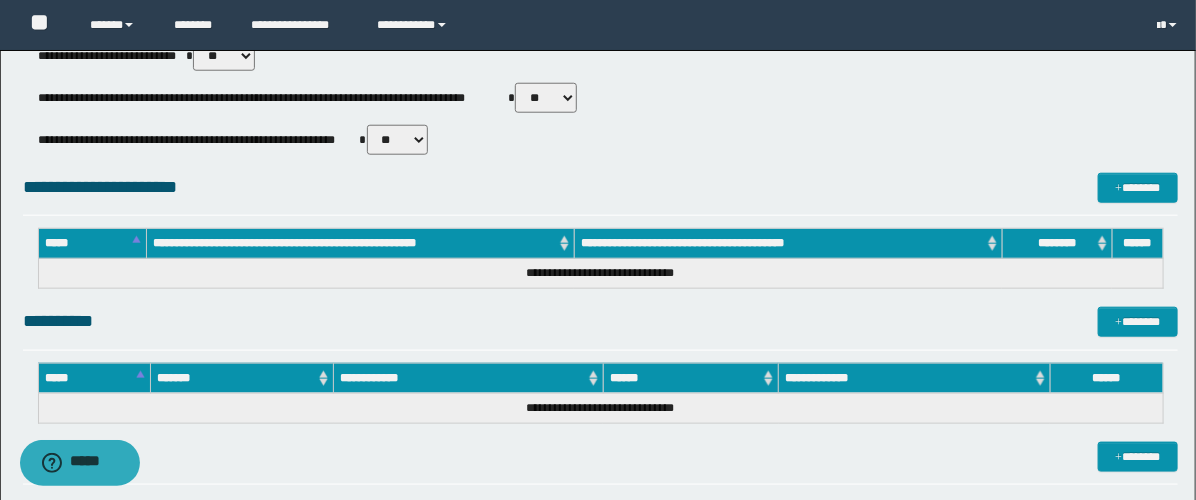 scroll, scrollTop: 666, scrollLeft: 0, axis: vertical 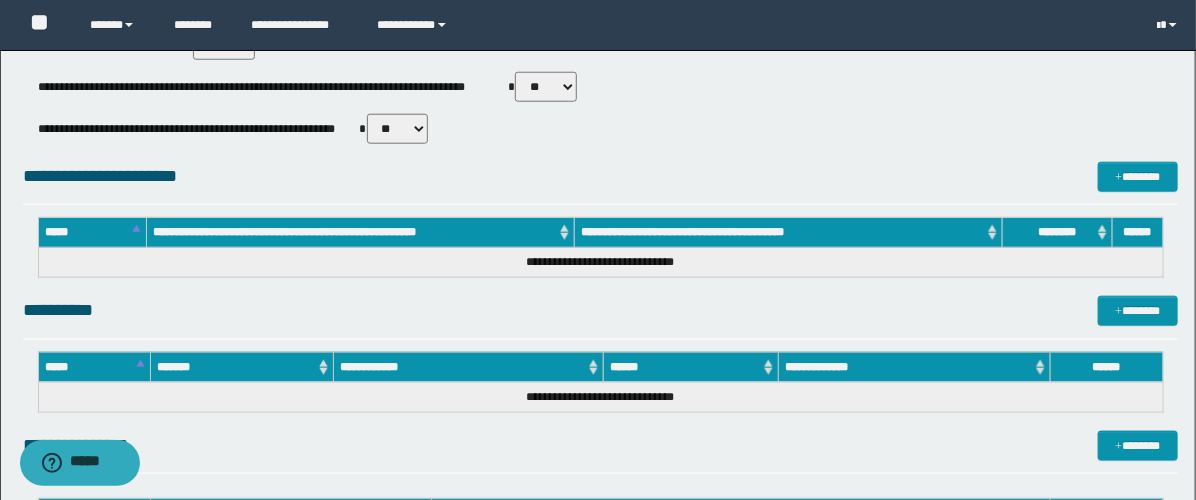 click on "**
**" at bounding box center (546, 87) 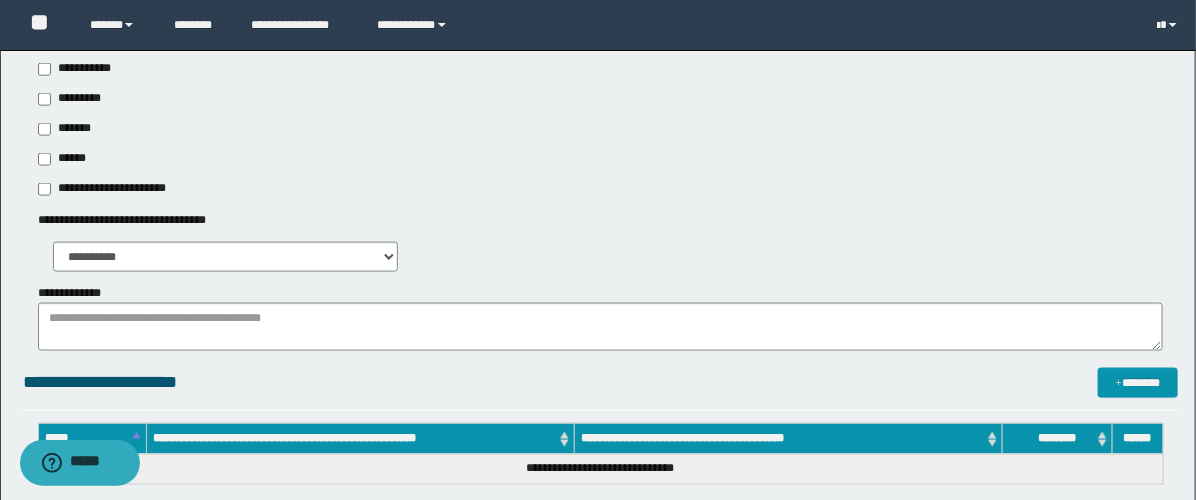 scroll, scrollTop: 777, scrollLeft: 0, axis: vertical 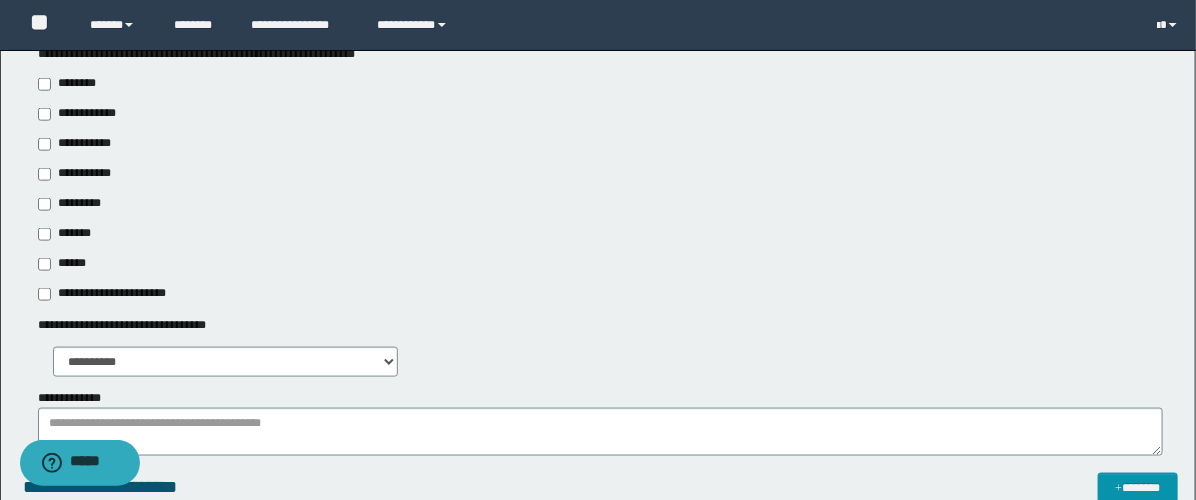click on "**********" at bounding box center [76, 174] 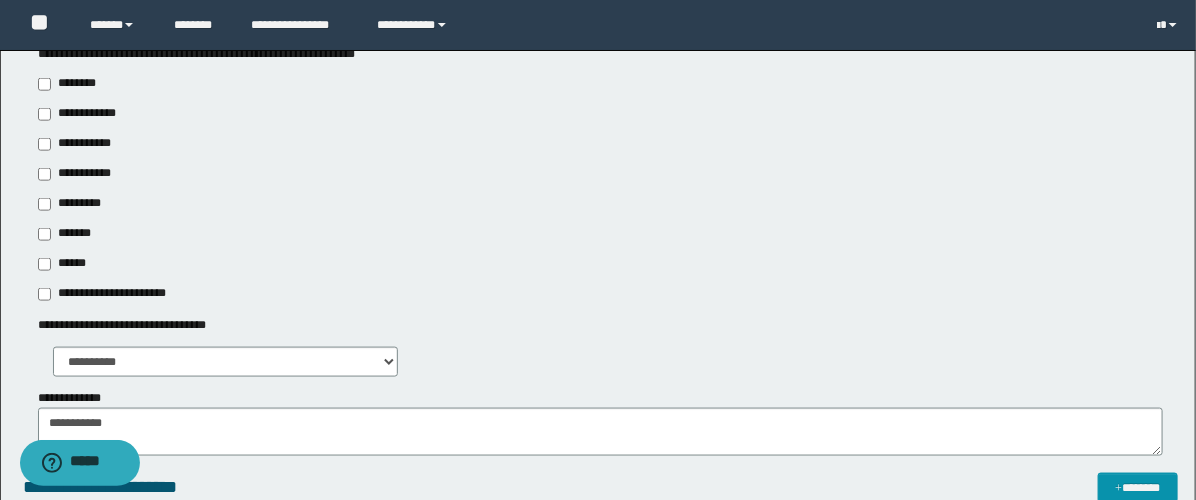 click on "**********" at bounding box center (81, 144) 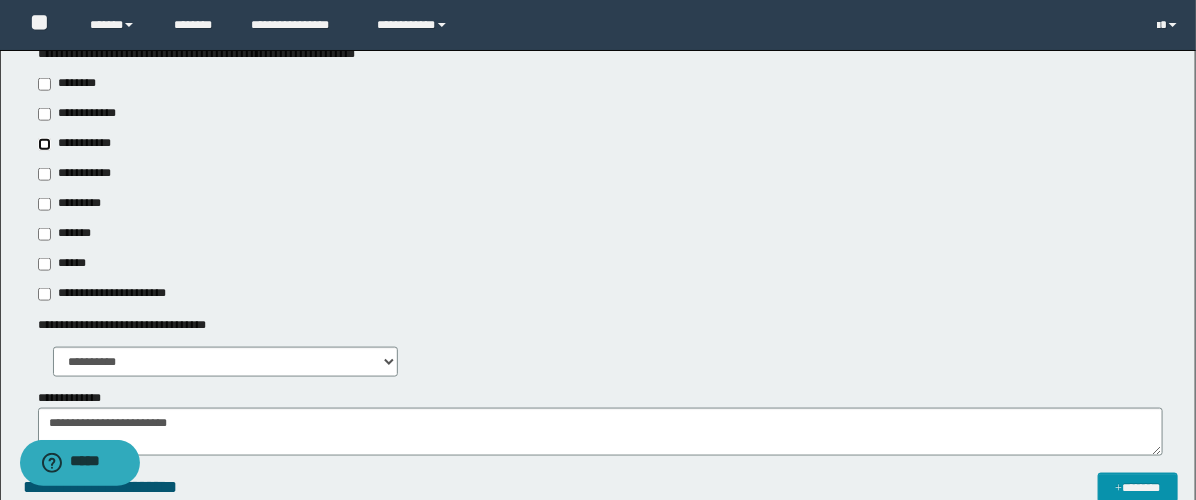 scroll, scrollTop: 1000, scrollLeft: 0, axis: vertical 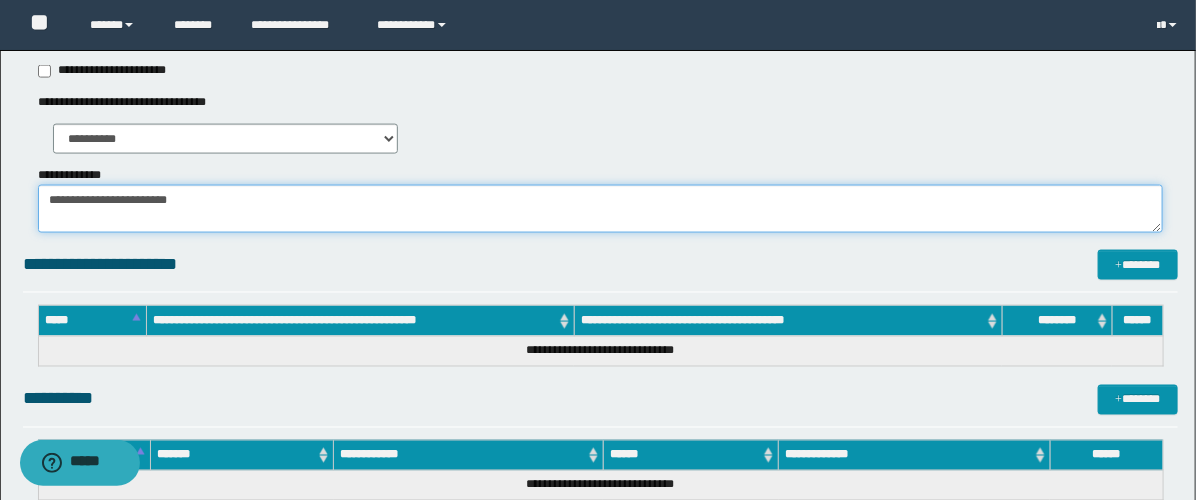 click on "**********" at bounding box center [600, 209] 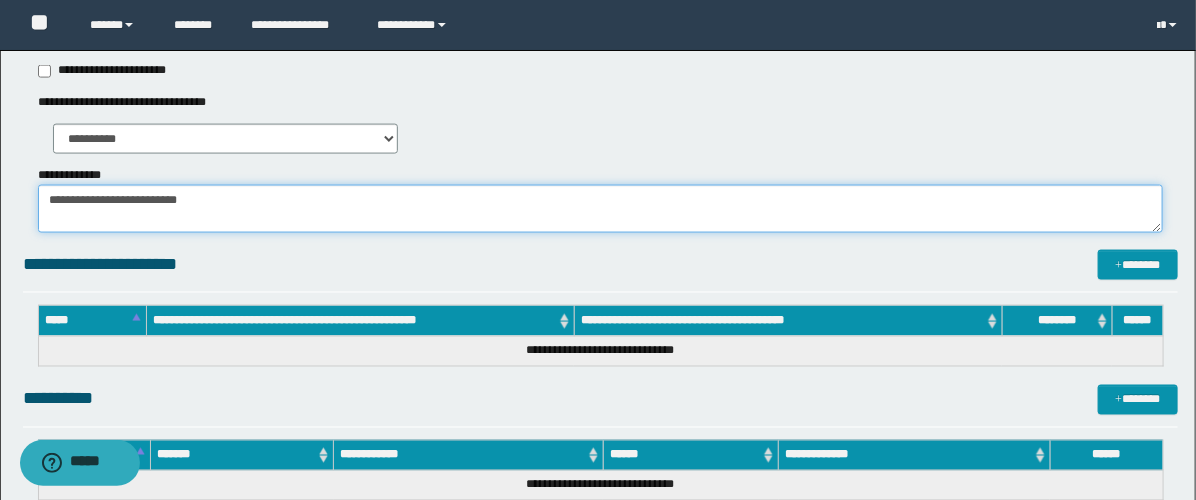 paste on "**********" 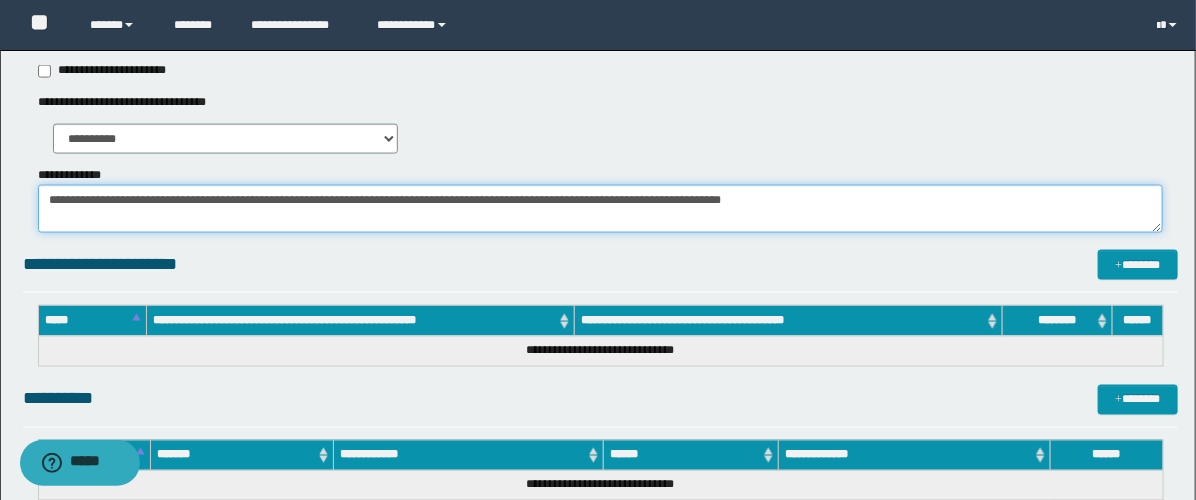 type on "**********" 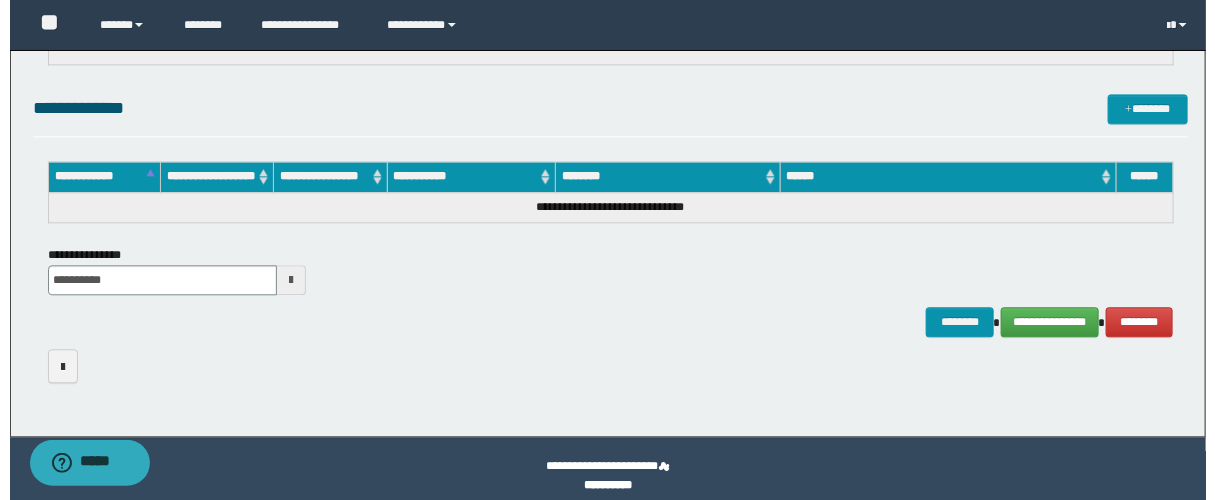 scroll, scrollTop: 1598, scrollLeft: 0, axis: vertical 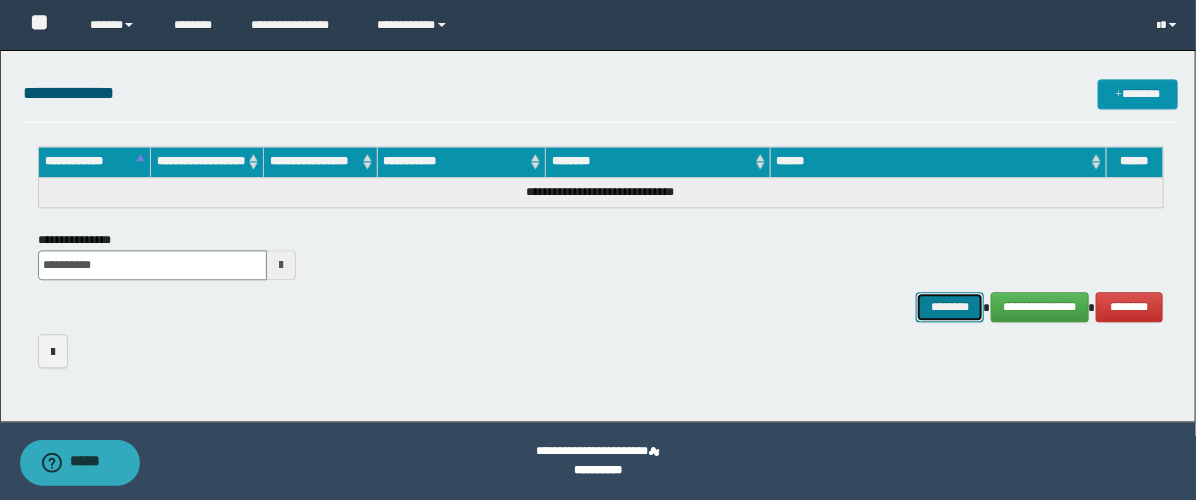 click on "********" at bounding box center (950, 307) 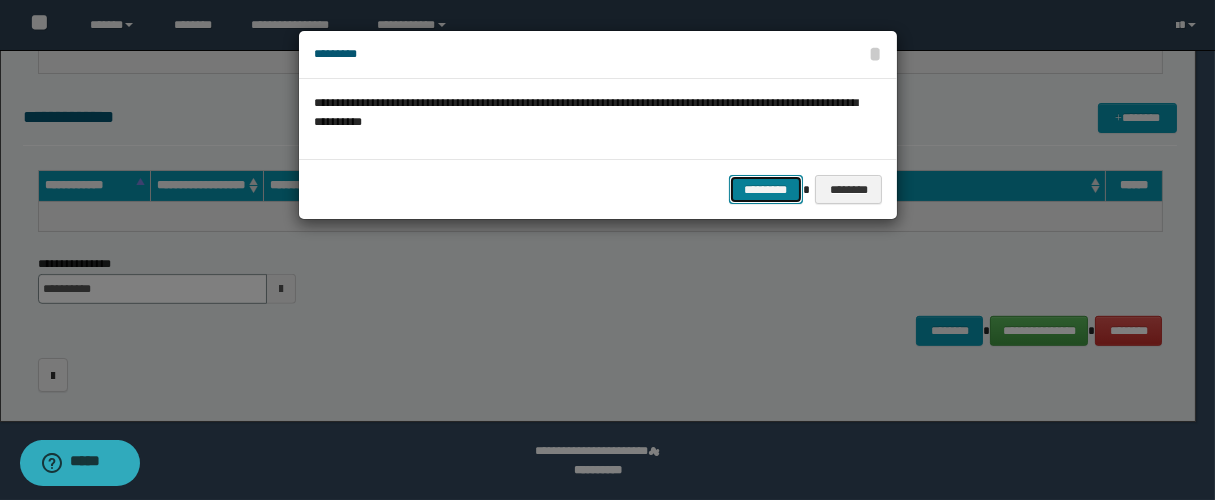 click on "*********" at bounding box center [766, 190] 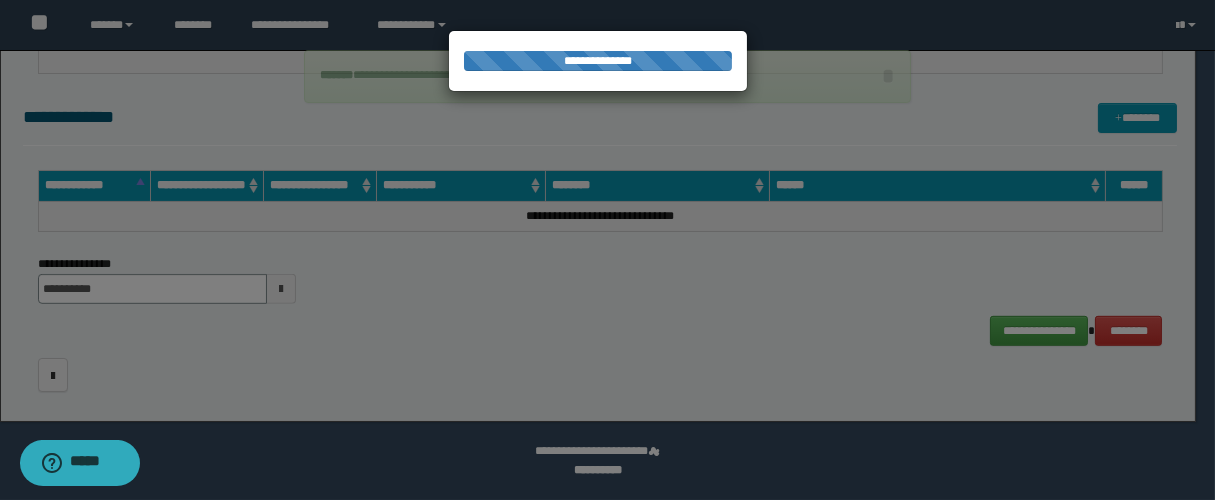 scroll, scrollTop: 0, scrollLeft: 0, axis: both 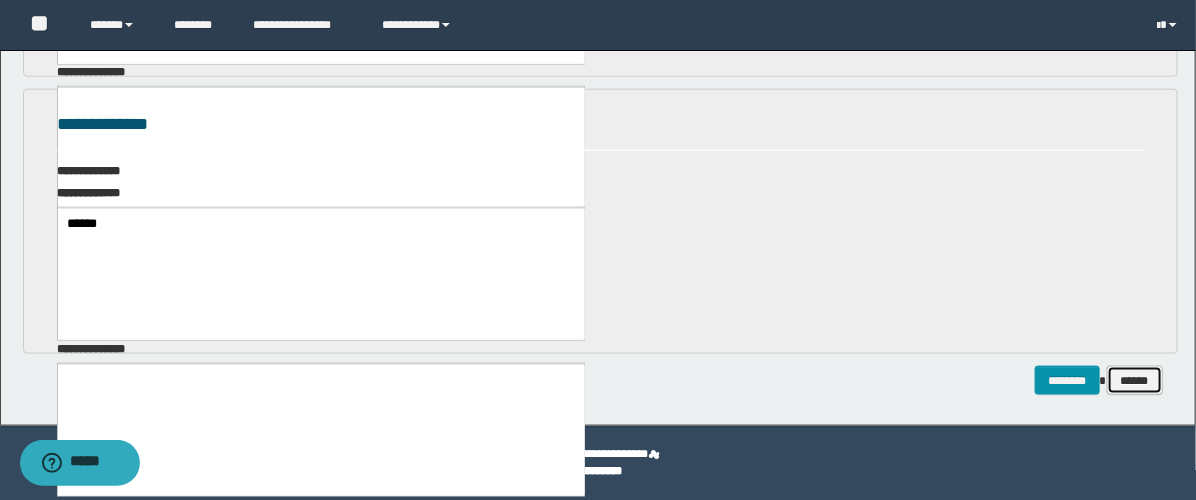 click on "******" at bounding box center [1135, 381] 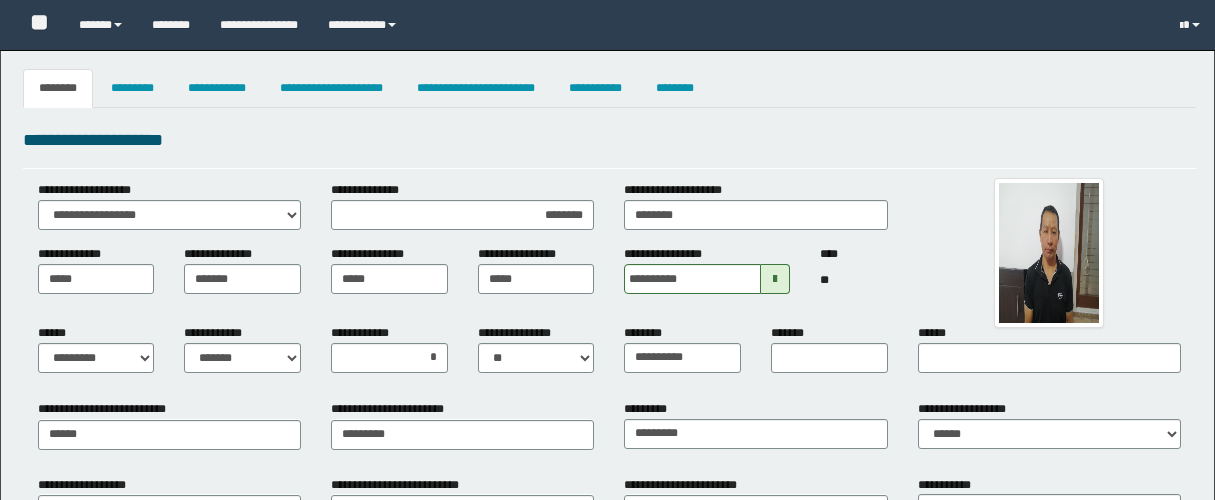 select on "*" 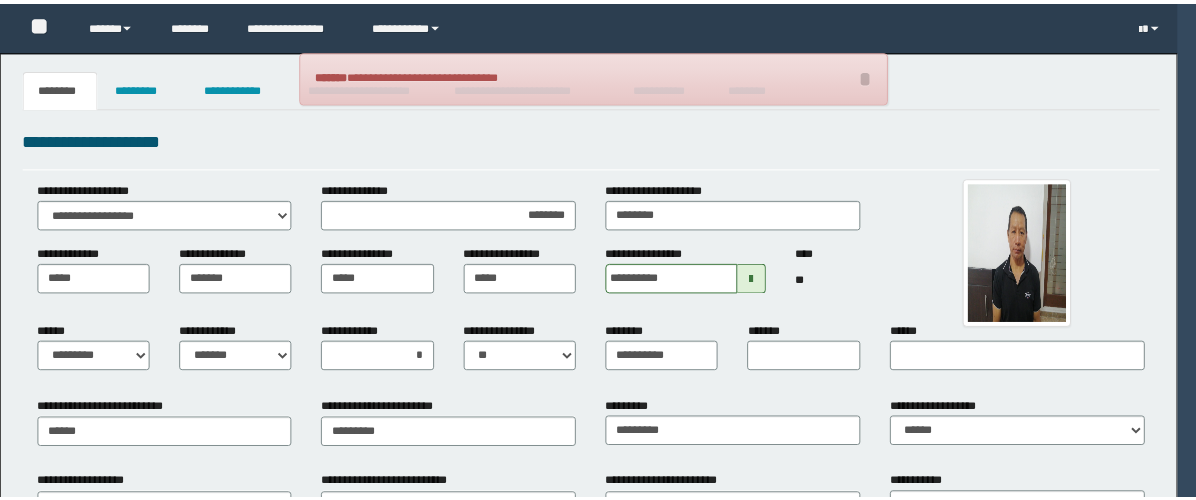 scroll, scrollTop: 0, scrollLeft: 0, axis: both 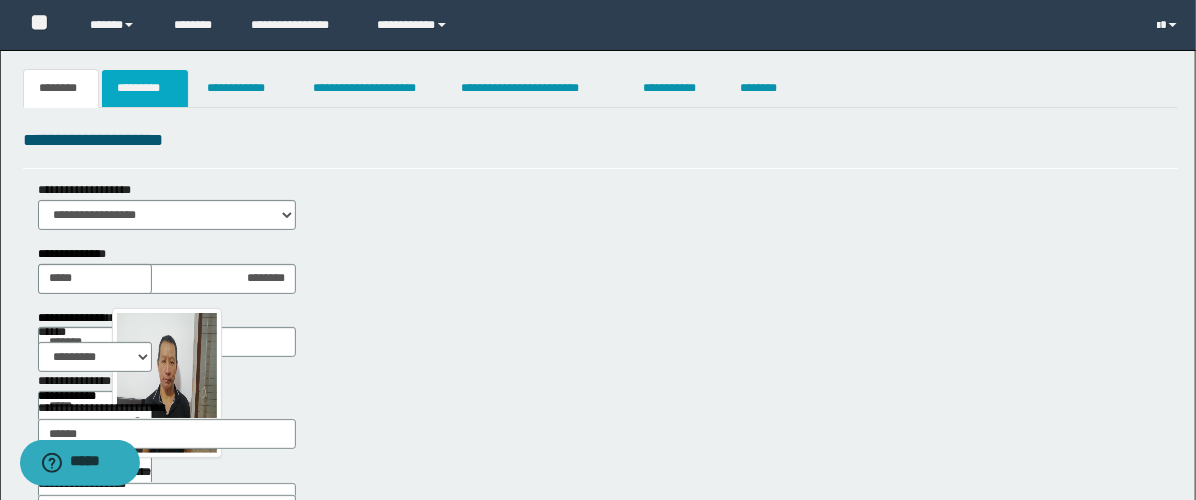 click on "*********" at bounding box center [145, 88] 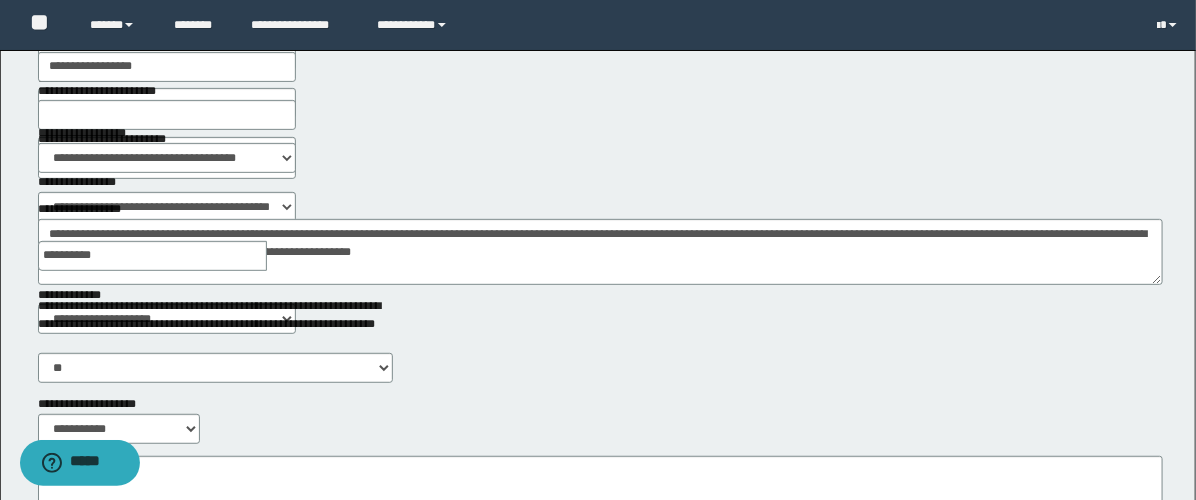 scroll, scrollTop: 222, scrollLeft: 0, axis: vertical 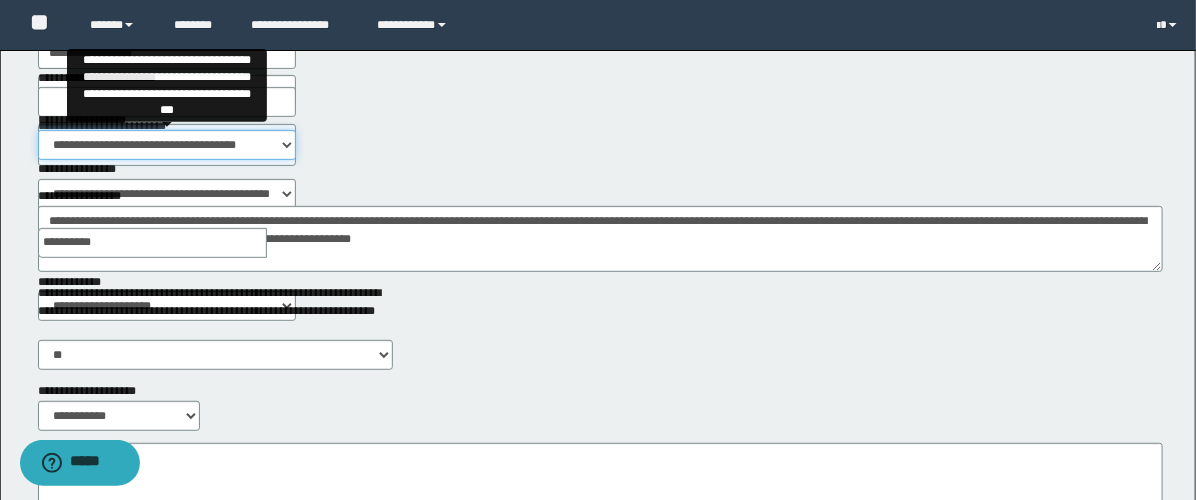 click on "**********" at bounding box center (167, 145) 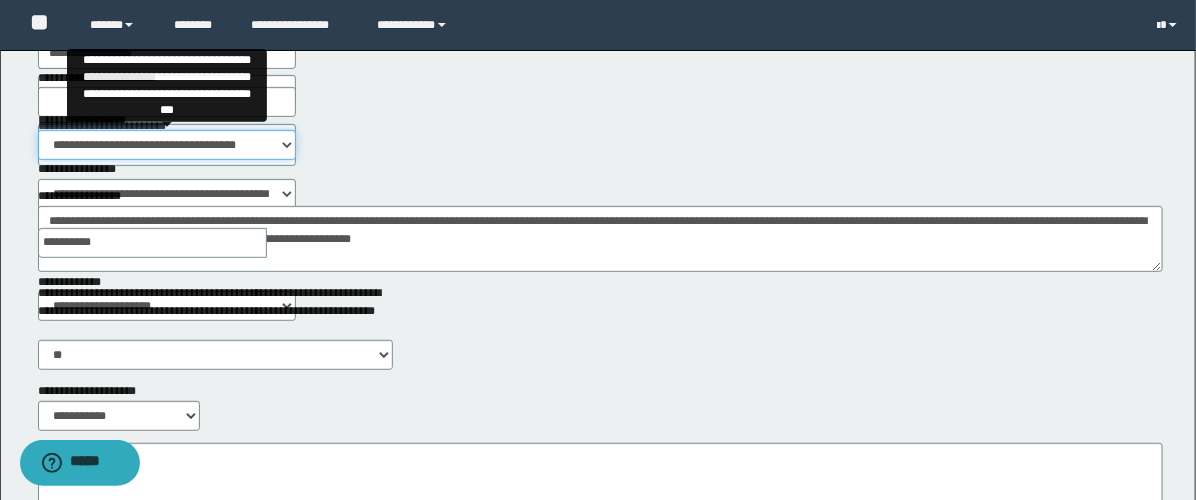 select on "***" 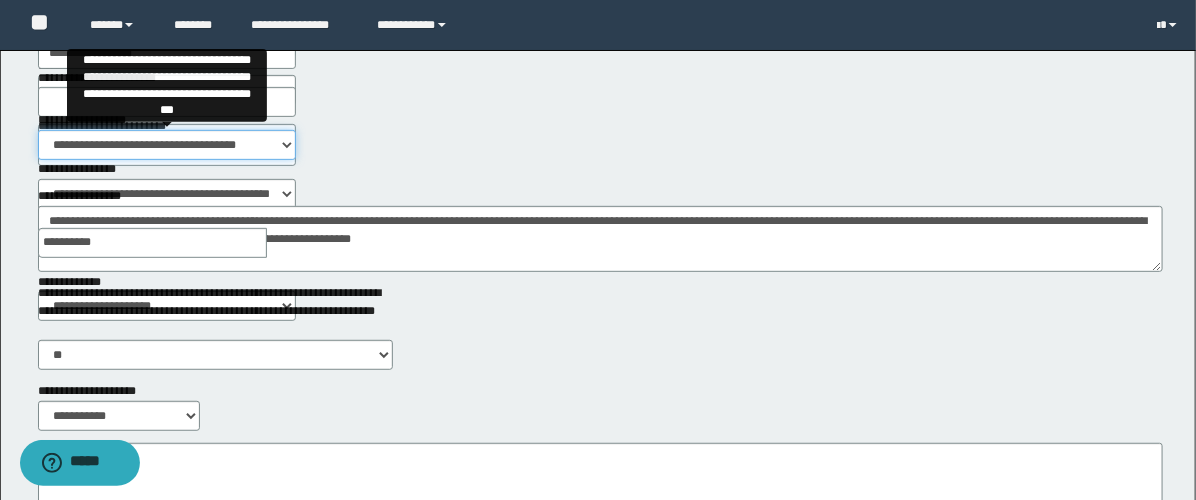 click on "**********" at bounding box center (167, 145) 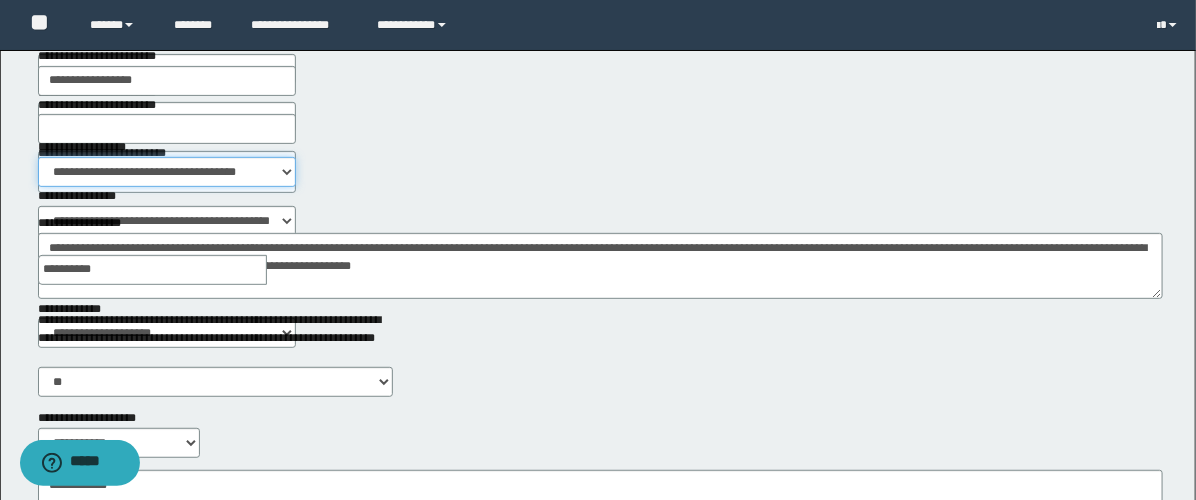 scroll, scrollTop: 0, scrollLeft: 0, axis: both 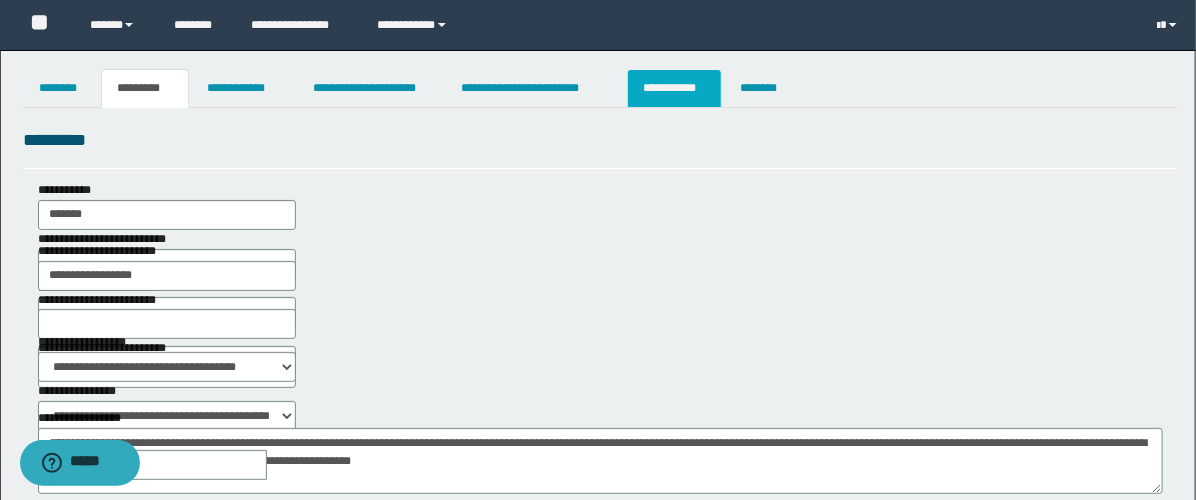 click on "**********" at bounding box center (674, 88) 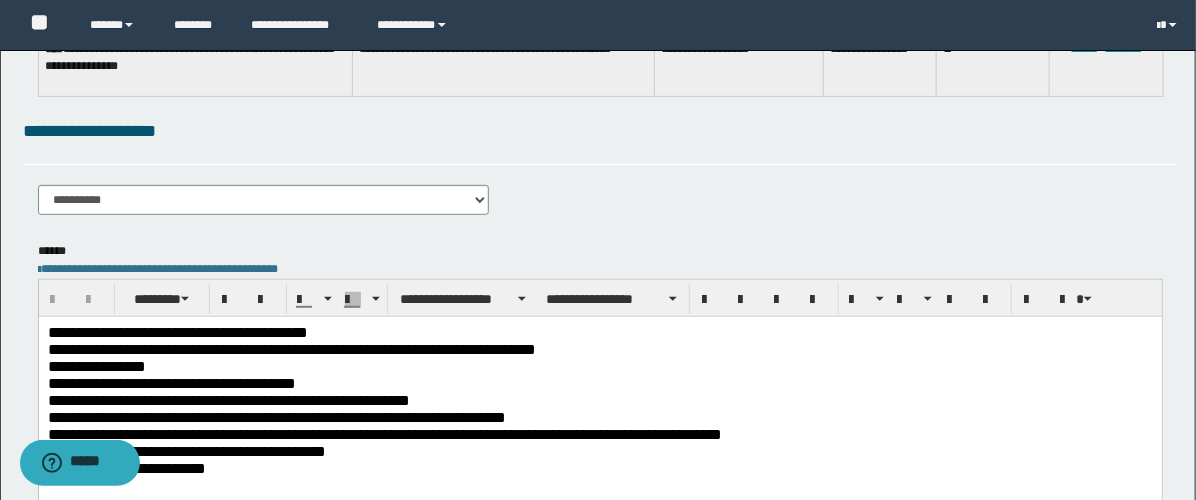 scroll, scrollTop: 333, scrollLeft: 0, axis: vertical 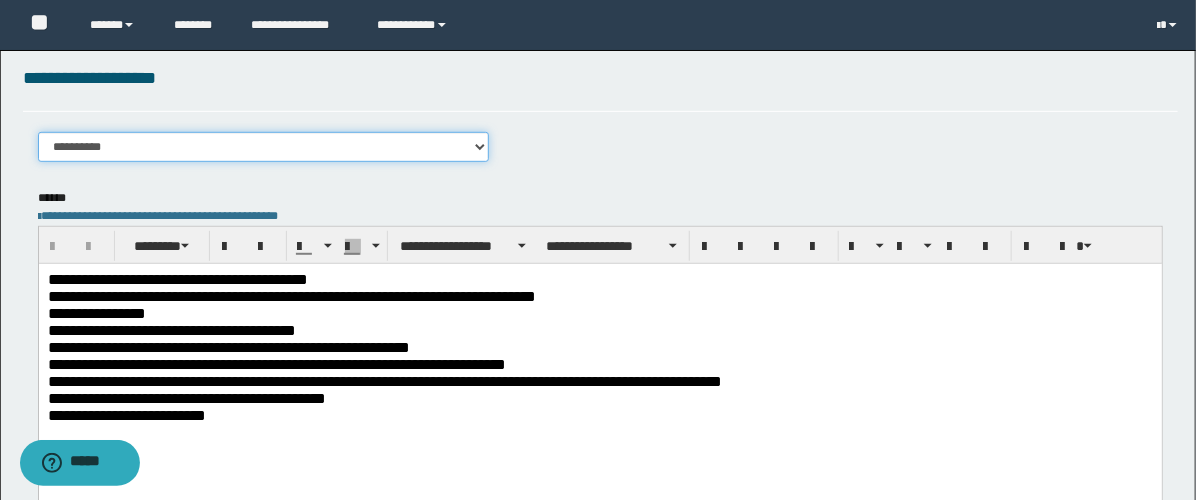 click on "**********" at bounding box center [263, 147] 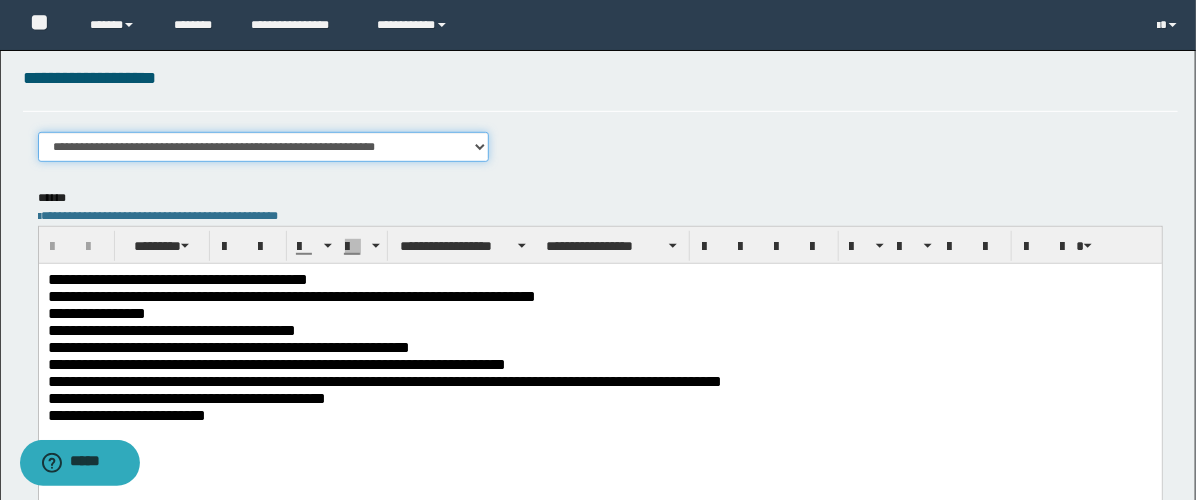 click on "**********" at bounding box center [263, 147] 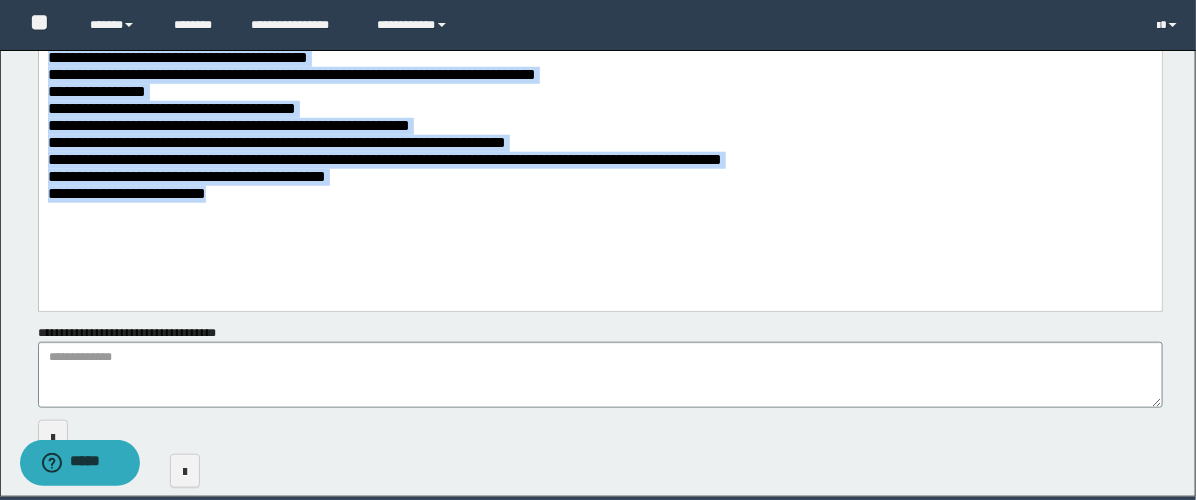 scroll, scrollTop: 422, scrollLeft: 0, axis: vertical 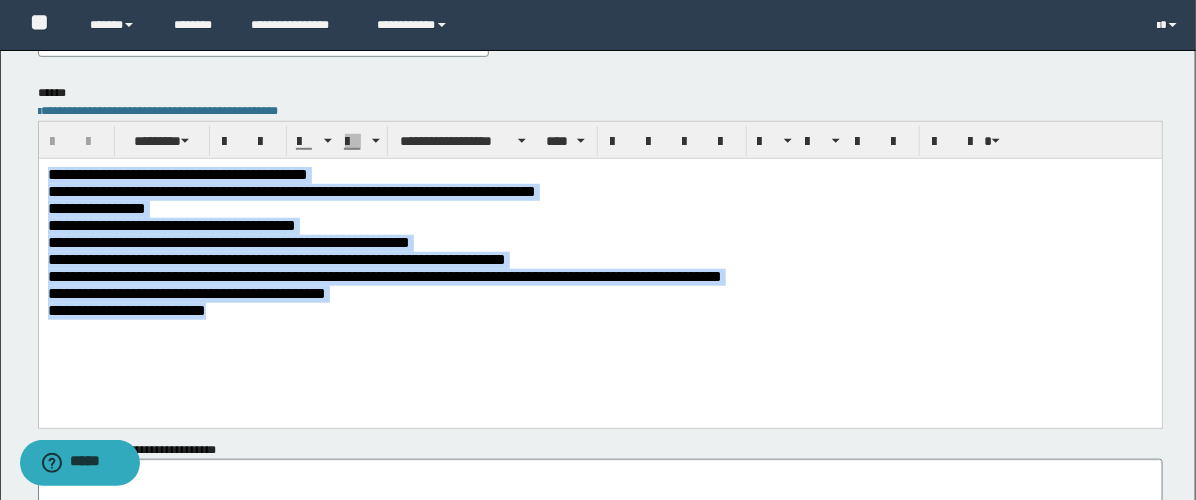 drag, startPoint x: 317, startPoint y: 338, endPoint x: -1, endPoint y: 52, distance: 427.69147 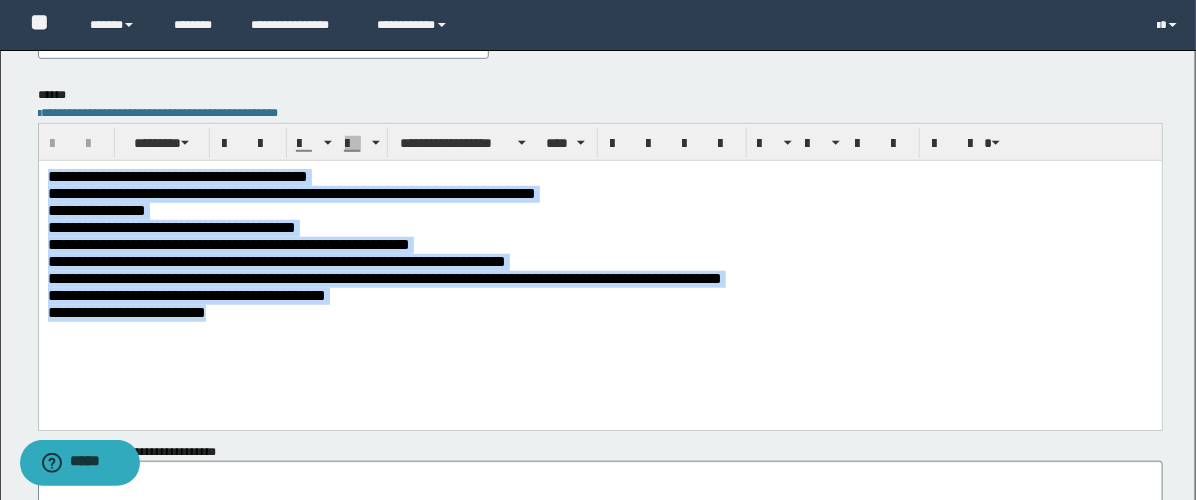 click on "**********" at bounding box center [599, 270] 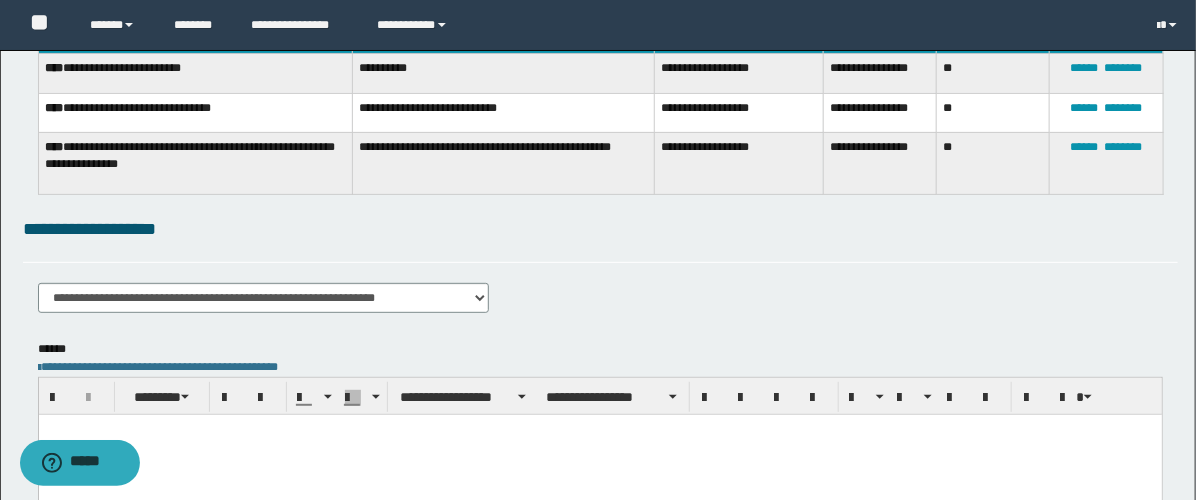 scroll, scrollTop: 0, scrollLeft: 0, axis: both 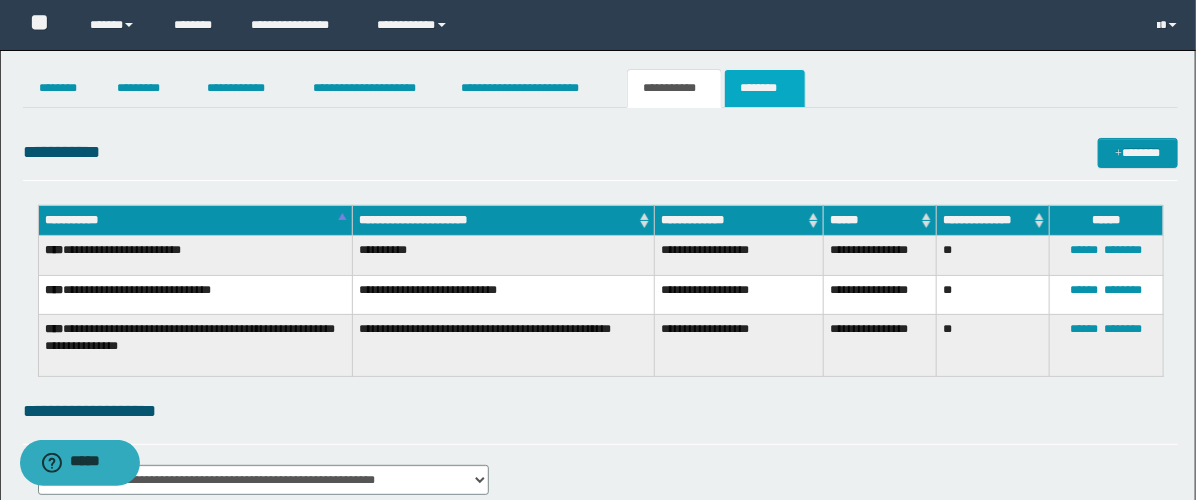 click on "********" at bounding box center [765, 88] 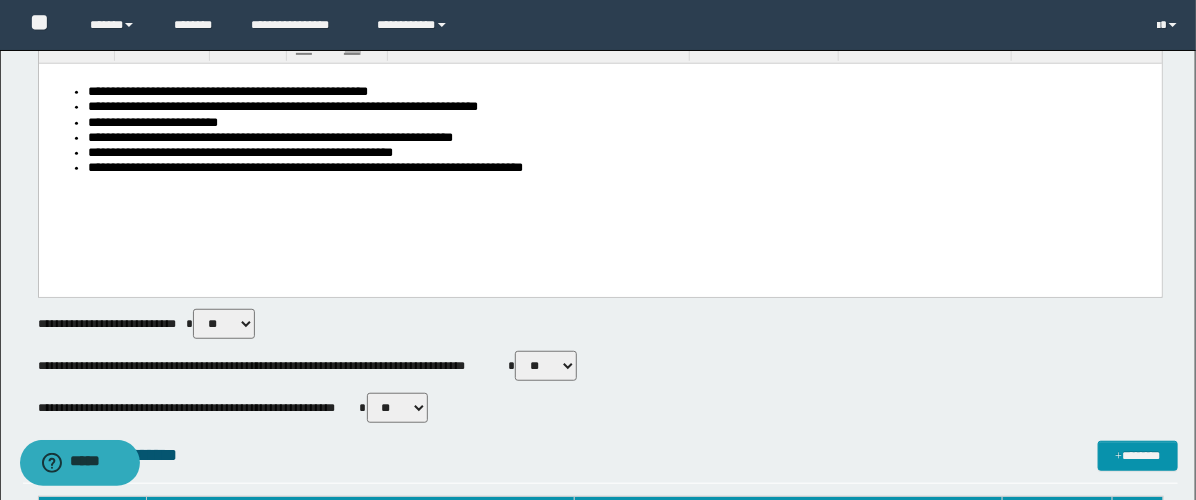 scroll, scrollTop: 444, scrollLeft: 0, axis: vertical 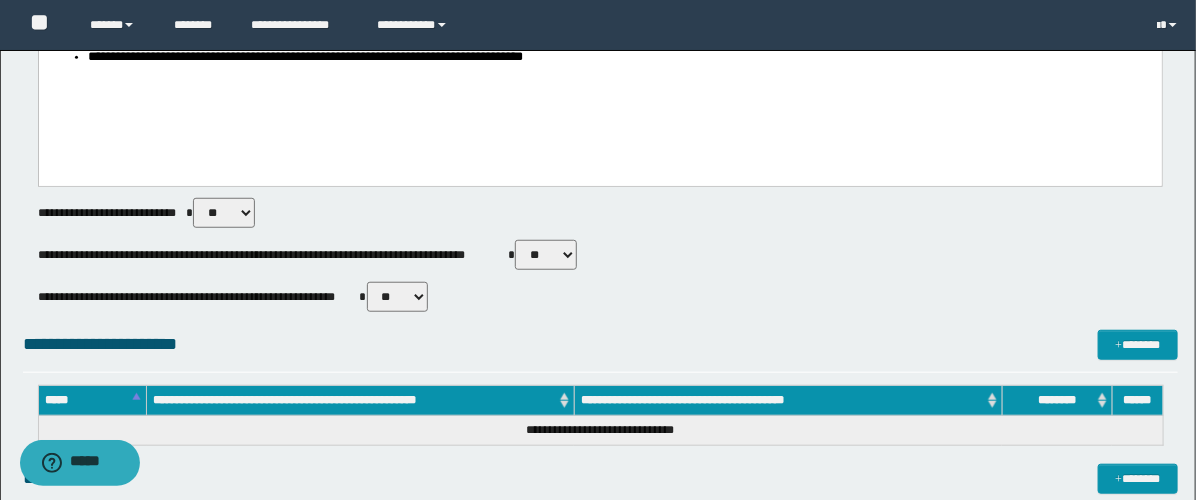 drag, startPoint x: 530, startPoint y: 258, endPoint x: 539, endPoint y: 263, distance: 10.29563 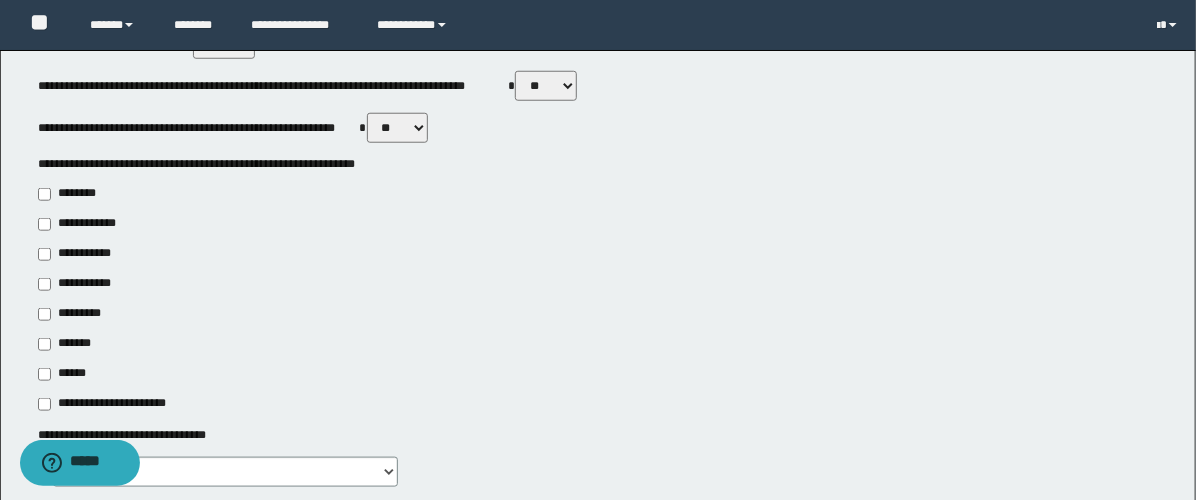scroll, scrollTop: 666, scrollLeft: 0, axis: vertical 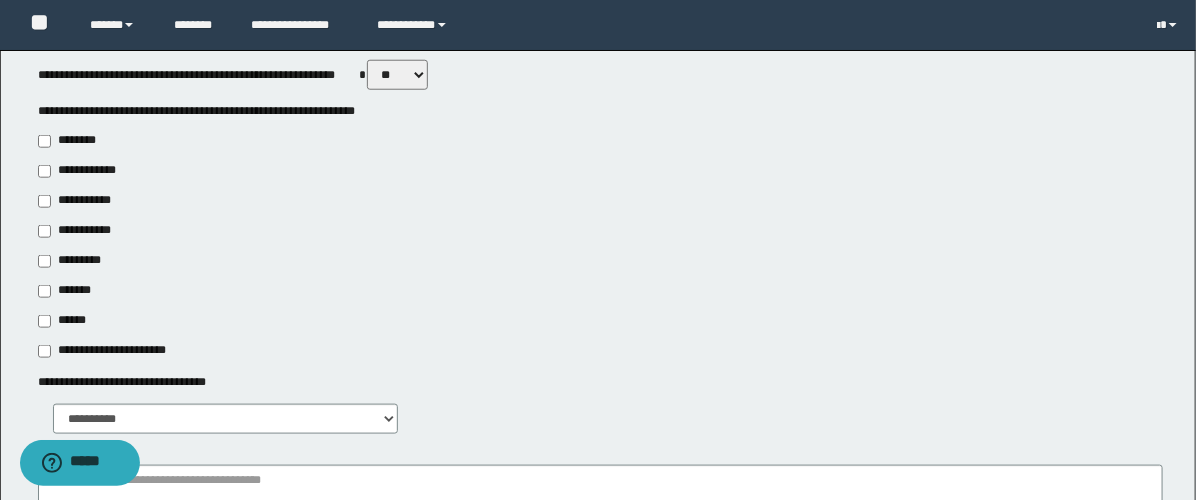 click on "**********" at bounding box center (76, 231) 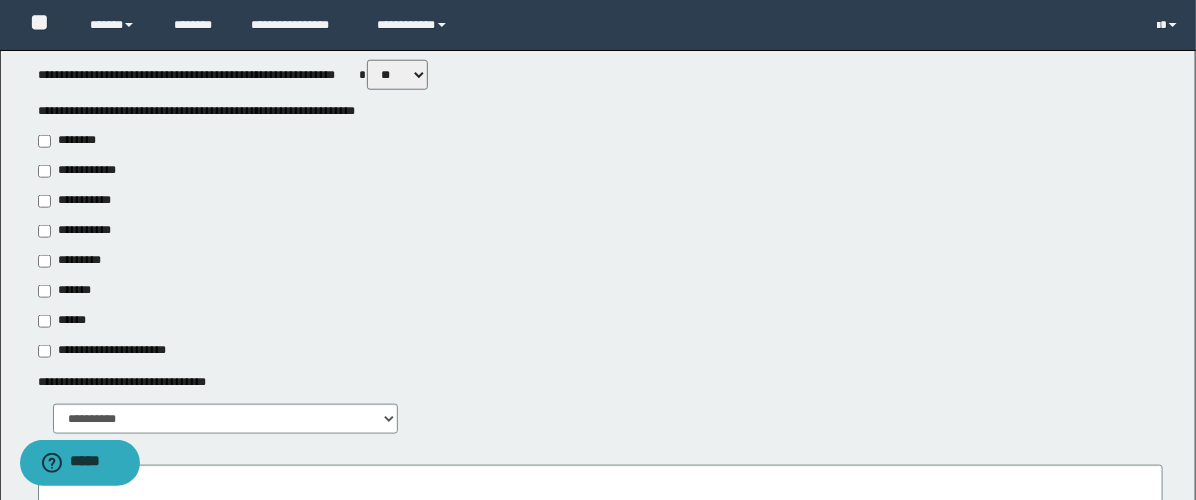 click on "**********" at bounding box center (81, 201) 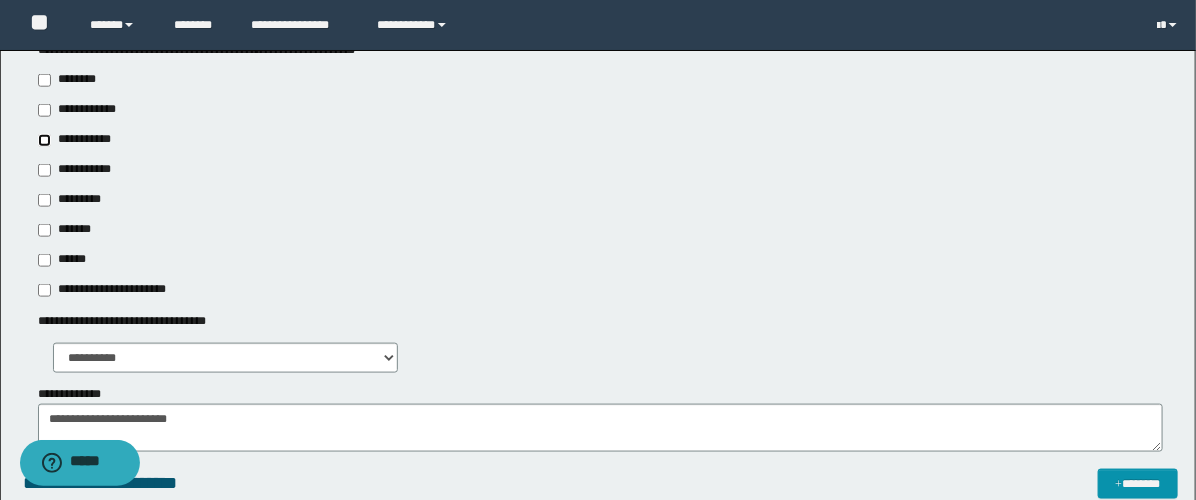 scroll, scrollTop: 888, scrollLeft: 0, axis: vertical 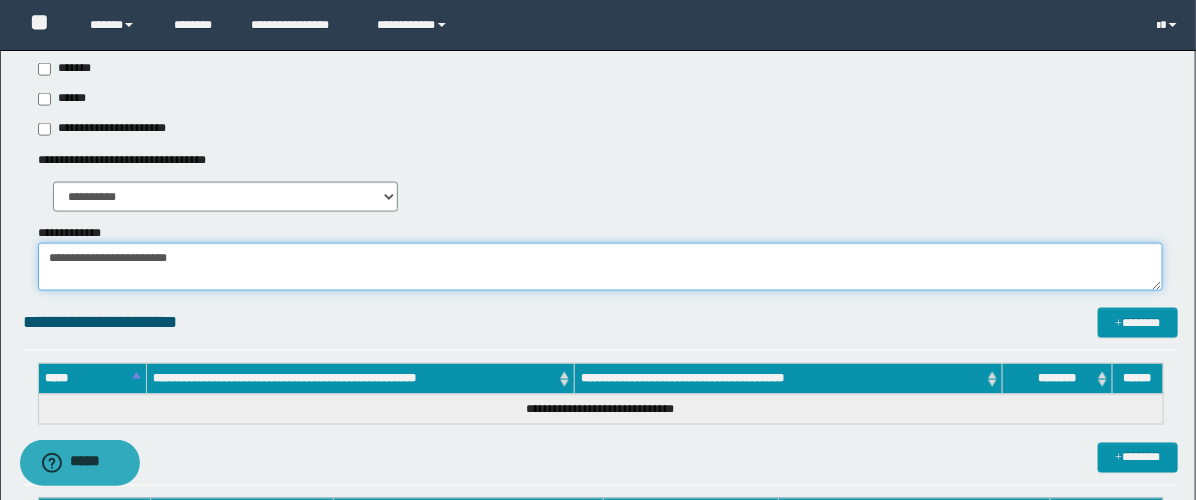 click on "**********" at bounding box center (600, 267) 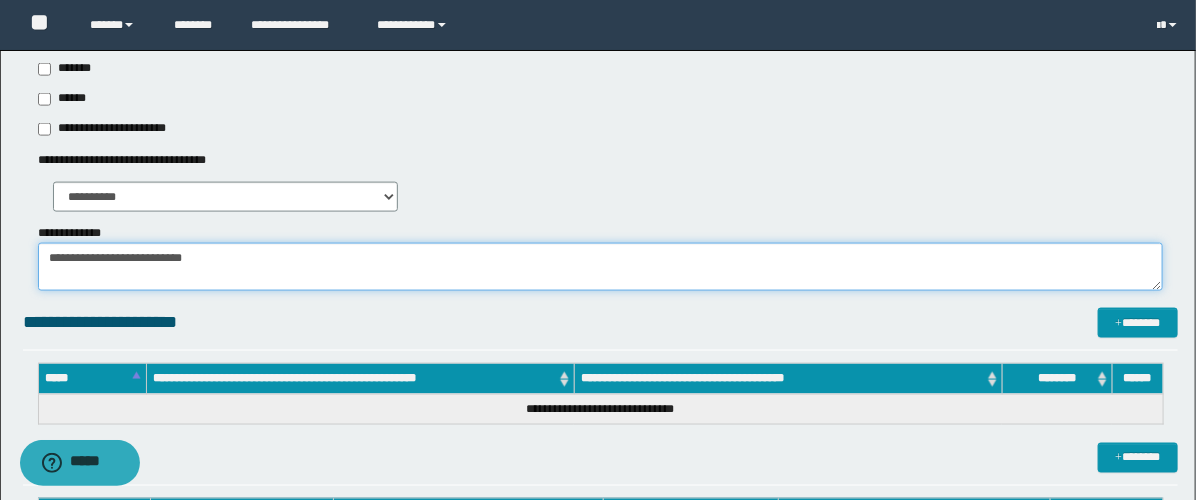 paste on "**********" 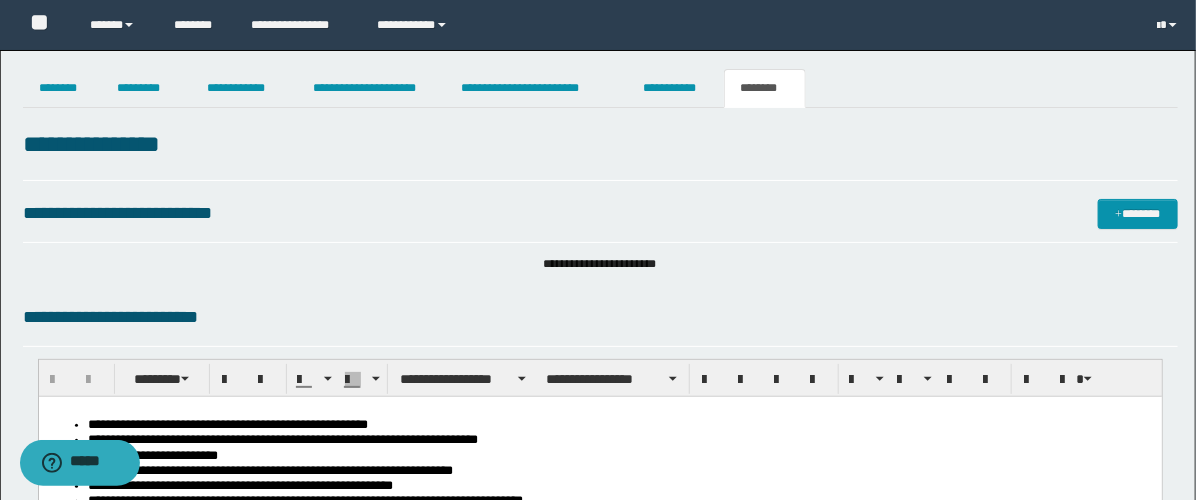 scroll, scrollTop: 222, scrollLeft: 0, axis: vertical 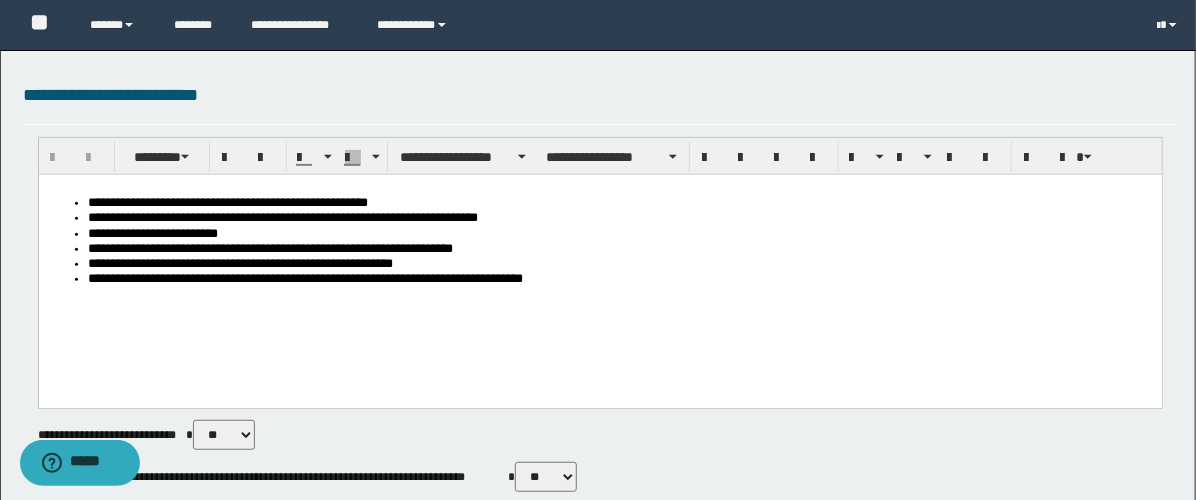 type on "**********" 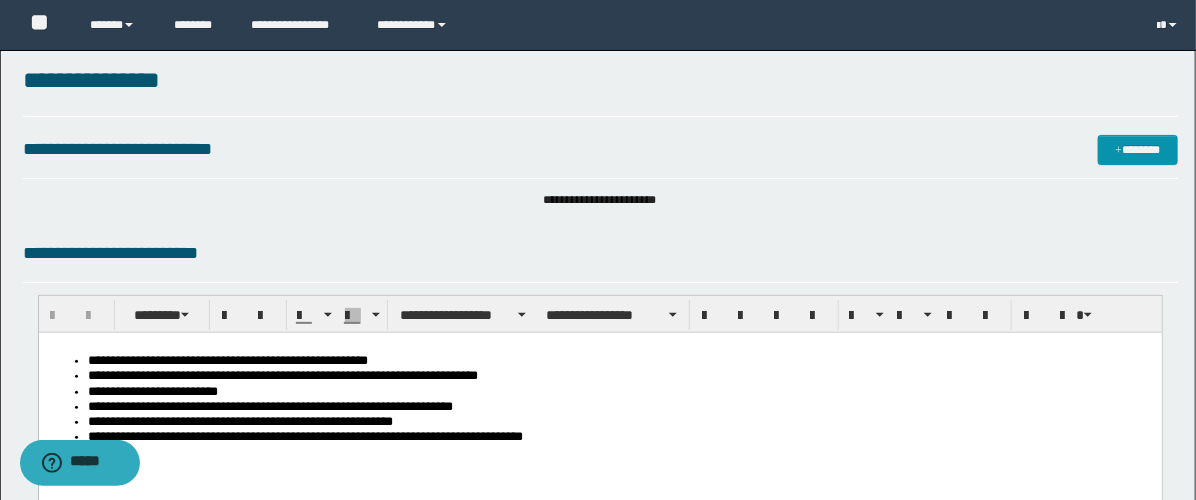 scroll, scrollTop: 0, scrollLeft: 0, axis: both 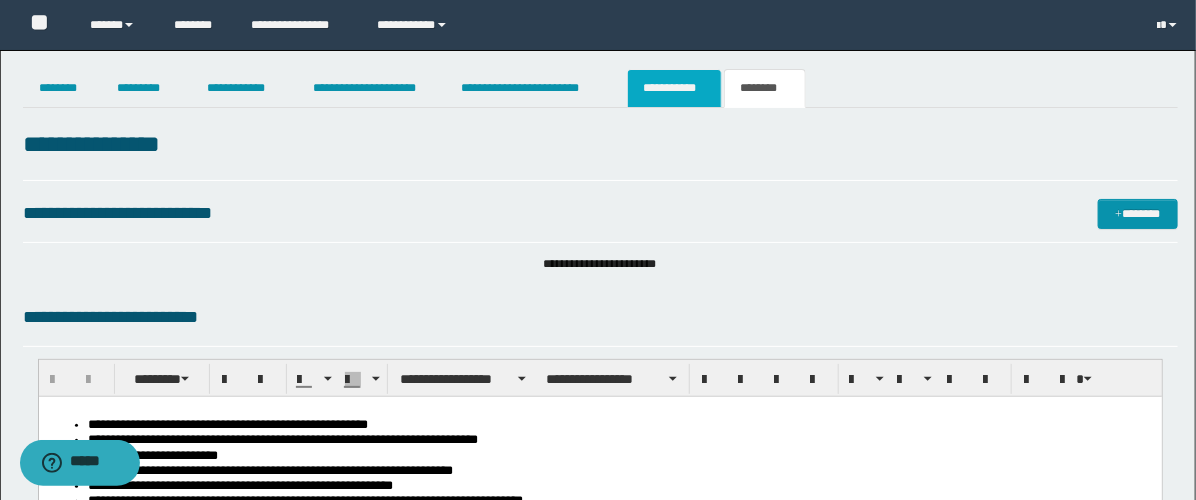 click on "**********" at bounding box center [674, 88] 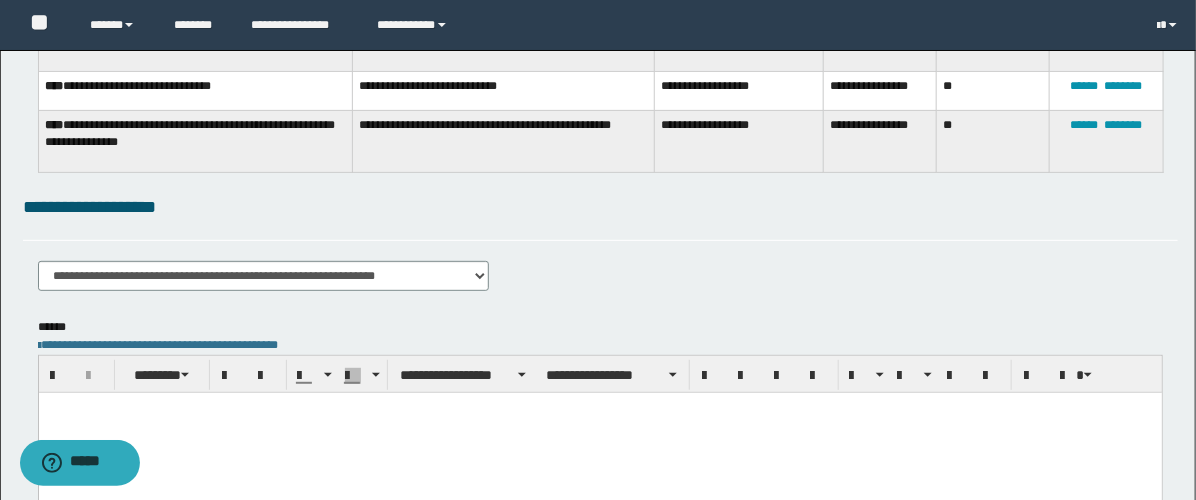 scroll, scrollTop: 333, scrollLeft: 0, axis: vertical 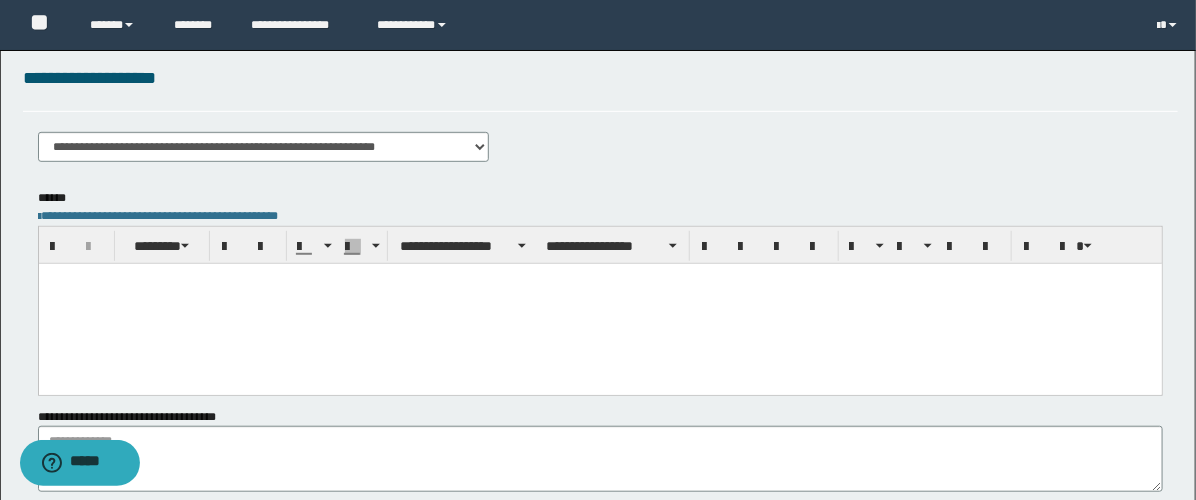 click at bounding box center (599, 304) 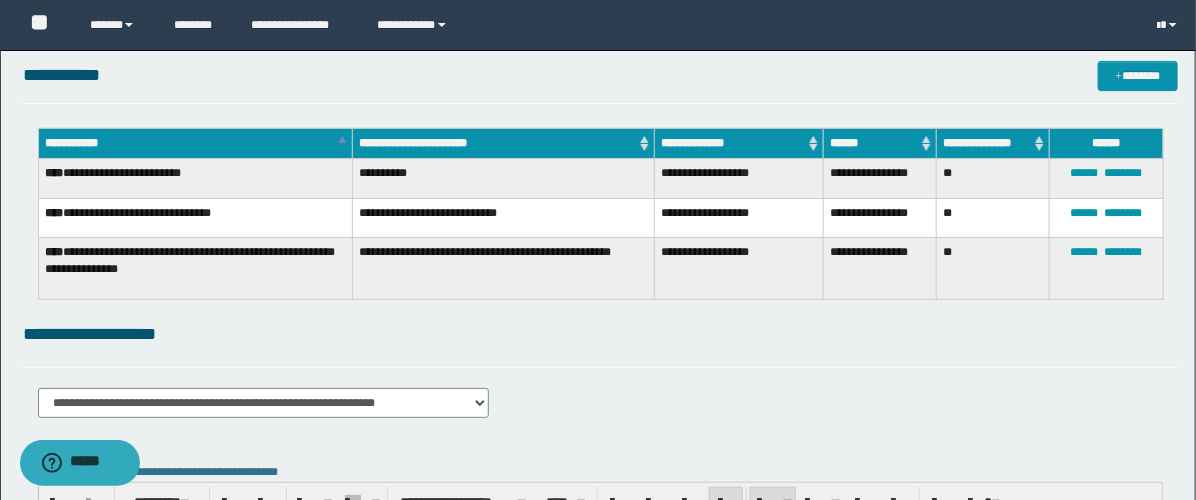 scroll, scrollTop: 0, scrollLeft: 0, axis: both 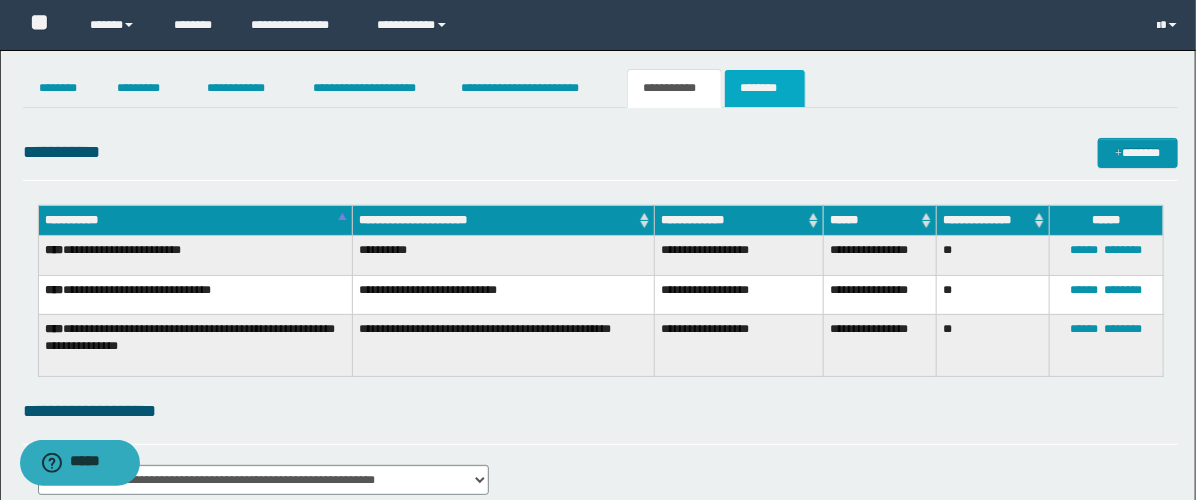 click on "********" at bounding box center (765, 88) 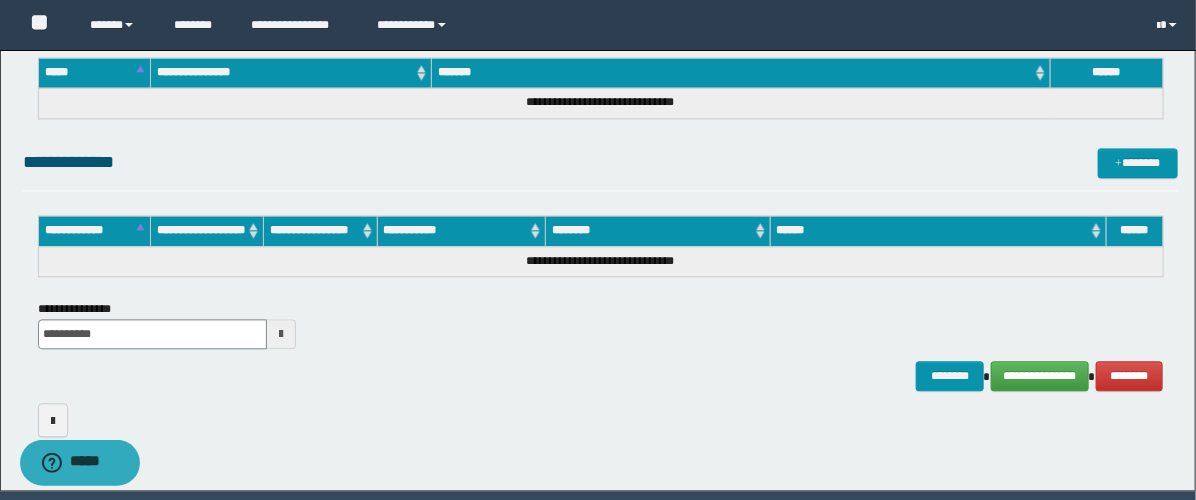 scroll, scrollTop: 1544, scrollLeft: 0, axis: vertical 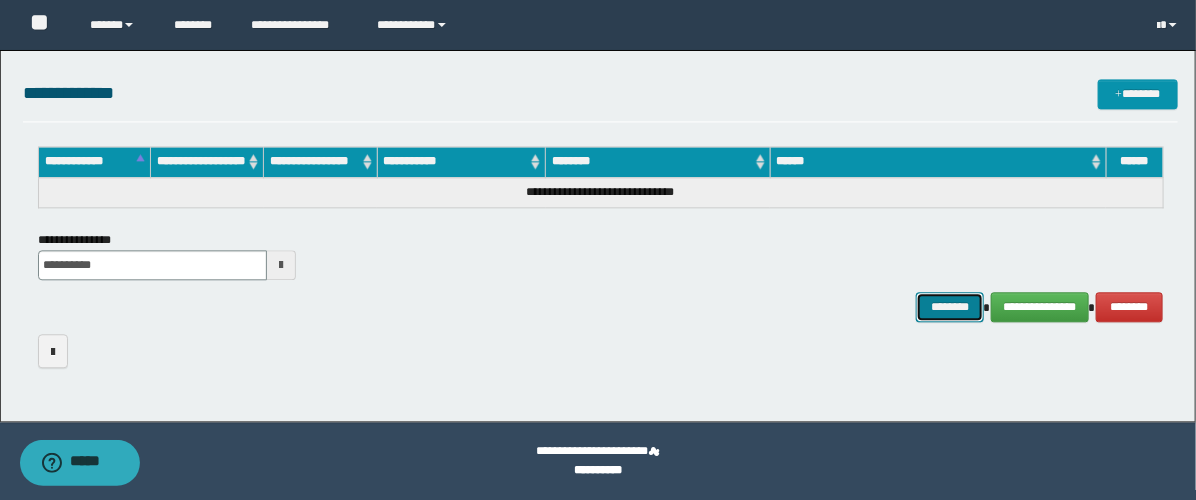click on "********" at bounding box center [950, 307] 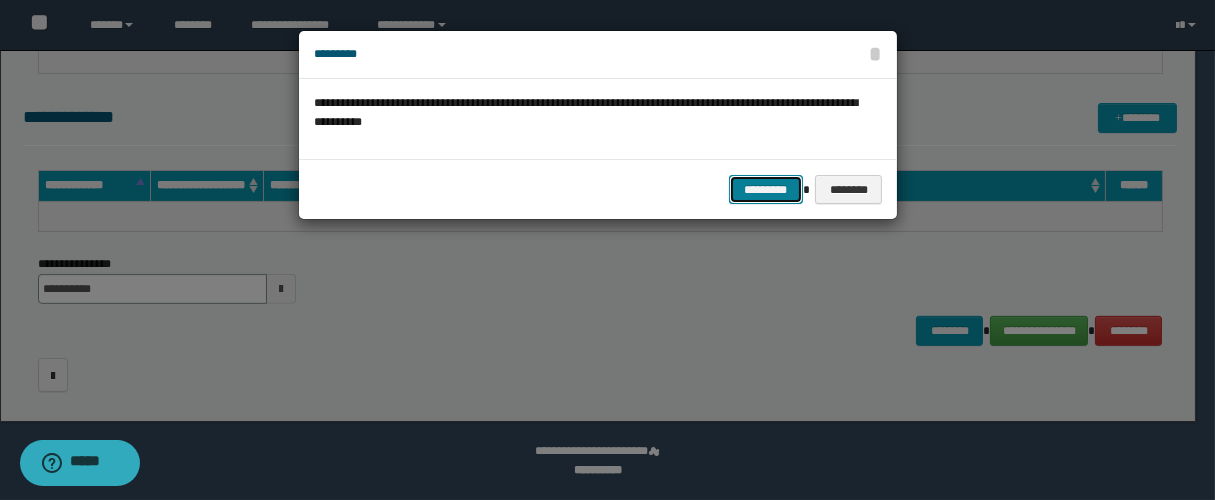click on "*********" at bounding box center [766, 190] 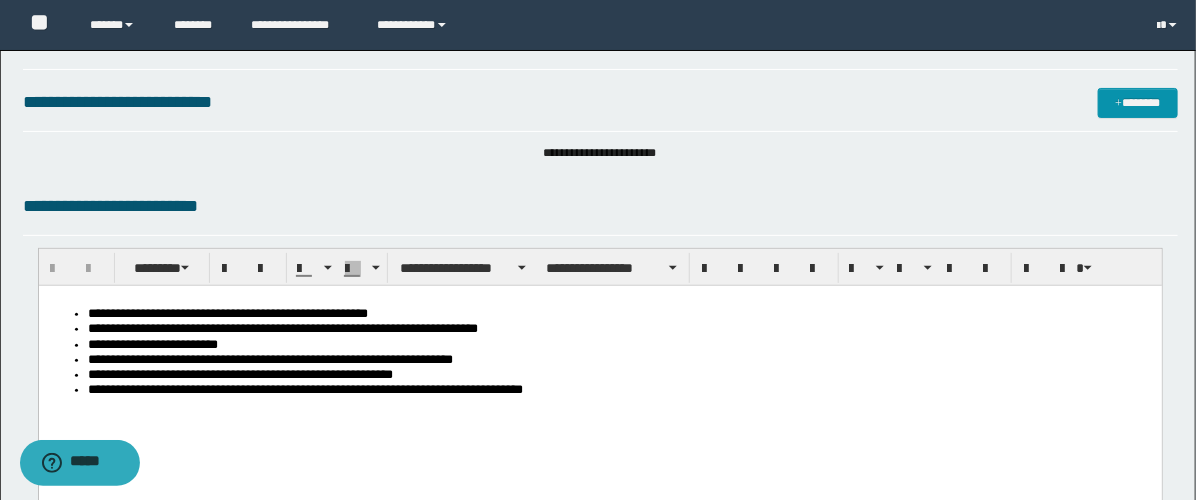 scroll, scrollTop: 0, scrollLeft: 0, axis: both 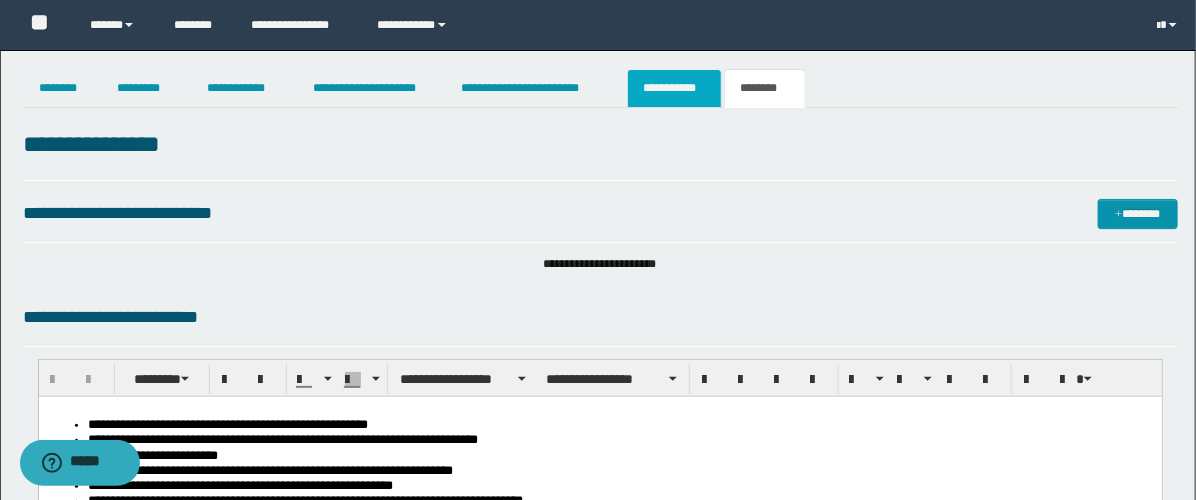 click on "**********" at bounding box center (674, 88) 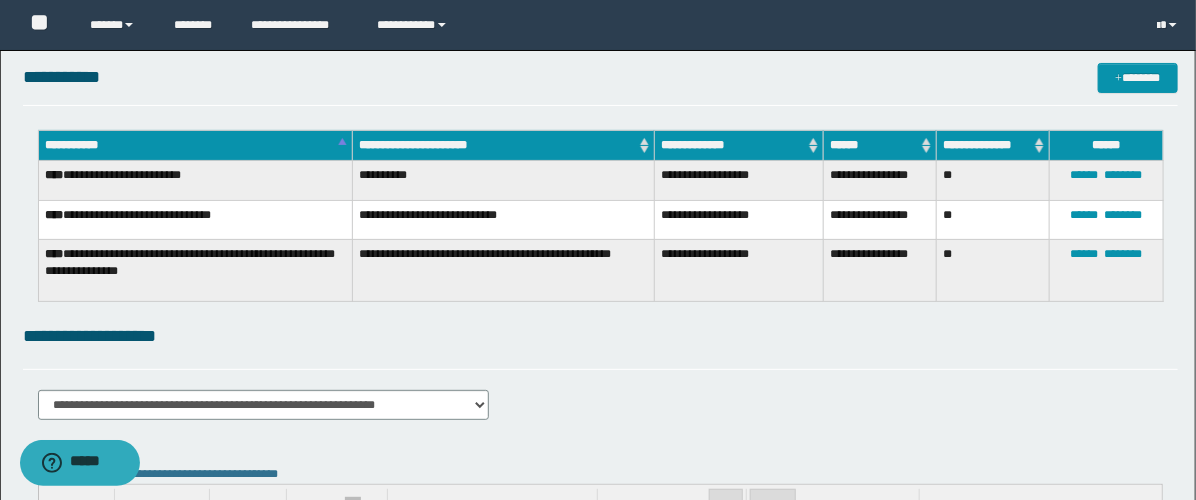 scroll, scrollTop: 0, scrollLeft: 0, axis: both 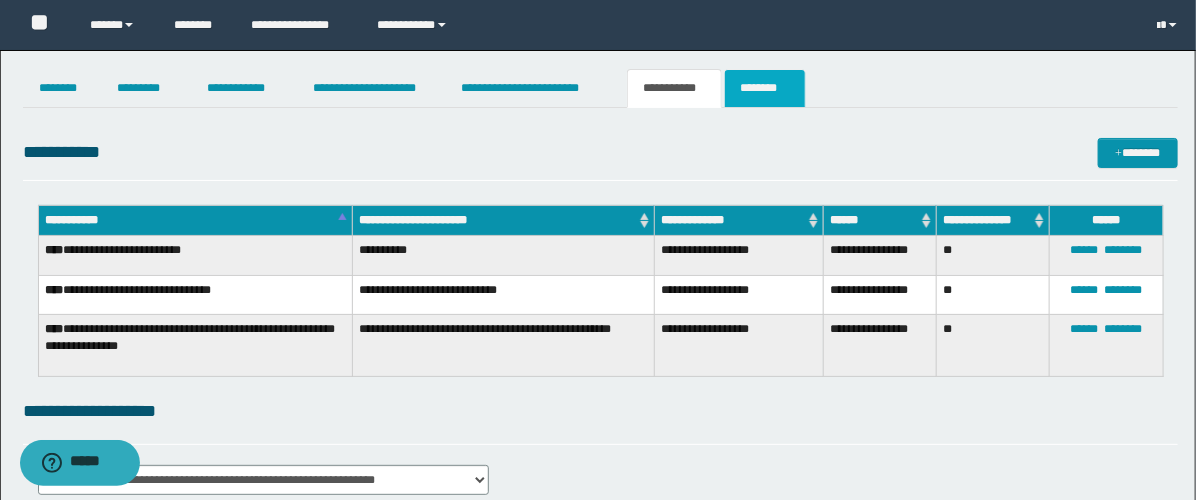 click on "********" at bounding box center [765, 88] 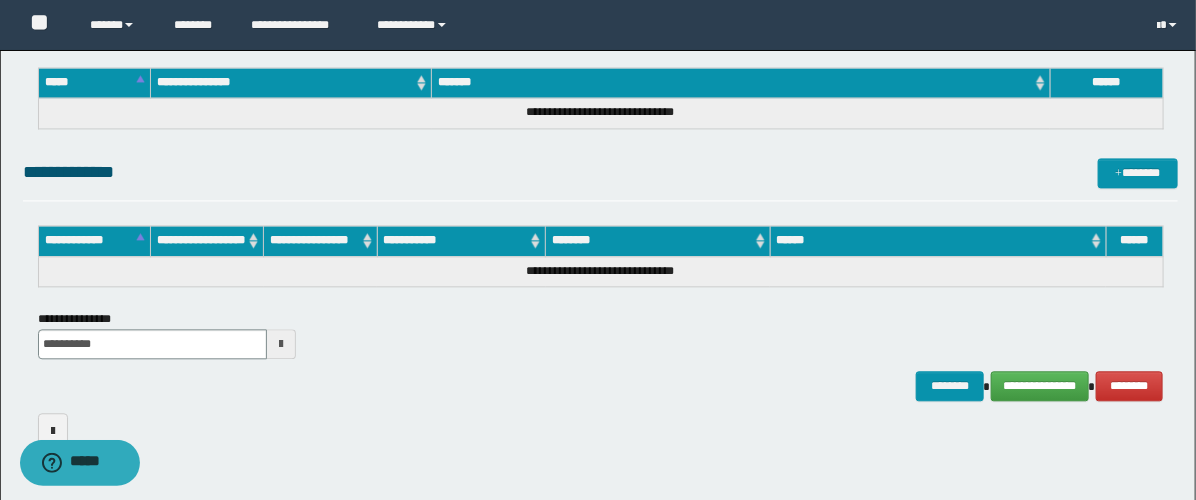 scroll, scrollTop: 1544, scrollLeft: 0, axis: vertical 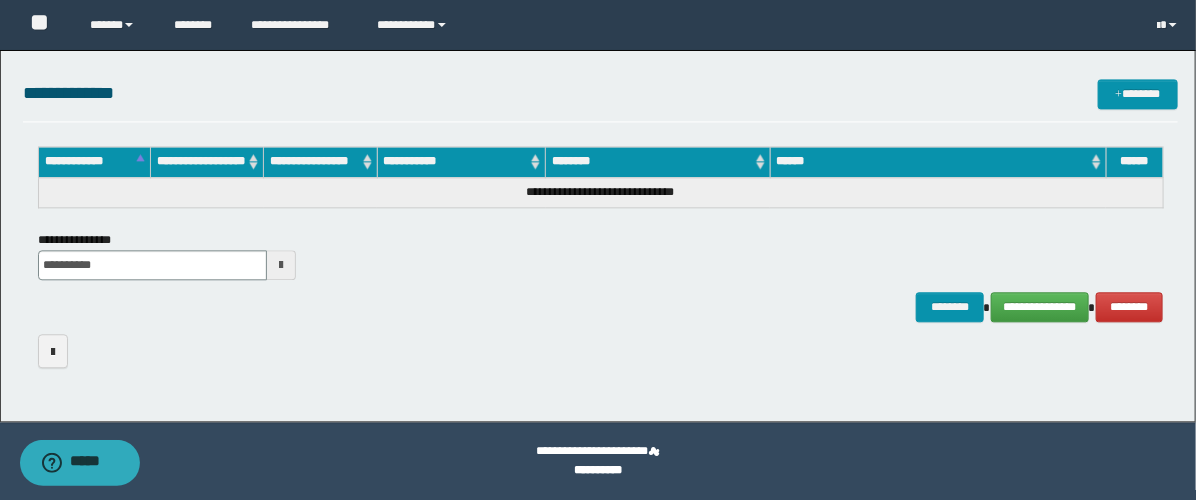click on "**********" at bounding box center (600, -514) 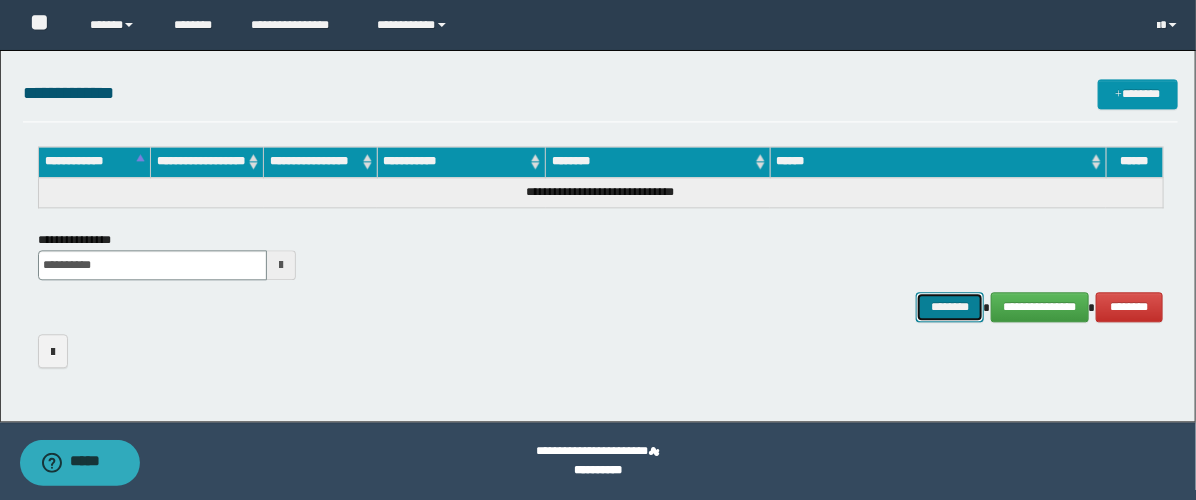 click on "********" at bounding box center (950, 307) 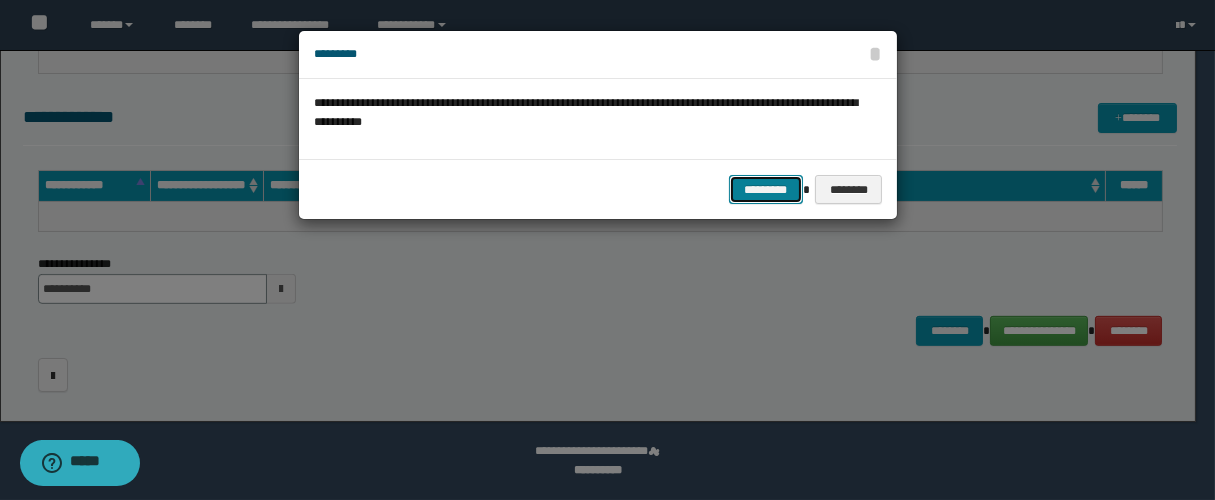 click on "*********" at bounding box center (766, 190) 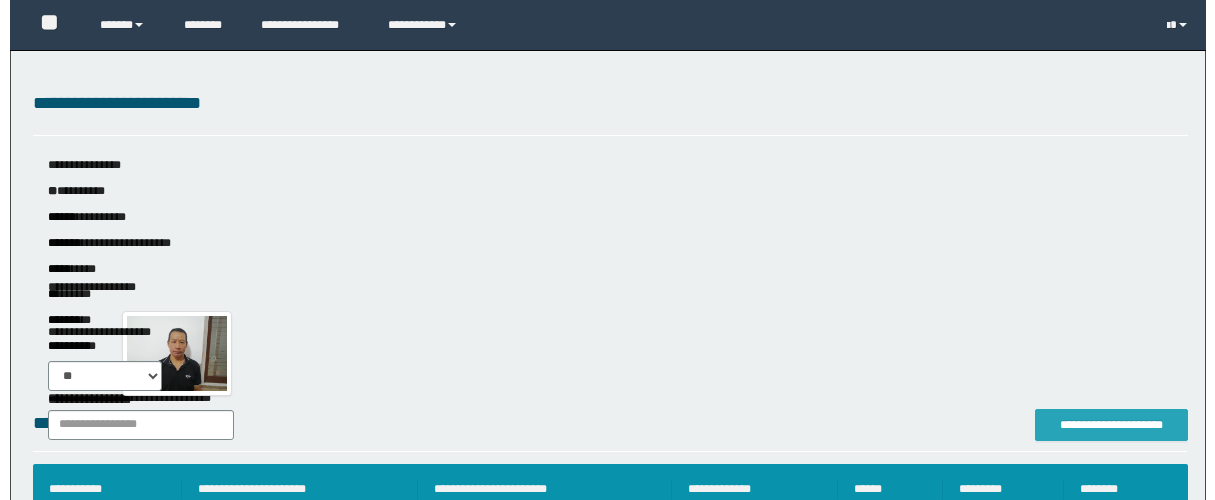 scroll, scrollTop: 222, scrollLeft: 0, axis: vertical 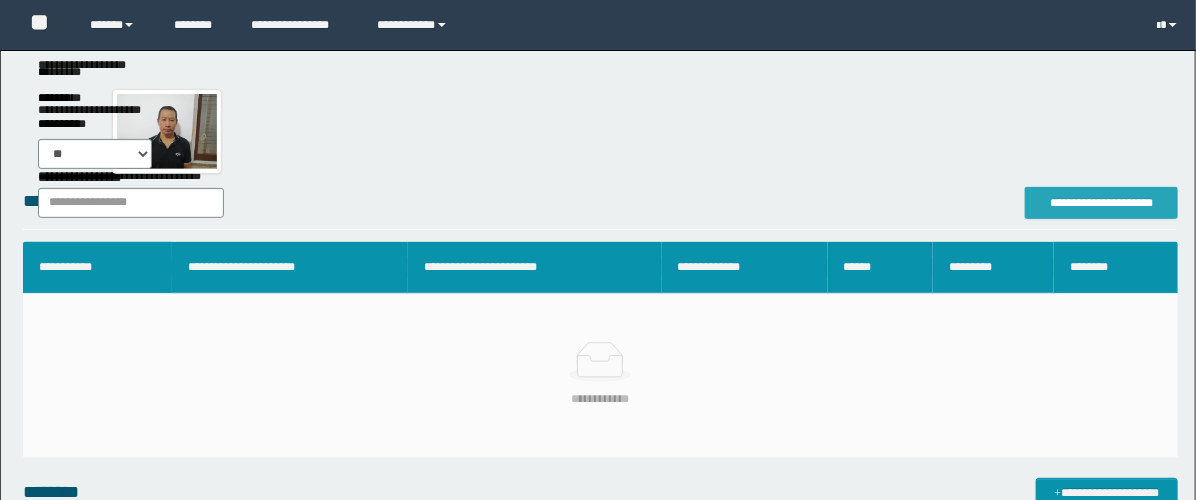 click on "**********" at bounding box center [1101, 203] 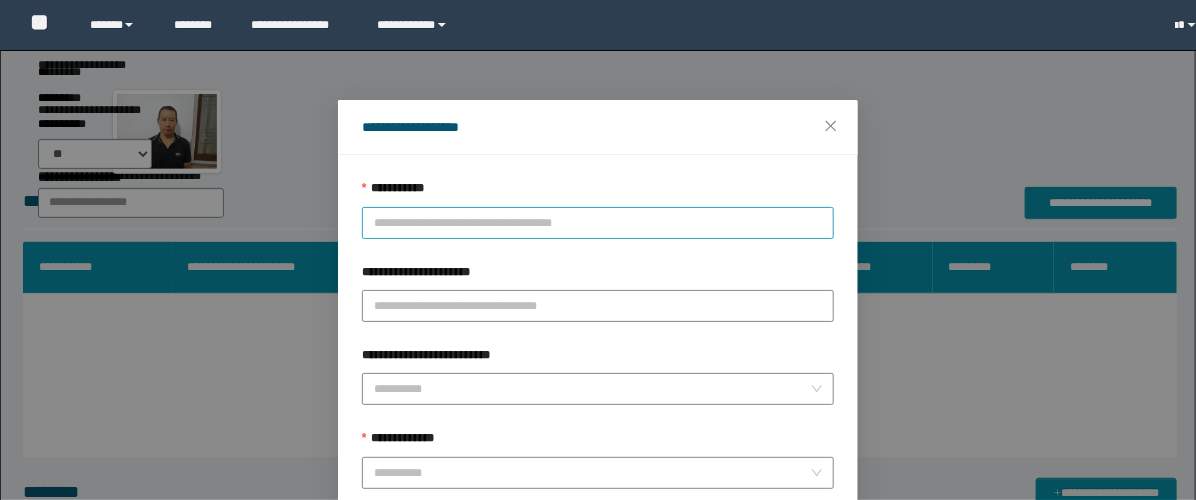 click on "**********" at bounding box center (598, 223) 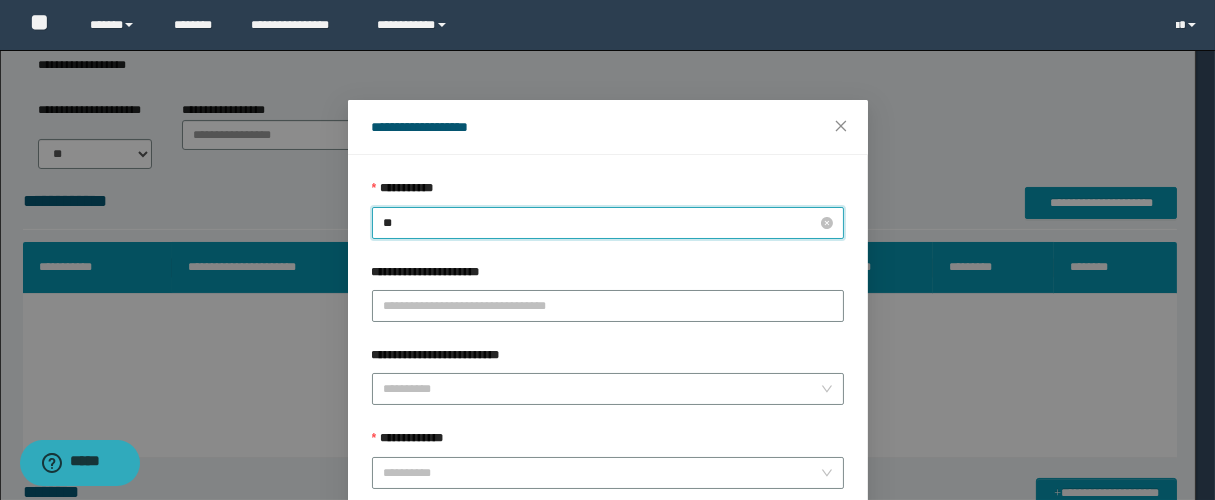 scroll, scrollTop: 0, scrollLeft: 0, axis: both 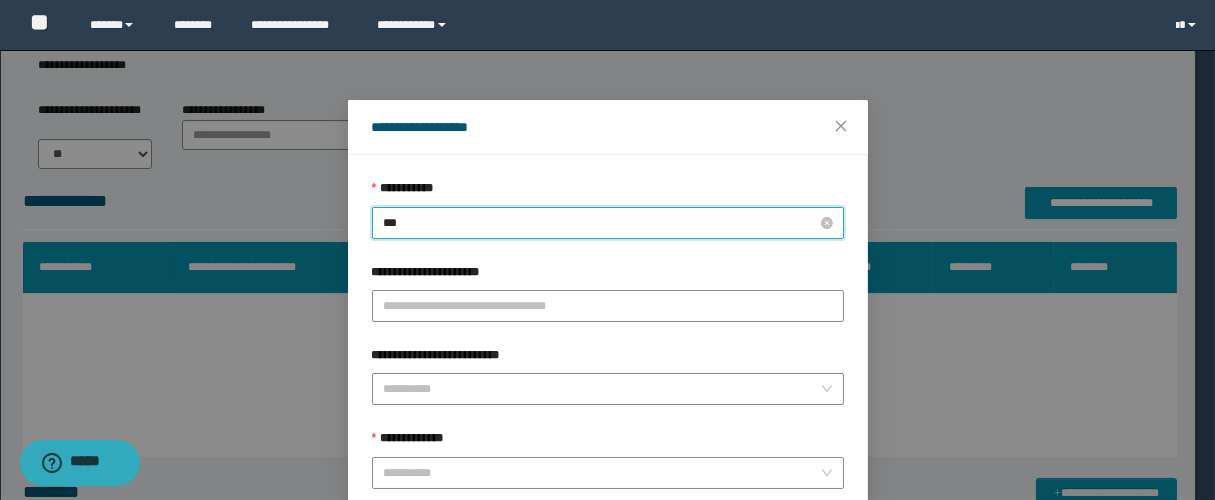 type on "****" 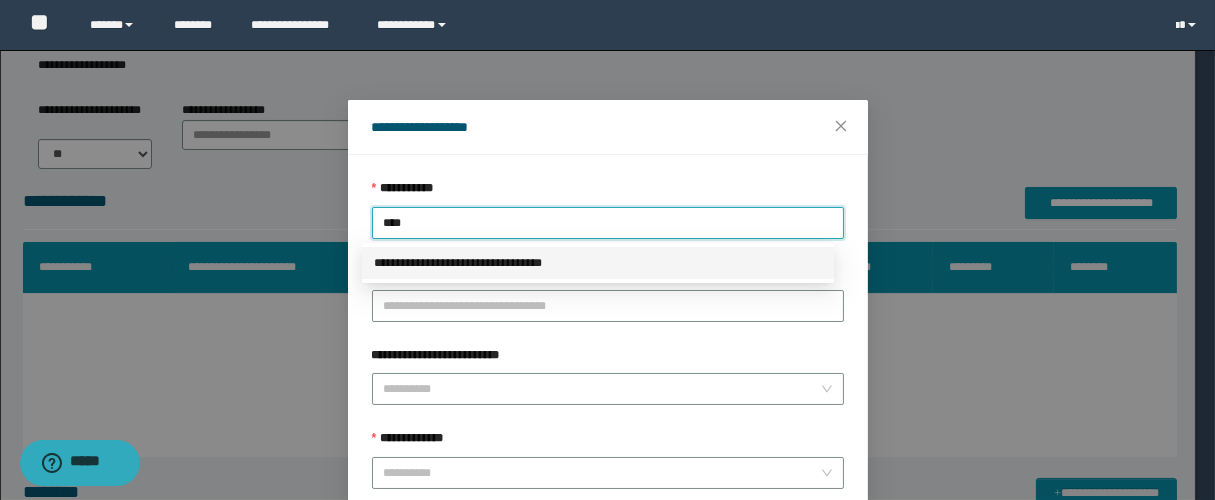 click on "**********" at bounding box center [598, 263] 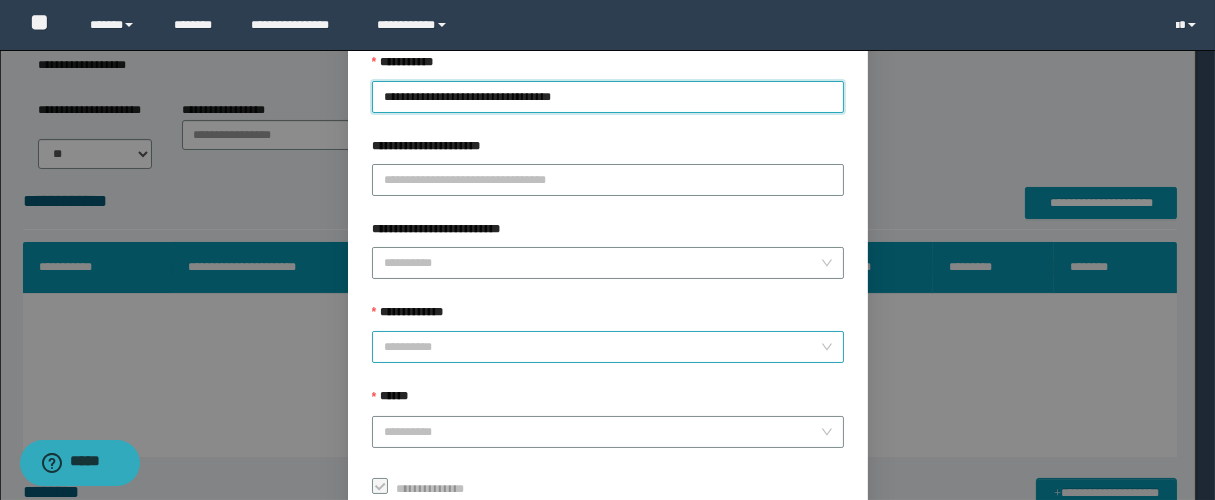 scroll, scrollTop: 222, scrollLeft: 0, axis: vertical 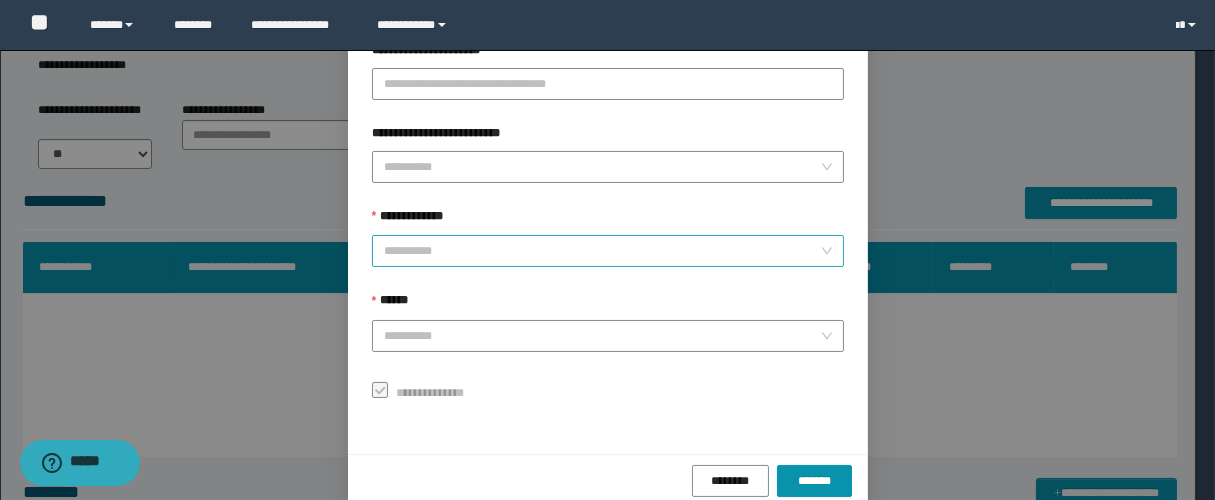 click on "**********" at bounding box center (602, 251) 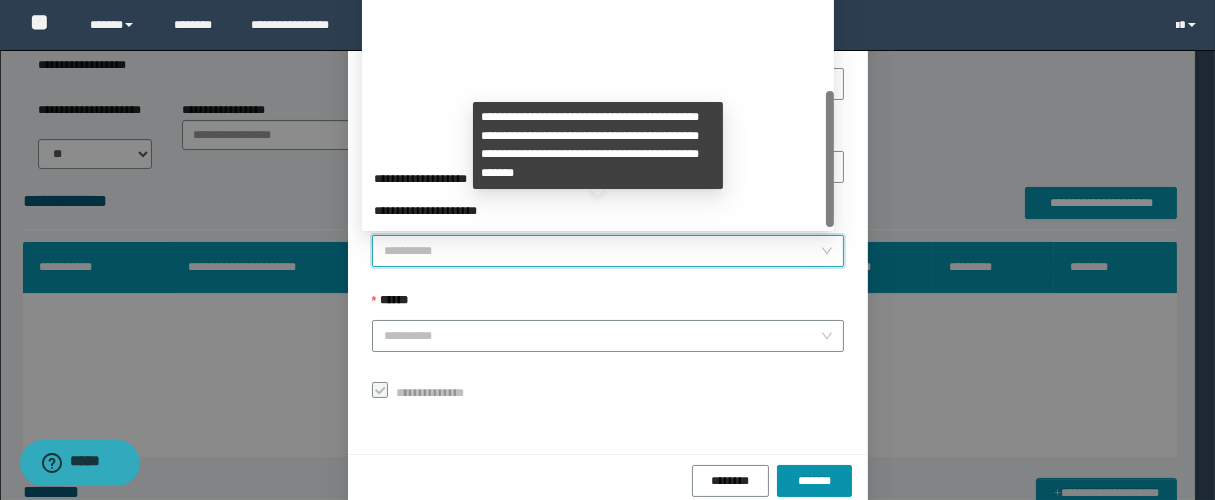 scroll, scrollTop: 224, scrollLeft: 0, axis: vertical 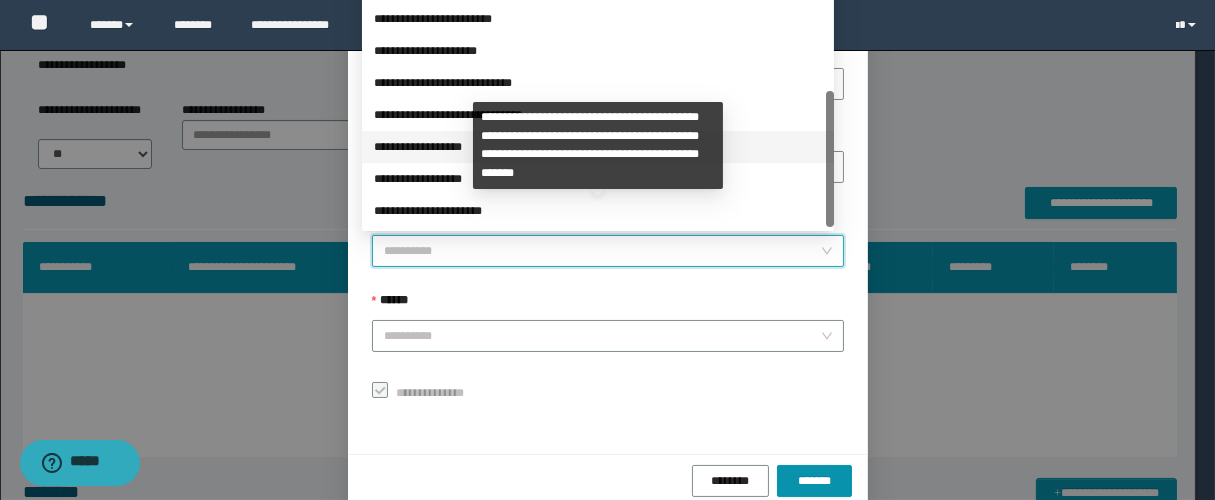 click on "**********" at bounding box center (598, 147) 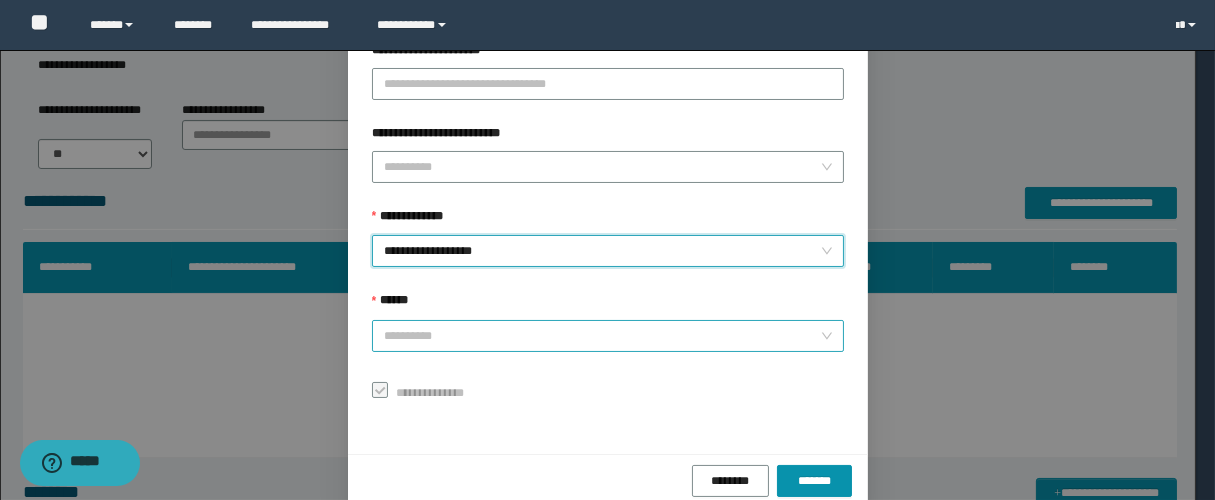 click on "******" at bounding box center (602, 336) 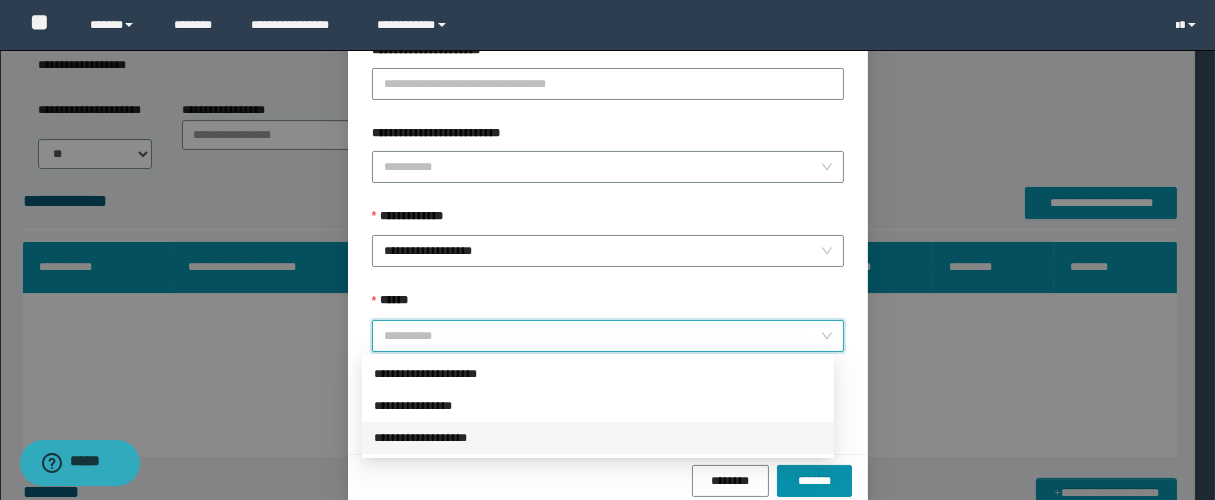 click on "**********" at bounding box center [598, 438] 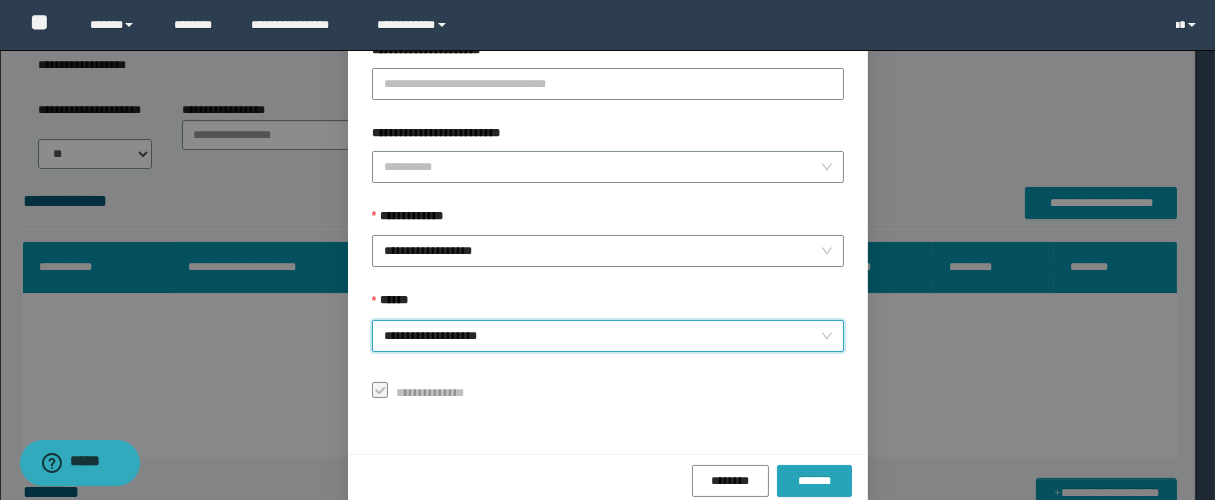 click on "*******" at bounding box center [814, 481] 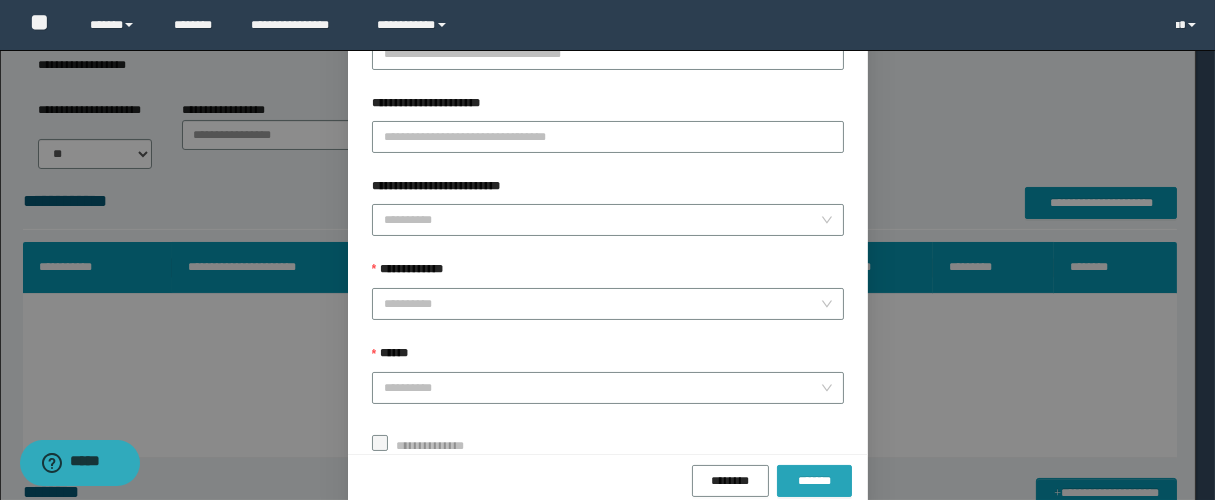 scroll, scrollTop: 263, scrollLeft: 0, axis: vertical 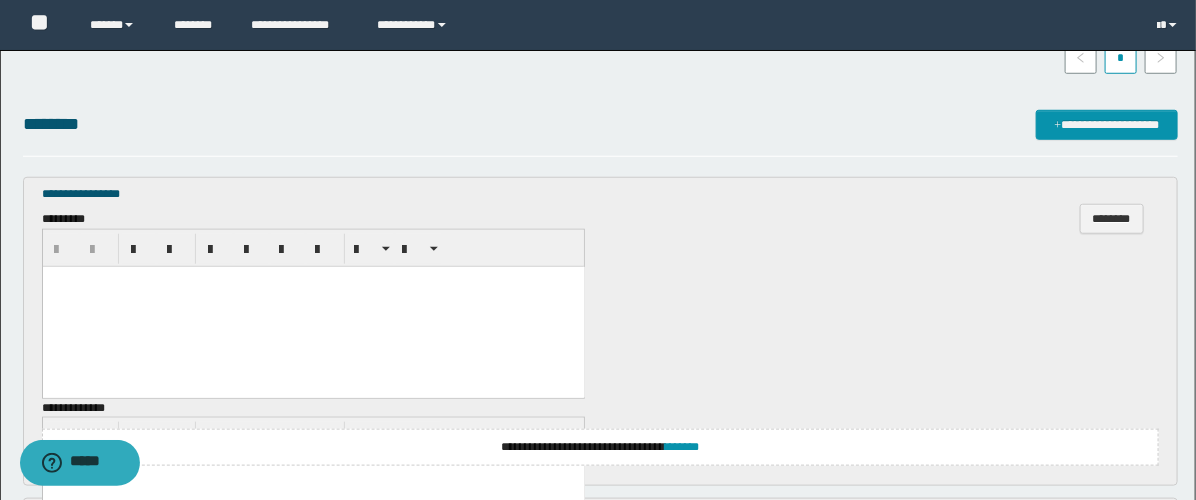 click at bounding box center [313, 306] 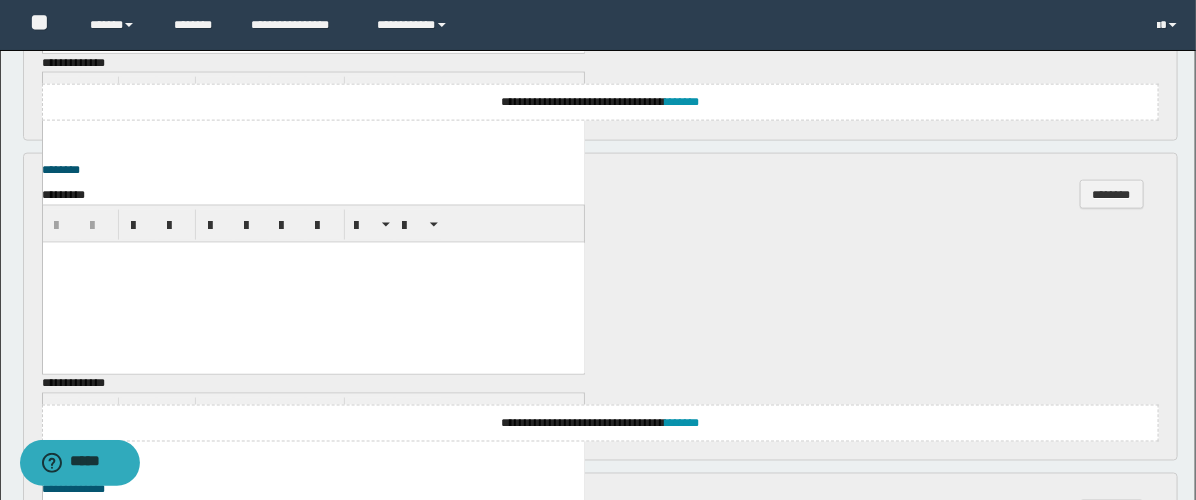 scroll, scrollTop: 1000, scrollLeft: 0, axis: vertical 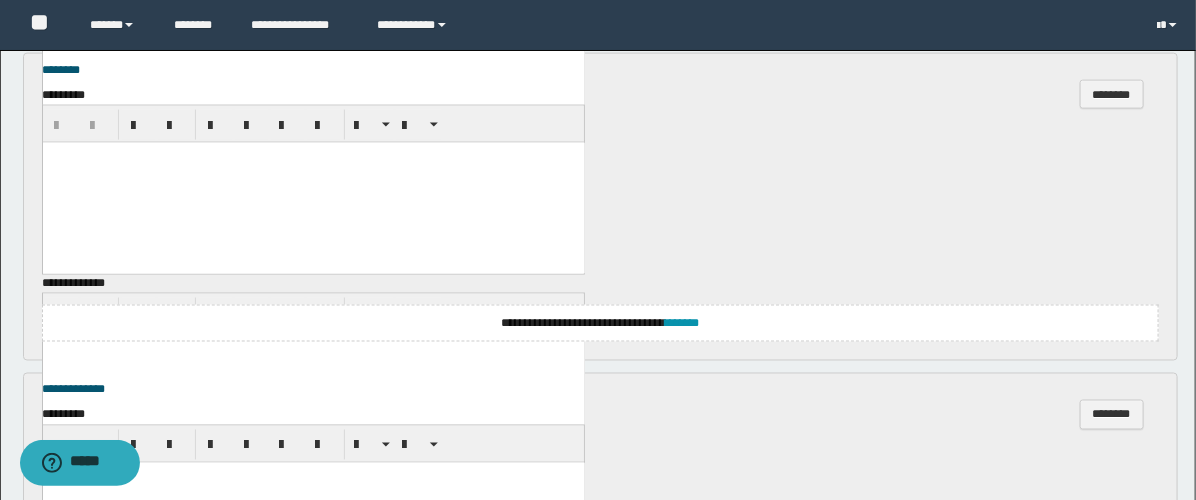 click at bounding box center [313, 182] 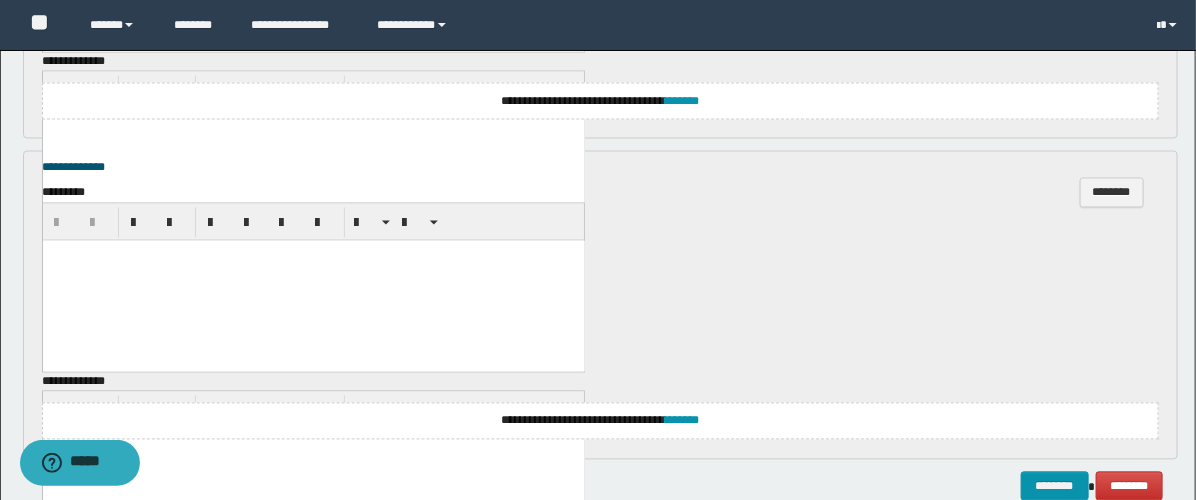 scroll, scrollTop: 1332, scrollLeft: 0, axis: vertical 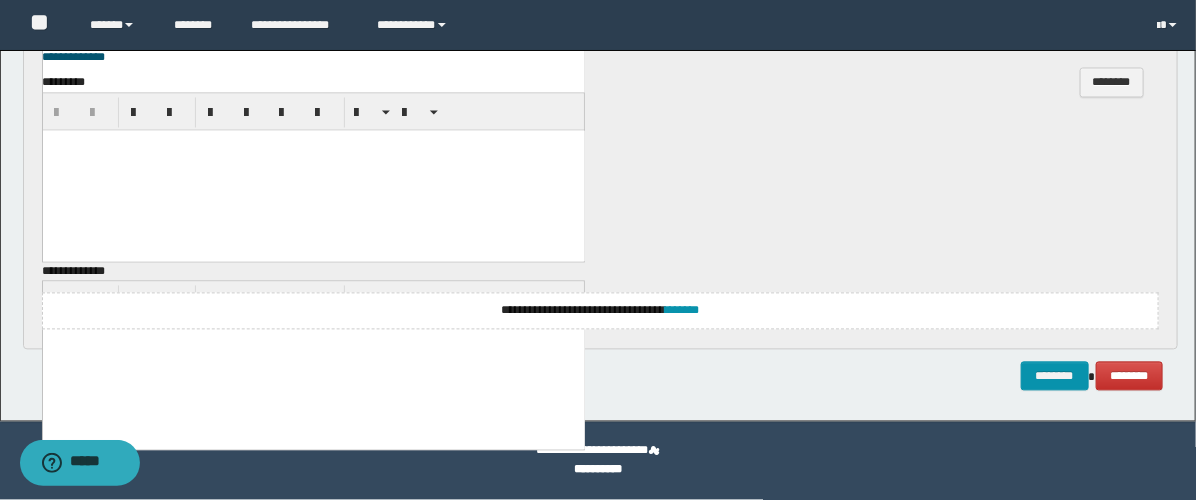 click at bounding box center (313, 171) 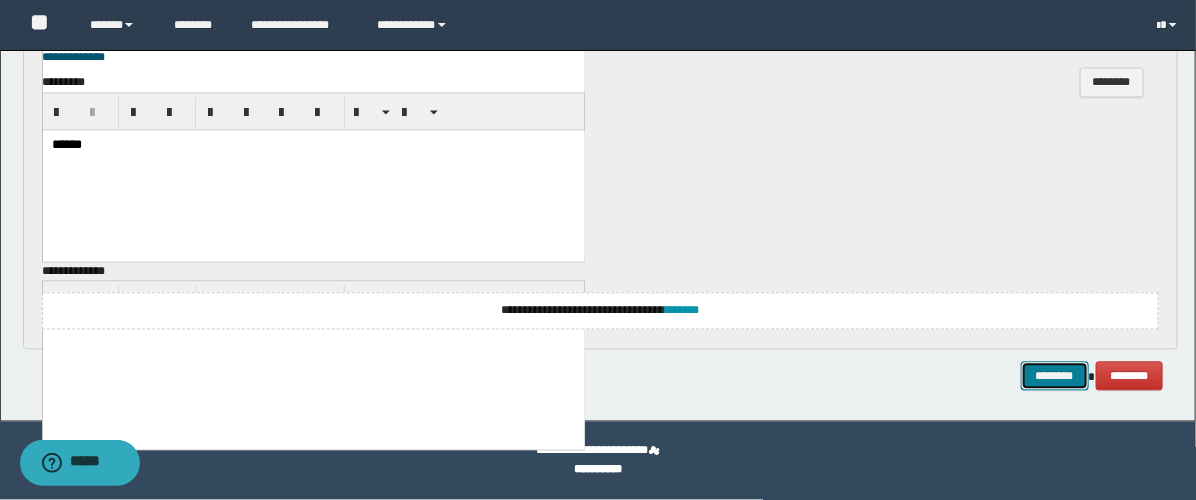 click on "********" at bounding box center (1055, 377) 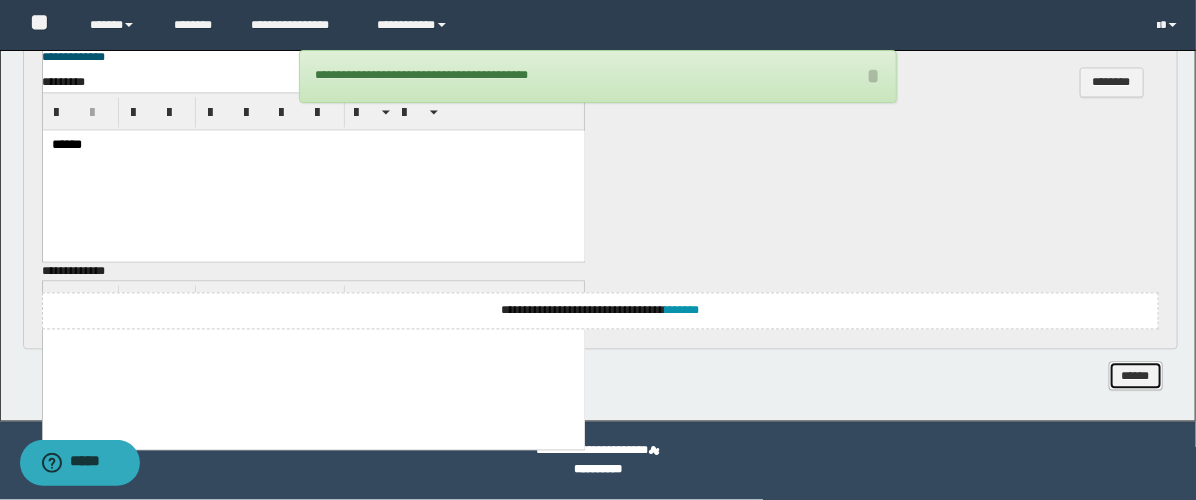 click on "******" at bounding box center (1136, 377) 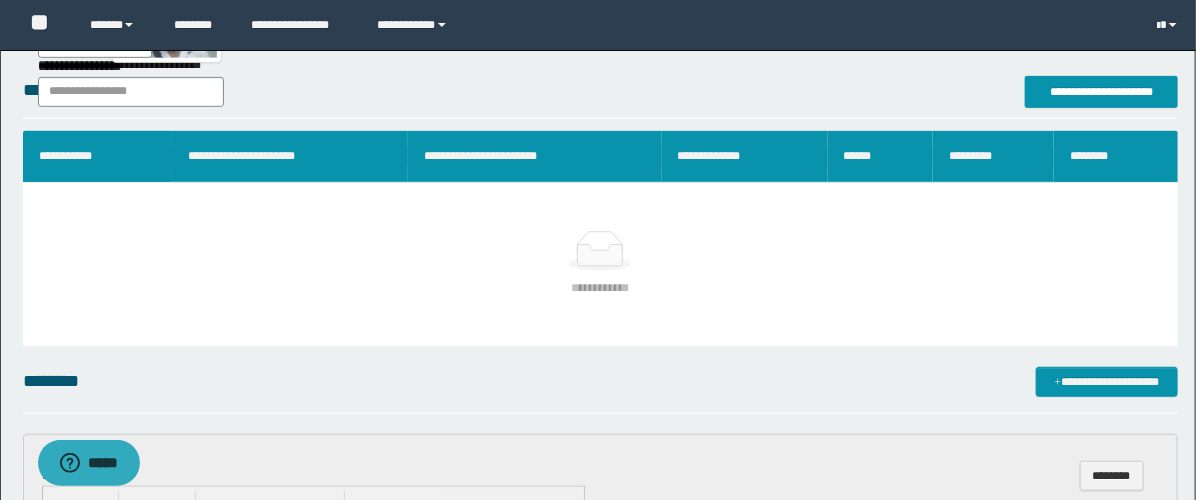 scroll, scrollTop: 0, scrollLeft: 0, axis: both 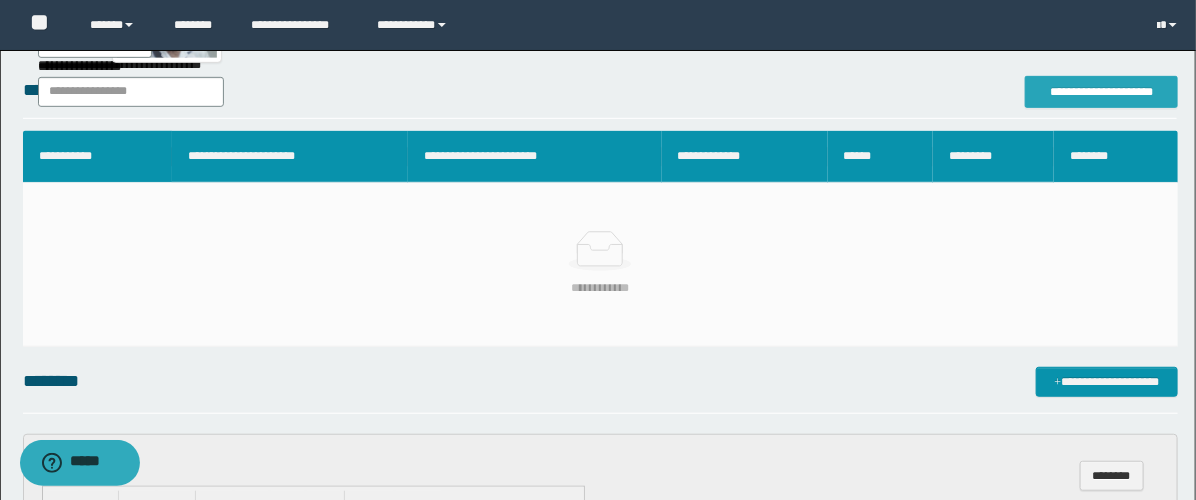 click on "**********" at bounding box center [1101, 92] 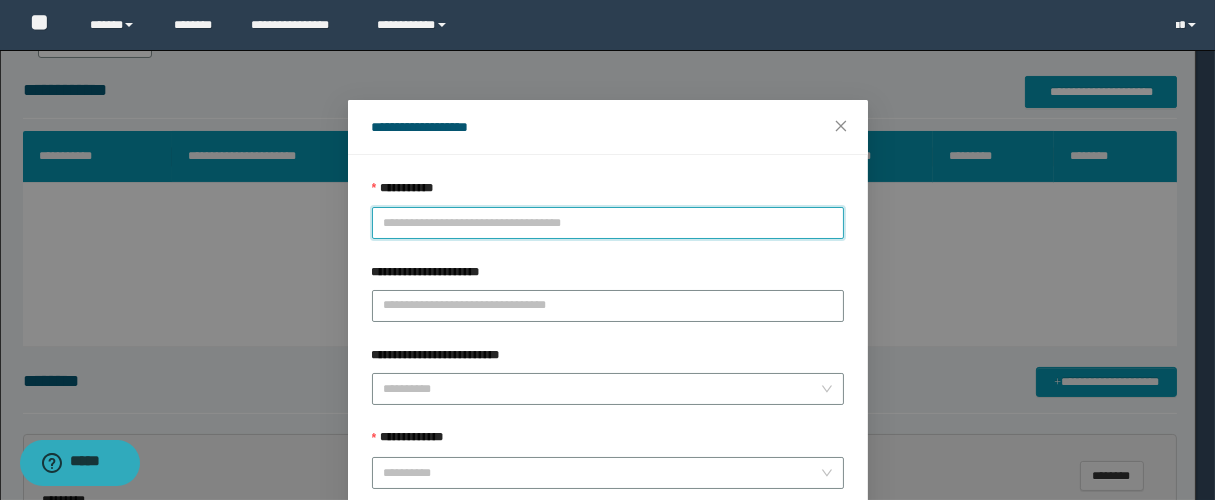 click on "**********" at bounding box center (608, 223) 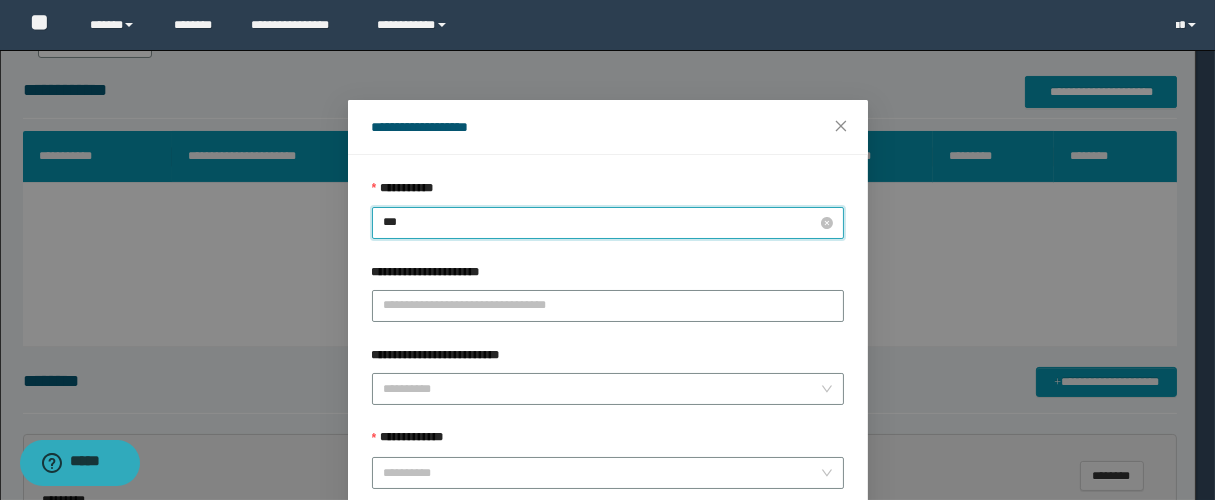 type on "****" 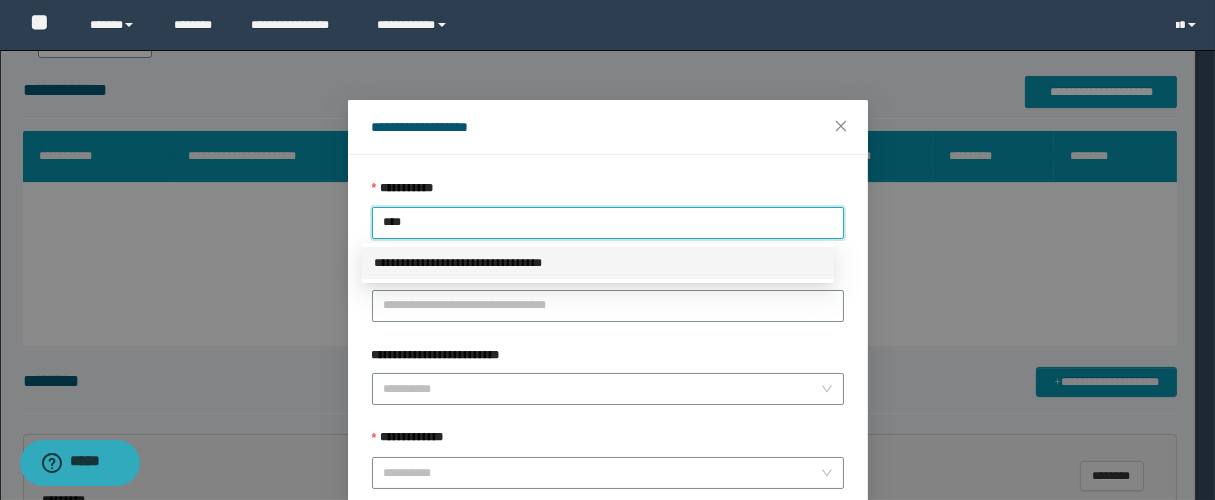 click on "**********" at bounding box center [598, 263] 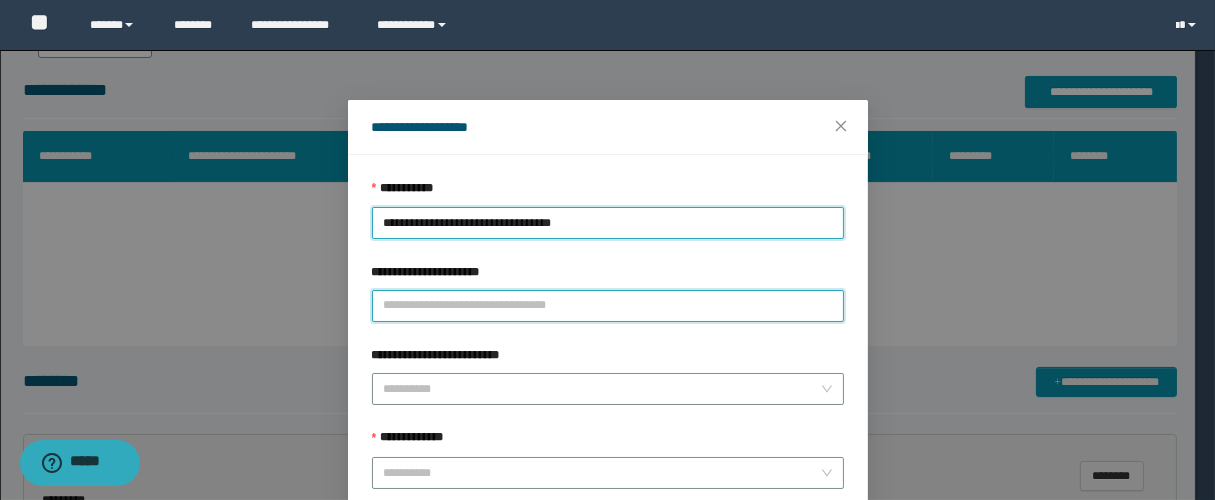 click on "**********" at bounding box center [608, 306] 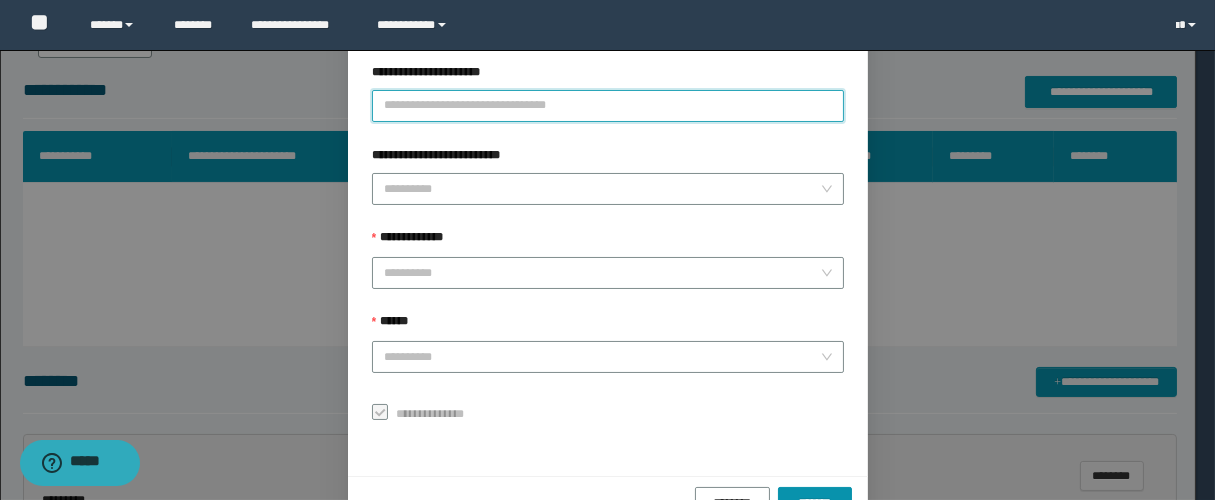 scroll, scrollTop: 222, scrollLeft: 0, axis: vertical 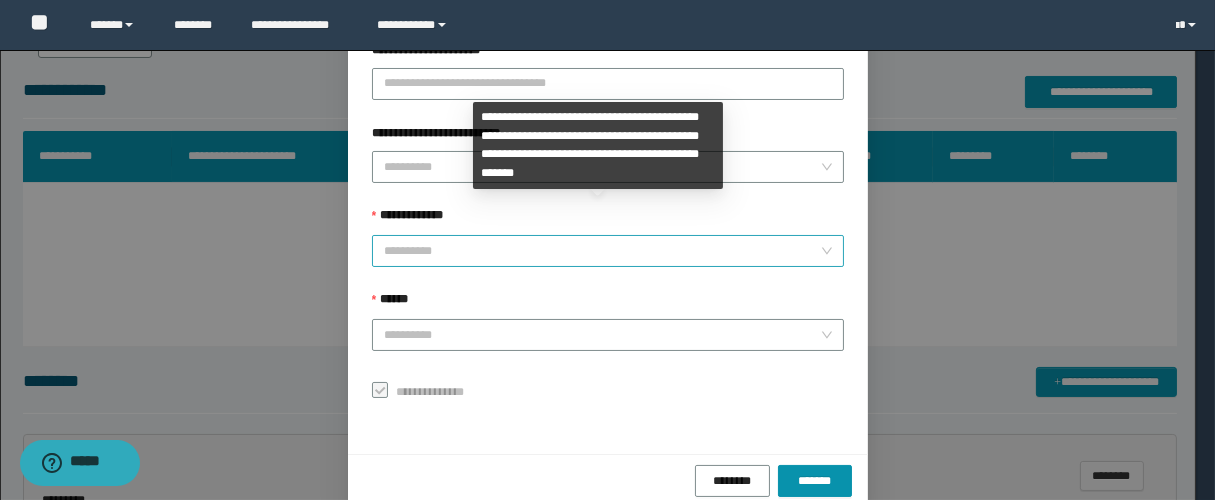 click on "**********" at bounding box center [602, 251] 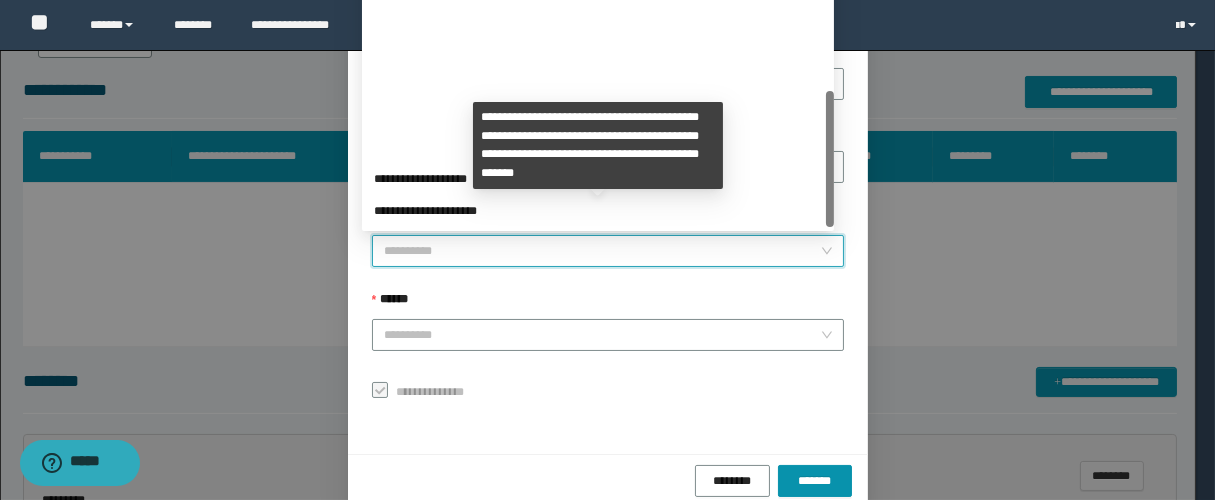 scroll, scrollTop: 224, scrollLeft: 0, axis: vertical 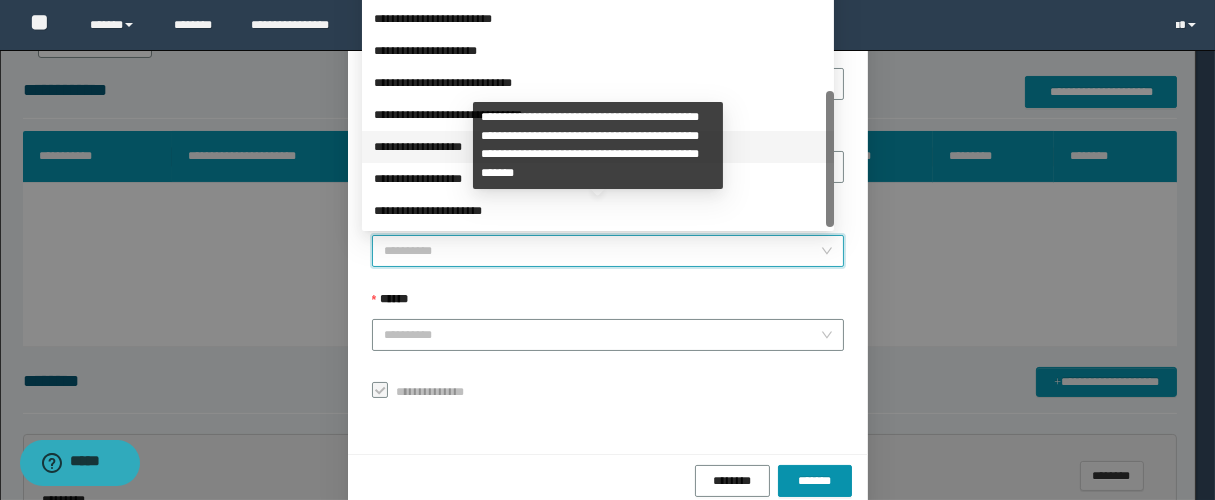 click on "**********" at bounding box center (598, 147) 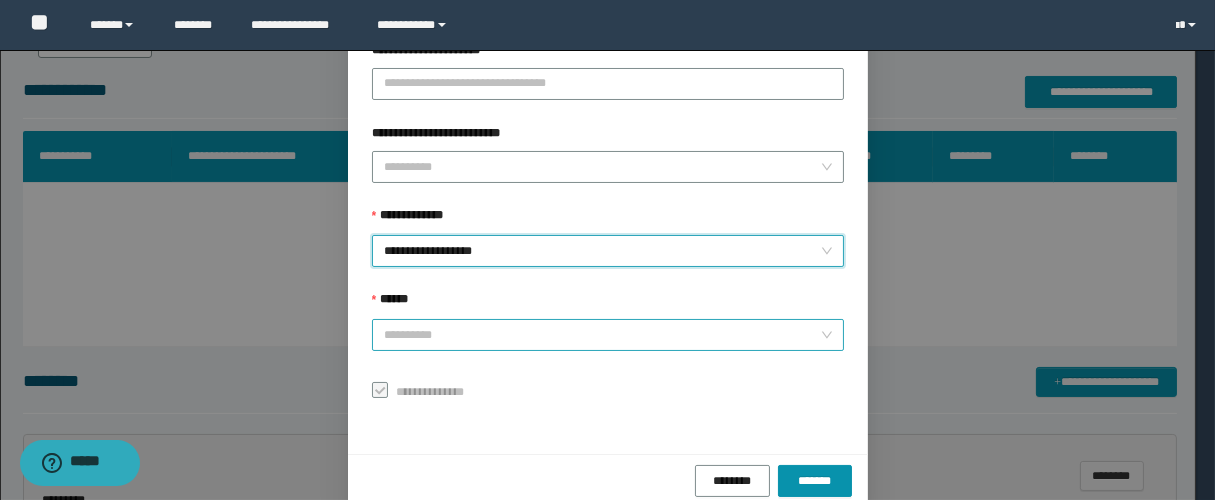 click on "******" at bounding box center [602, 335] 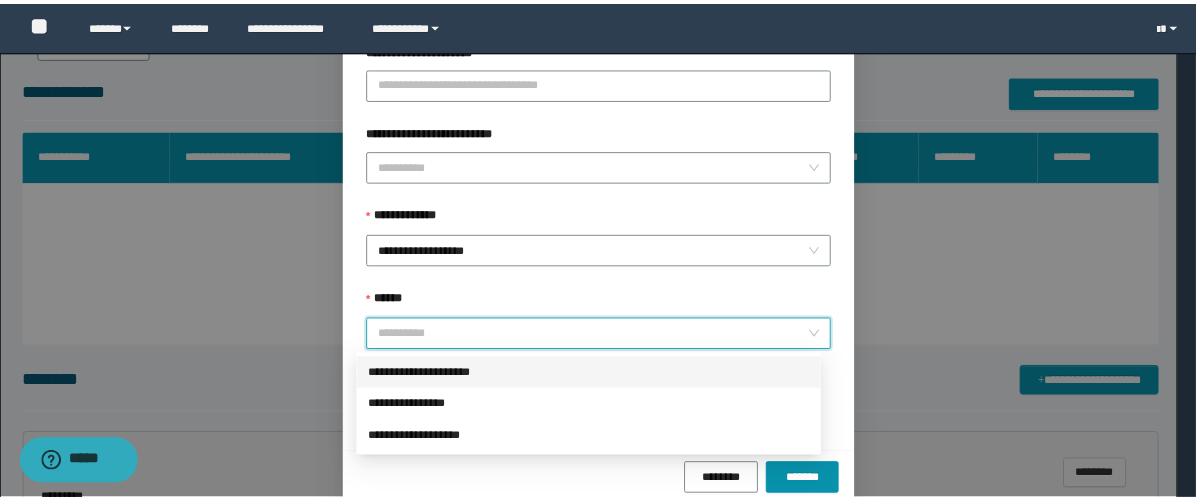 scroll, scrollTop: 253, scrollLeft: 0, axis: vertical 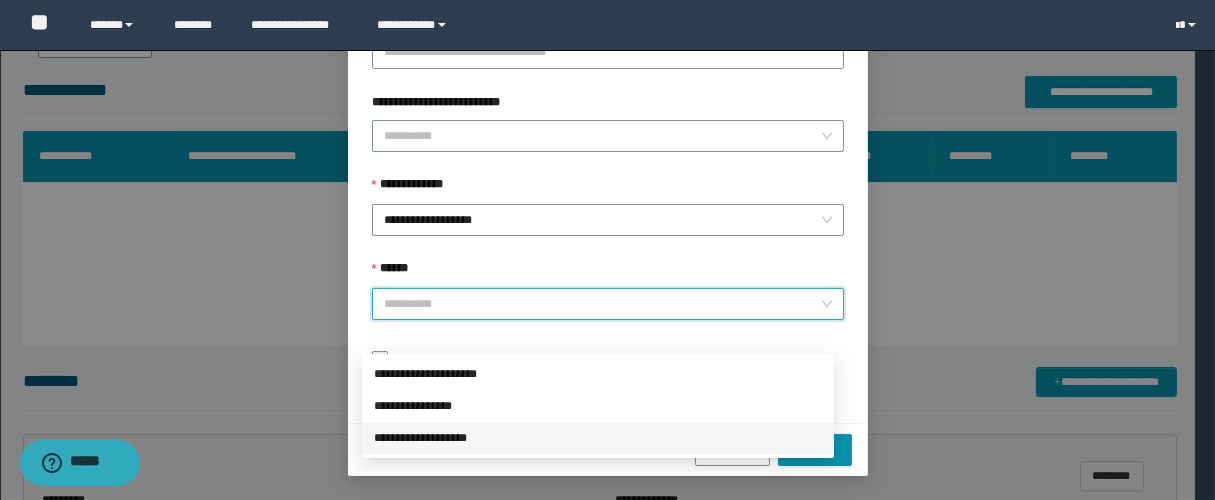 click on "**********" at bounding box center (598, 438) 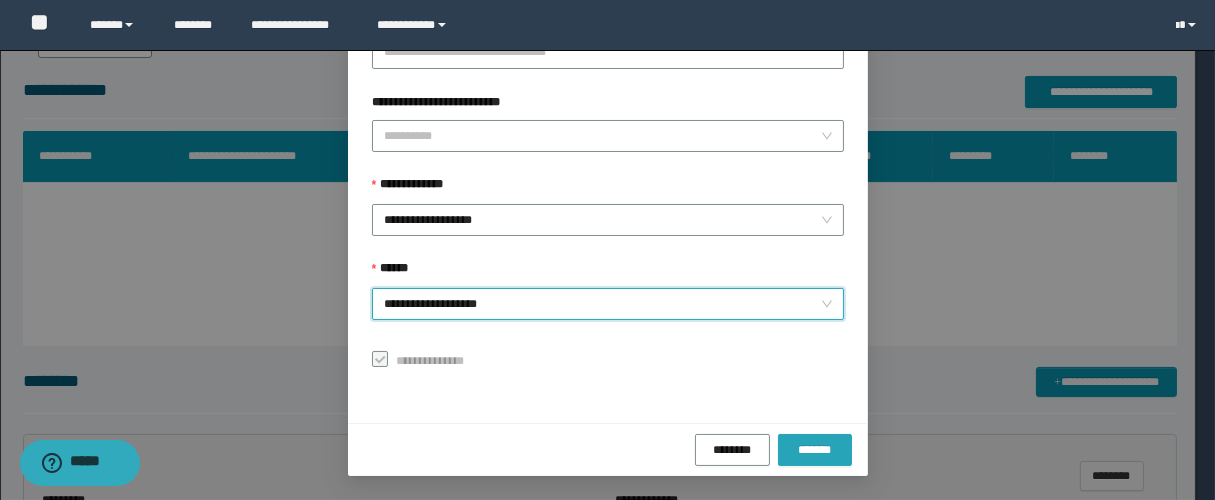 click on "*******" at bounding box center (814, 450) 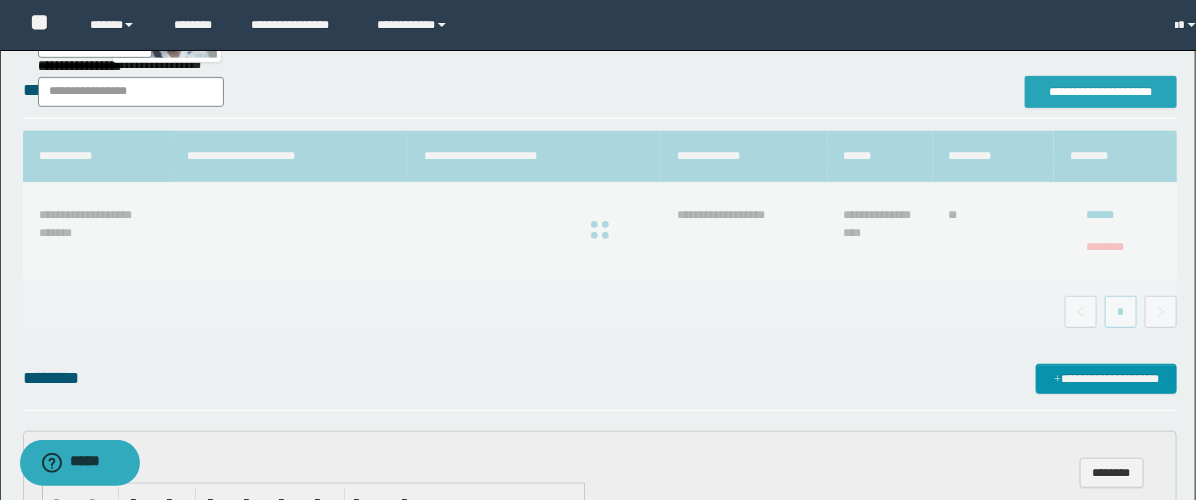 scroll, scrollTop: 0, scrollLeft: 0, axis: both 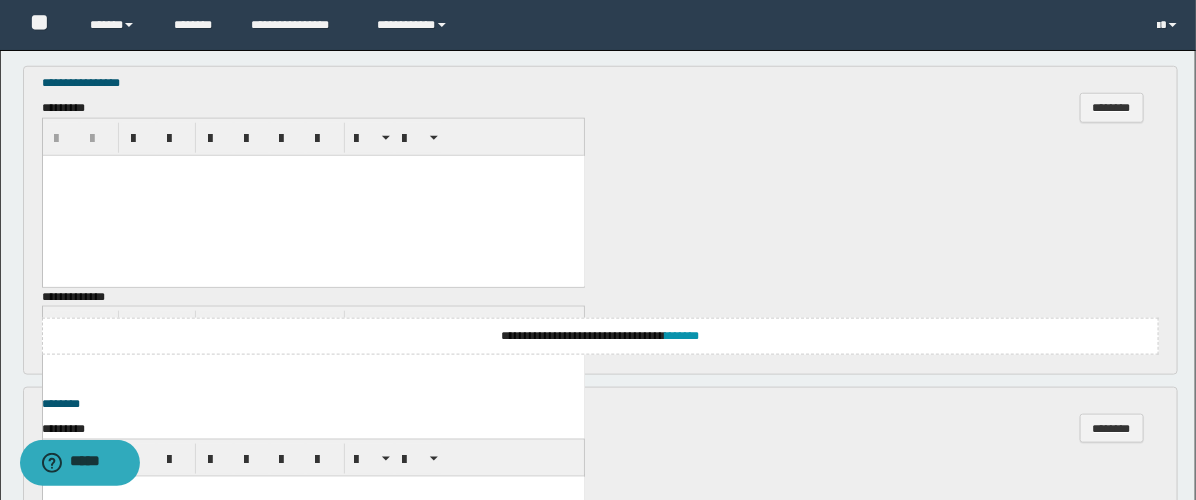 click at bounding box center (313, 196) 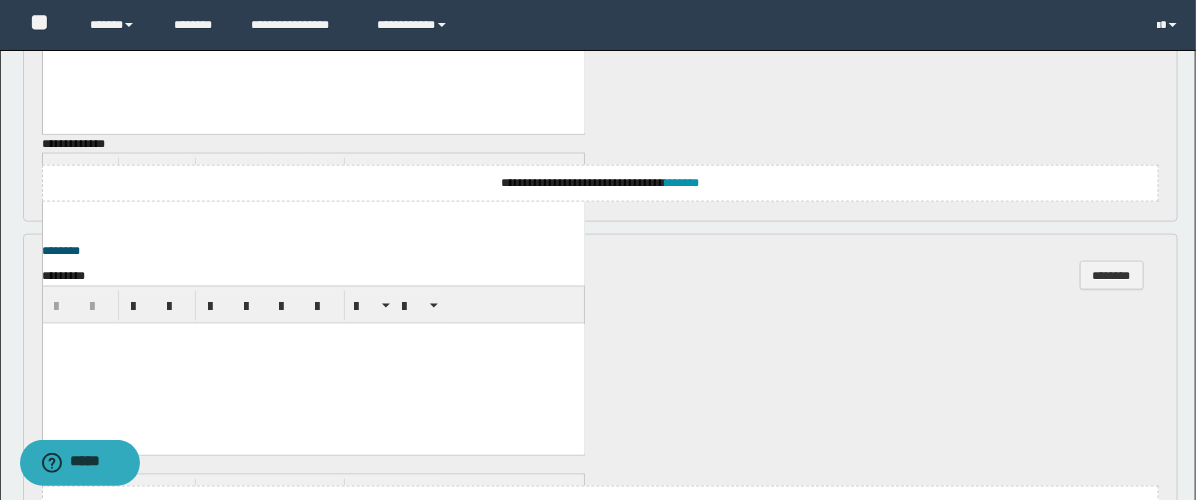 scroll, scrollTop: 1000, scrollLeft: 0, axis: vertical 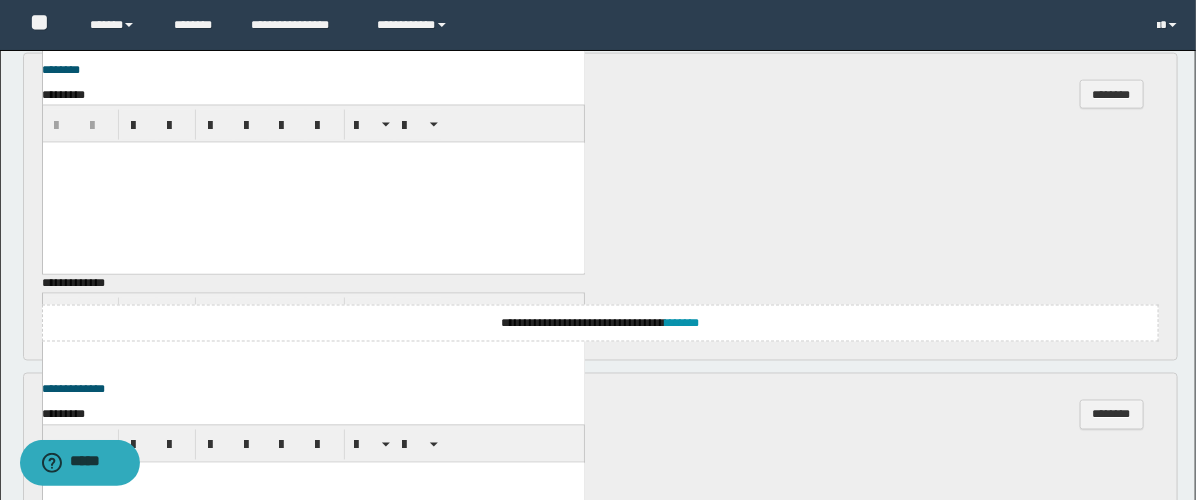click at bounding box center [313, 182] 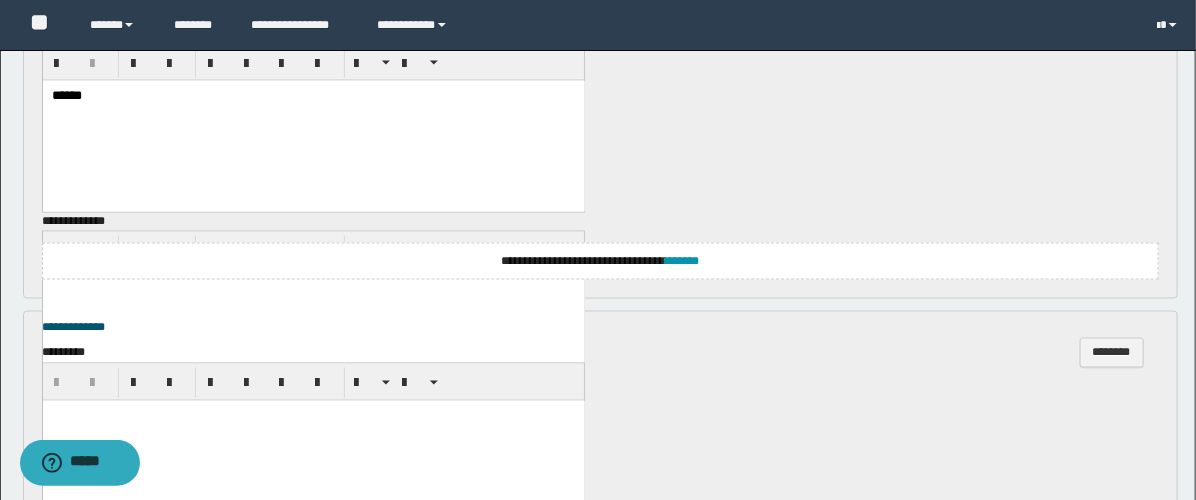 scroll, scrollTop: 1332, scrollLeft: 0, axis: vertical 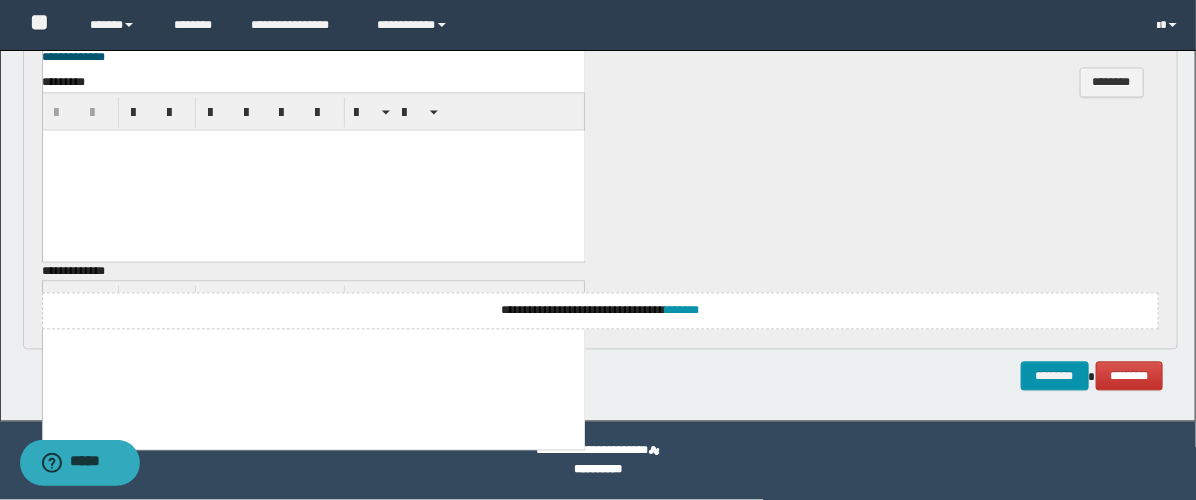click at bounding box center (313, 171) 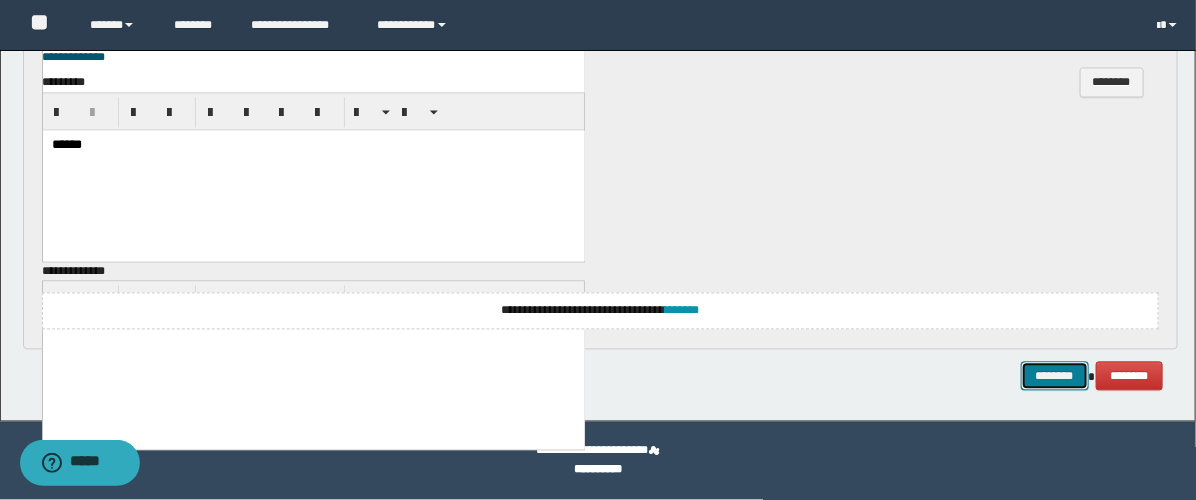 click on "********" at bounding box center [1055, 377] 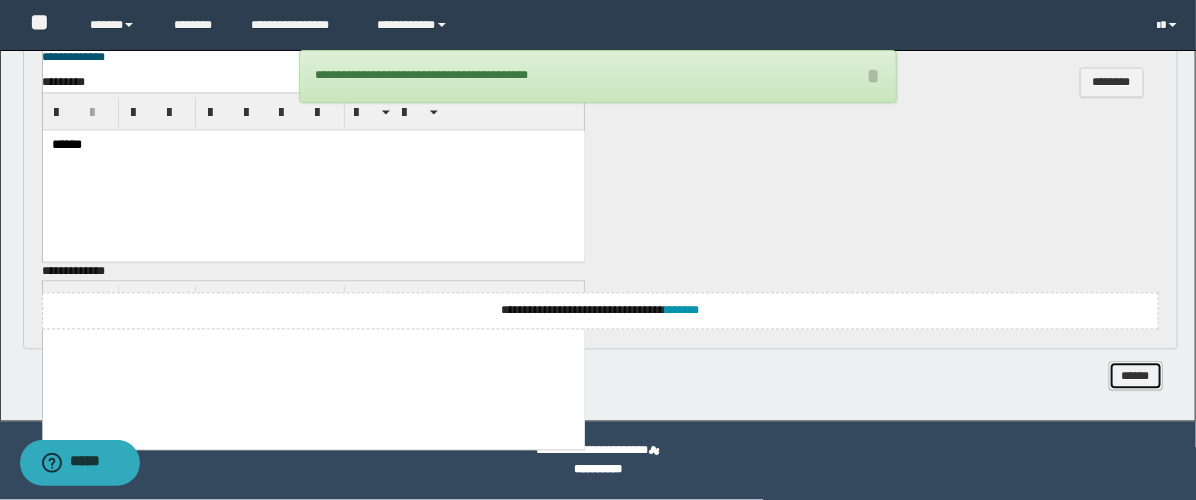 click on "******" at bounding box center (1136, 377) 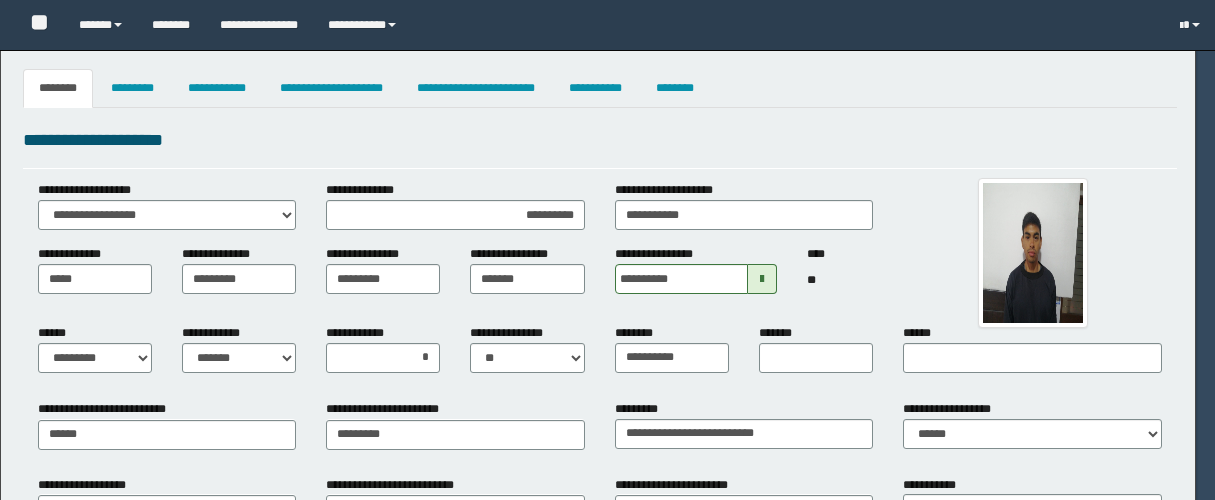 select on "*" 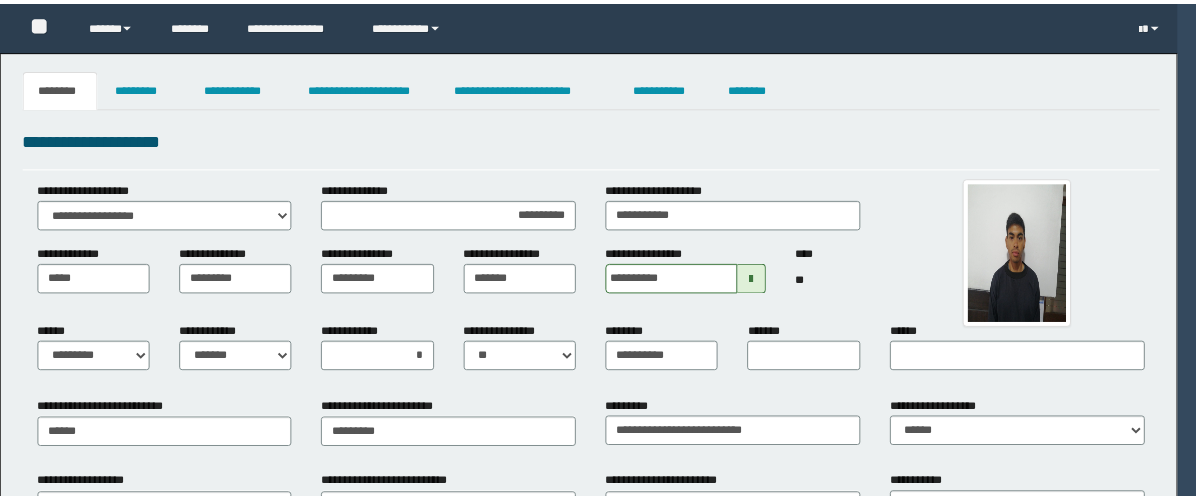 scroll, scrollTop: 0, scrollLeft: 0, axis: both 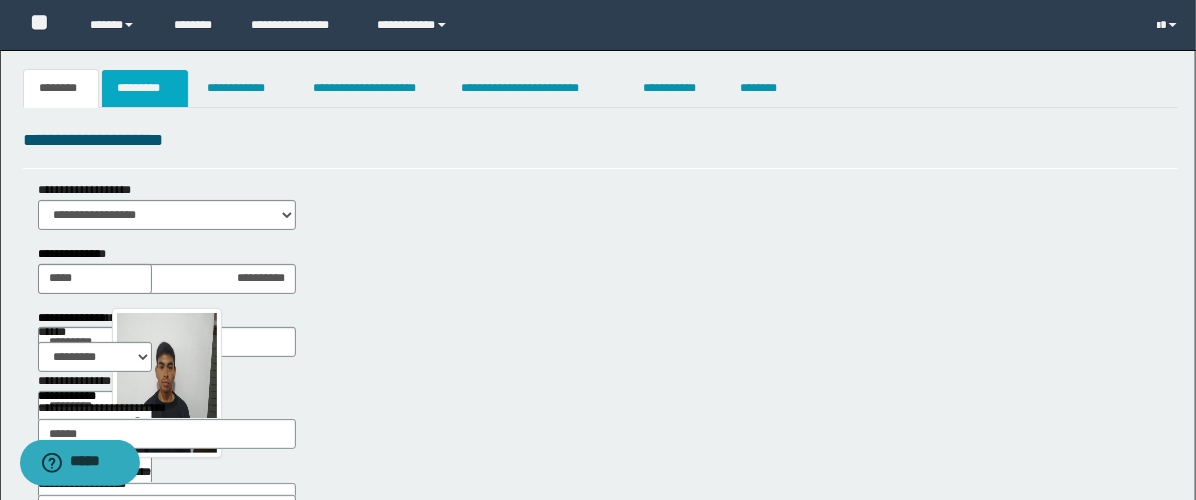 click on "*********" at bounding box center [145, 88] 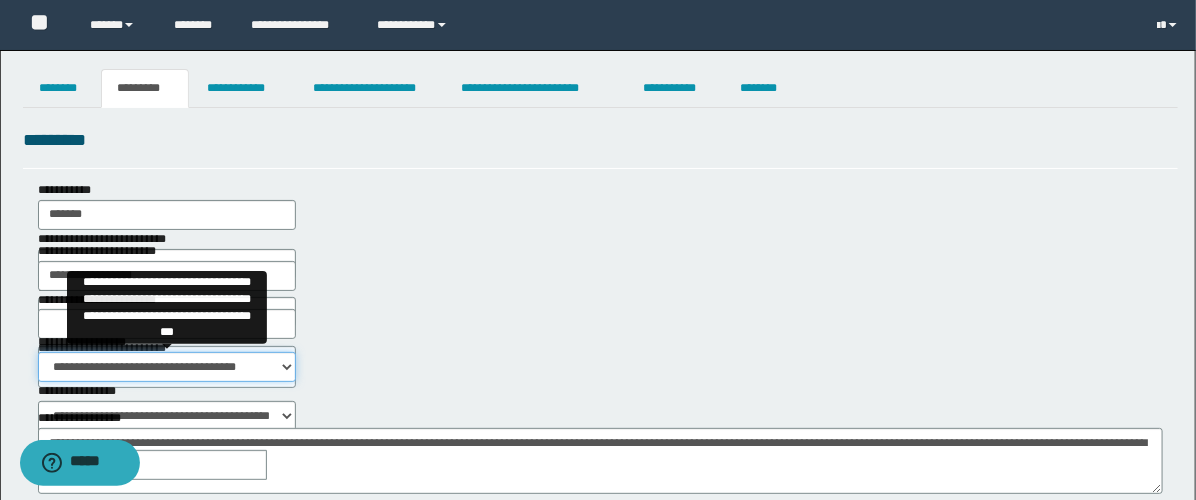 click on "**********" at bounding box center (167, 367) 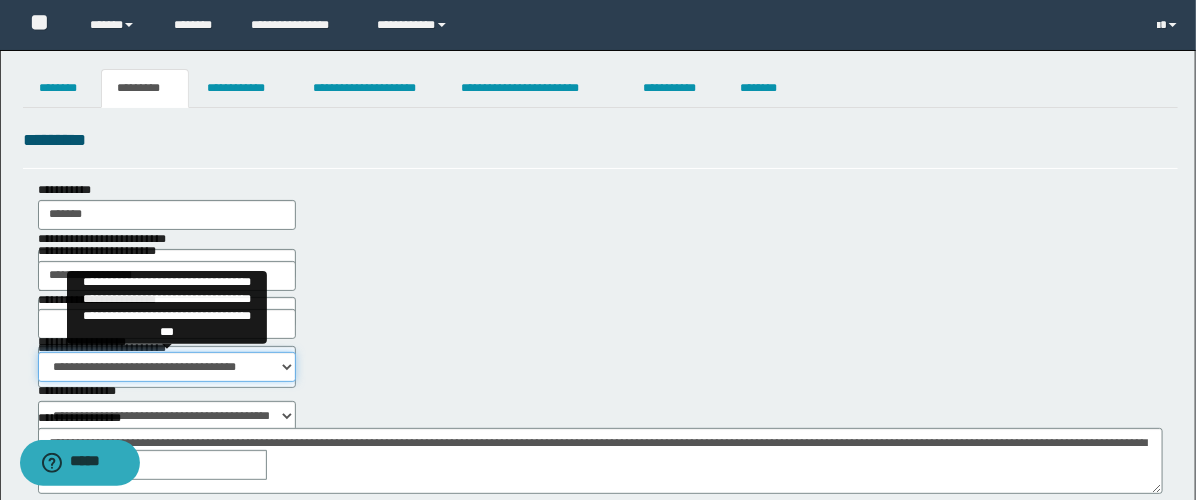 select on "***" 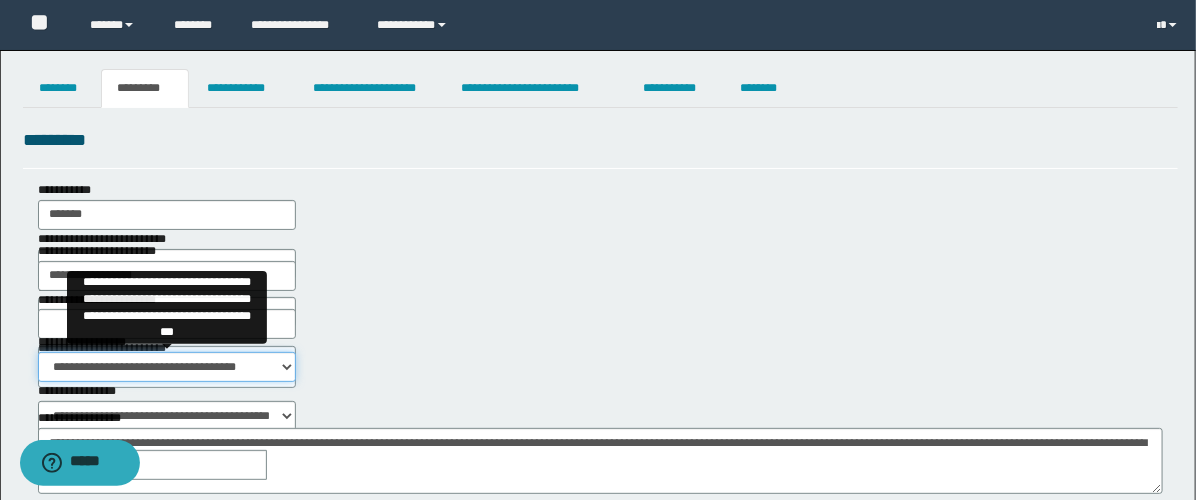 click on "**********" at bounding box center (167, 367) 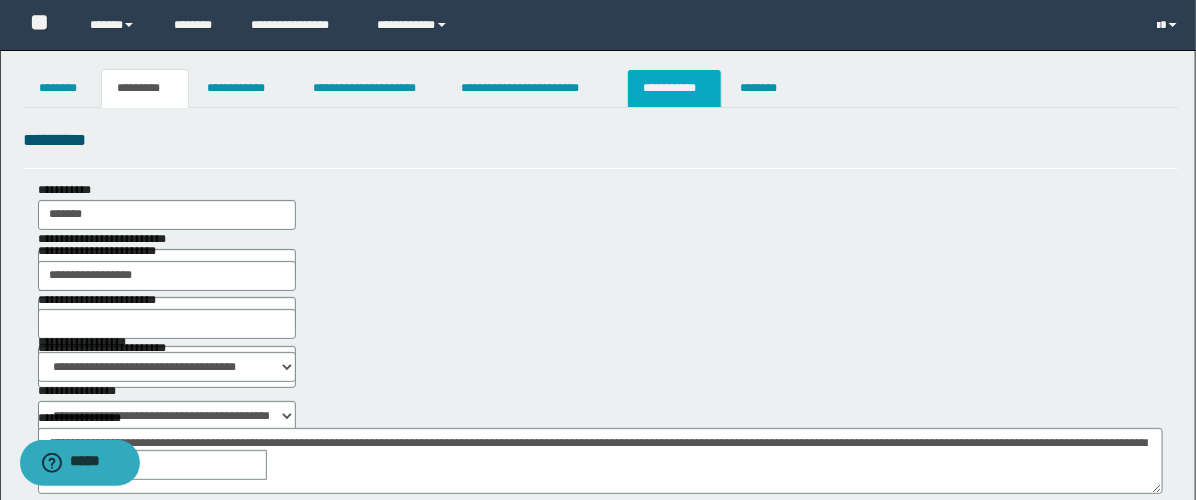 click on "**********" at bounding box center (674, 88) 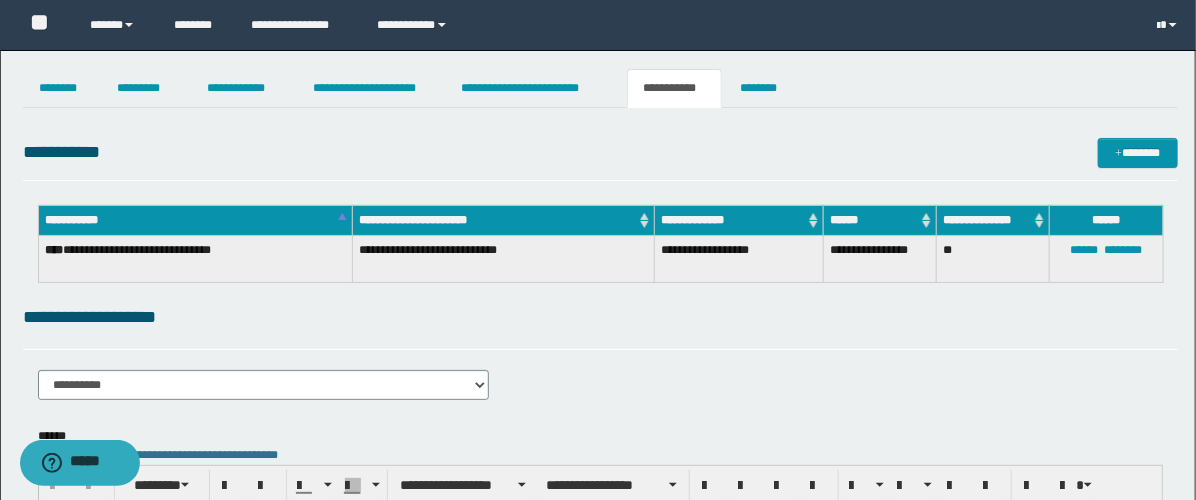 scroll, scrollTop: 111, scrollLeft: 0, axis: vertical 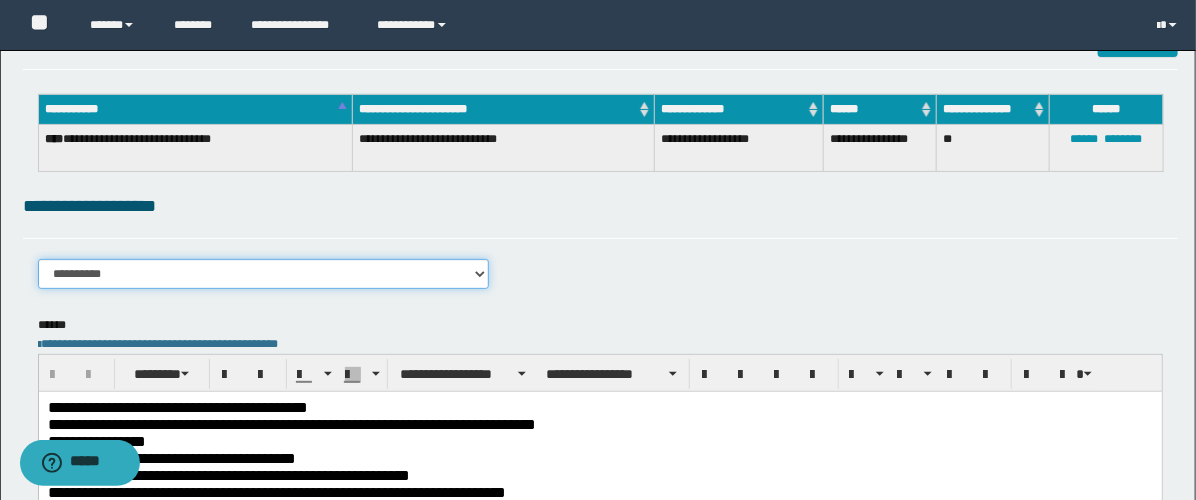 click on "**********" at bounding box center [263, 274] 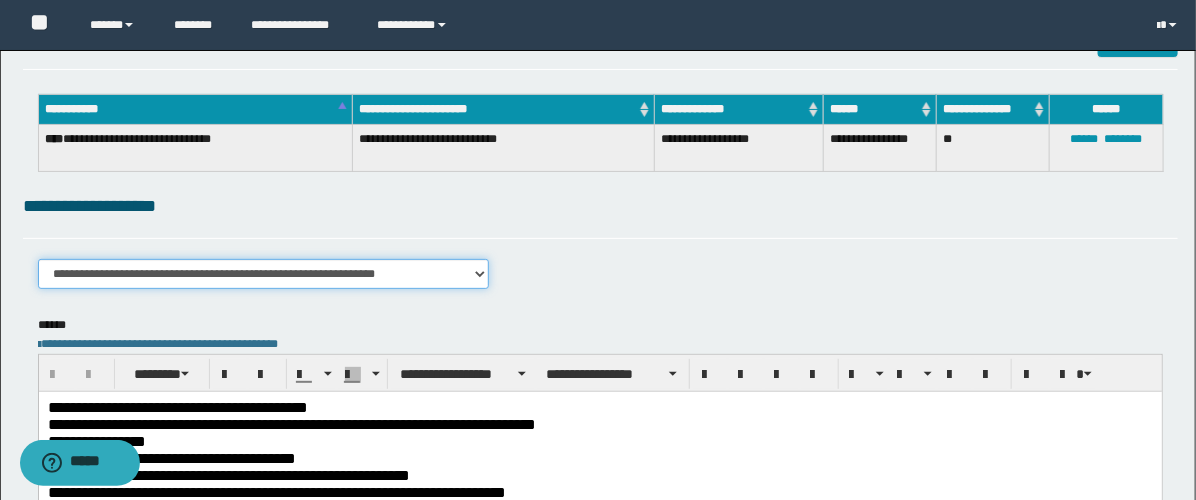 click on "**********" at bounding box center [263, 274] 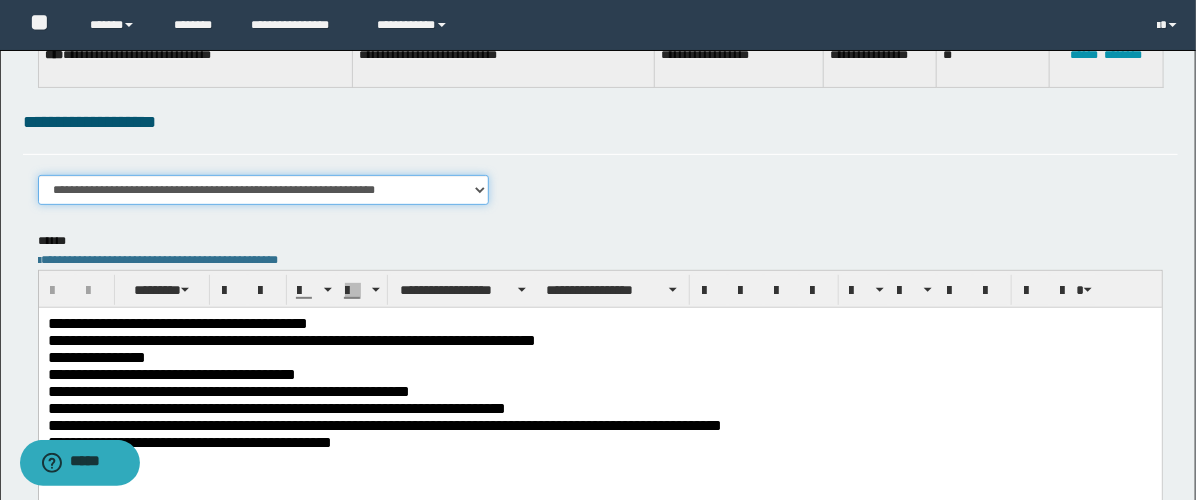scroll, scrollTop: 444, scrollLeft: 0, axis: vertical 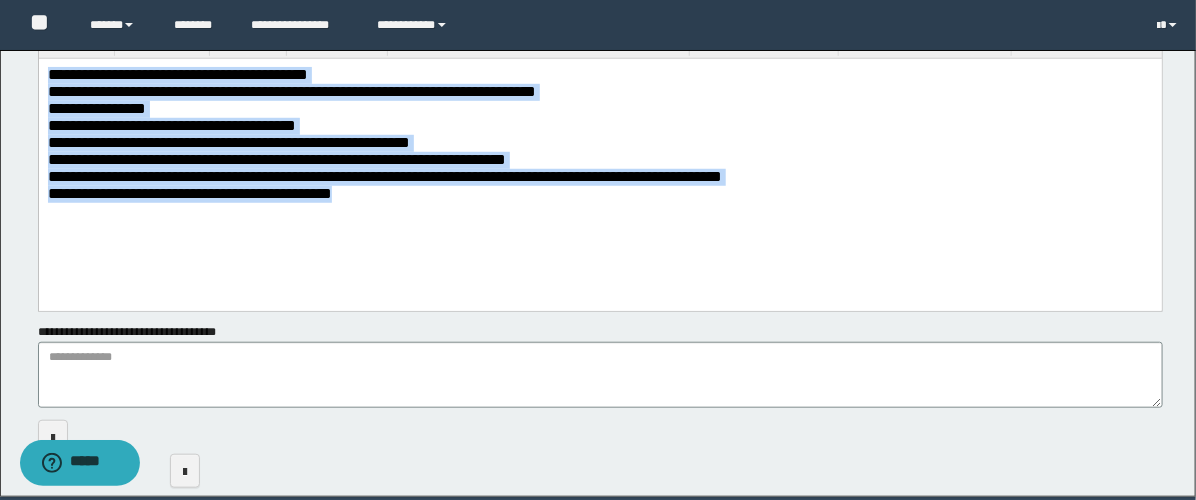 drag, startPoint x: 378, startPoint y: 211, endPoint x: -1, endPoint y: 8, distance: 429.94186 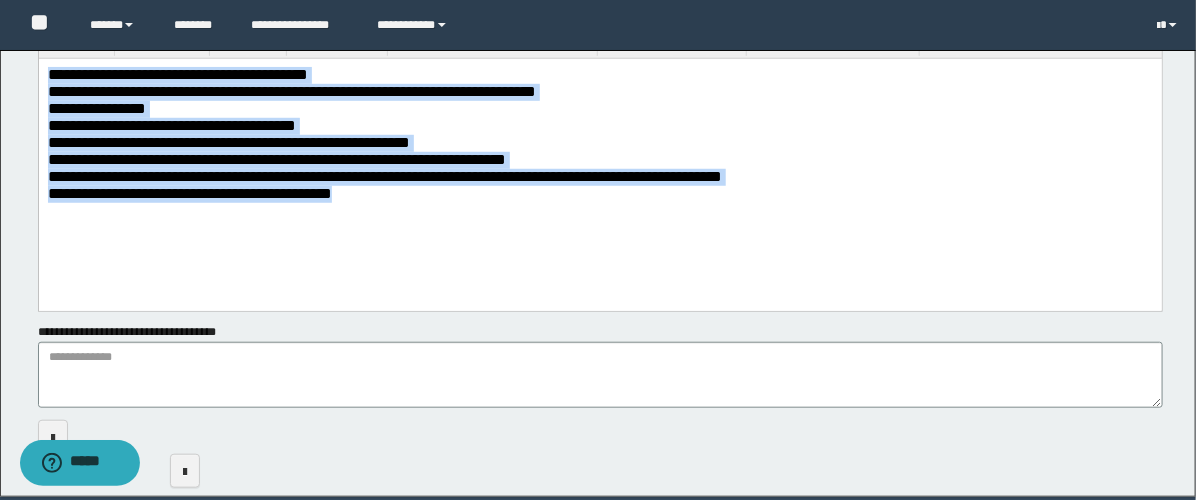 scroll, scrollTop: 397, scrollLeft: 0, axis: vertical 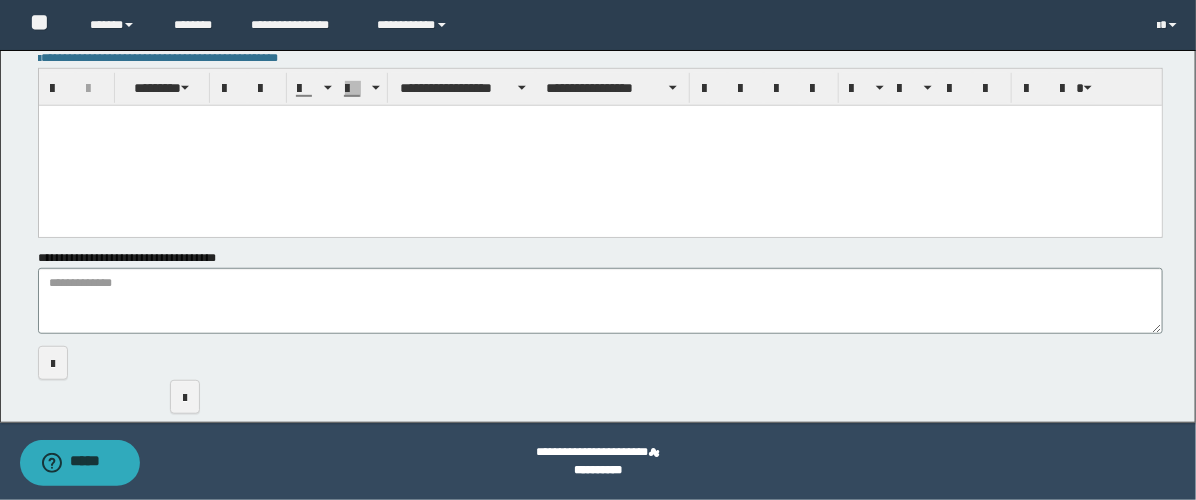 click at bounding box center (599, 145) 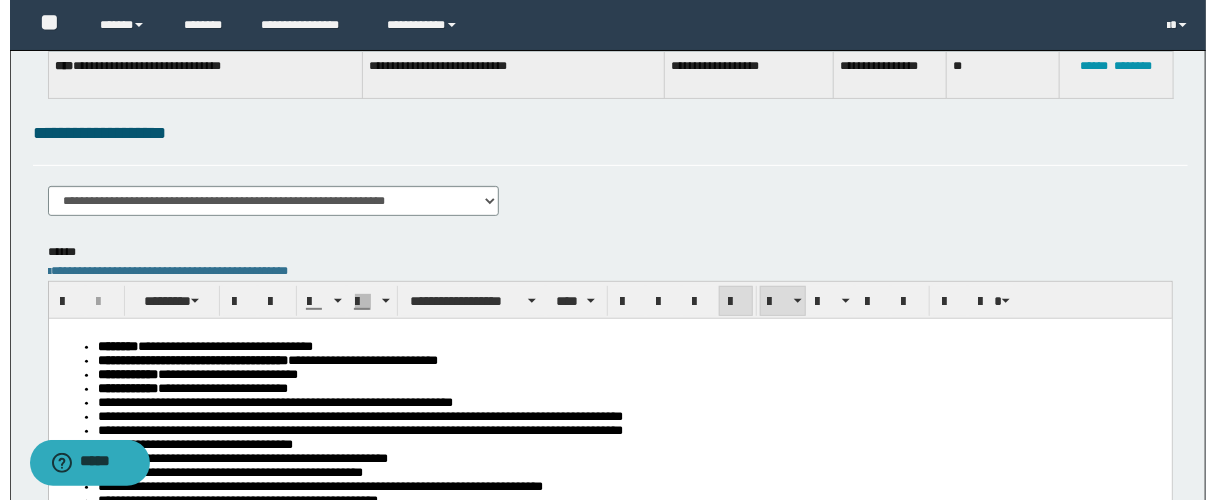 scroll, scrollTop: 0, scrollLeft: 0, axis: both 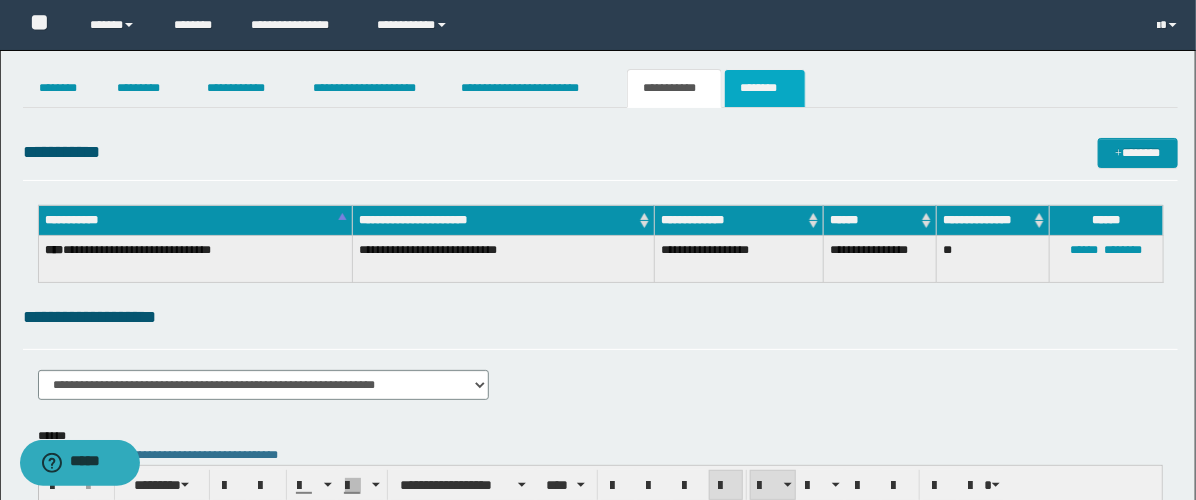 click on "********" at bounding box center (765, 88) 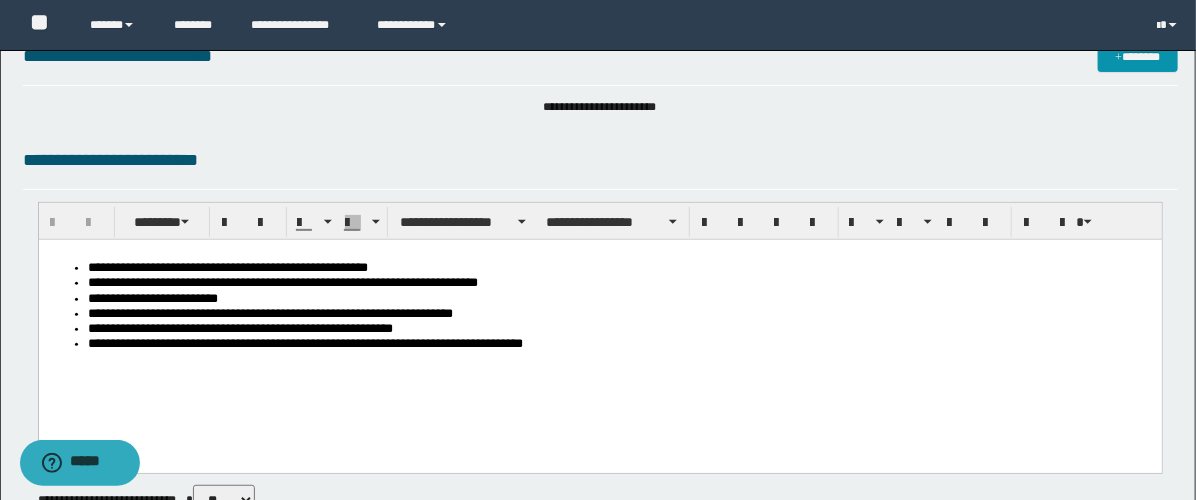 scroll, scrollTop: 222, scrollLeft: 0, axis: vertical 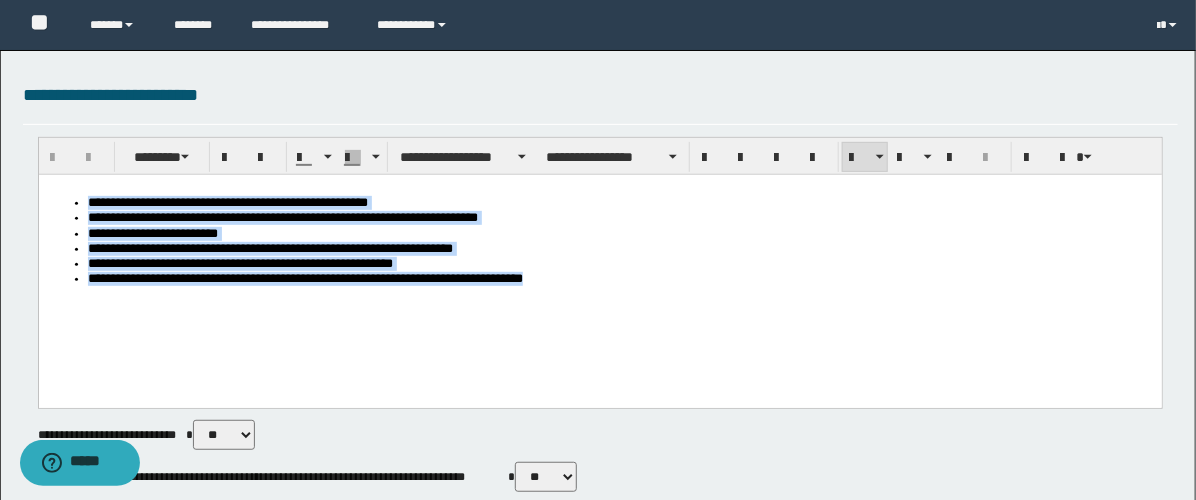 drag, startPoint x: 648, startPoint y: 316, endPoint x: -1, endPoint y: 45, distance: 703.3079 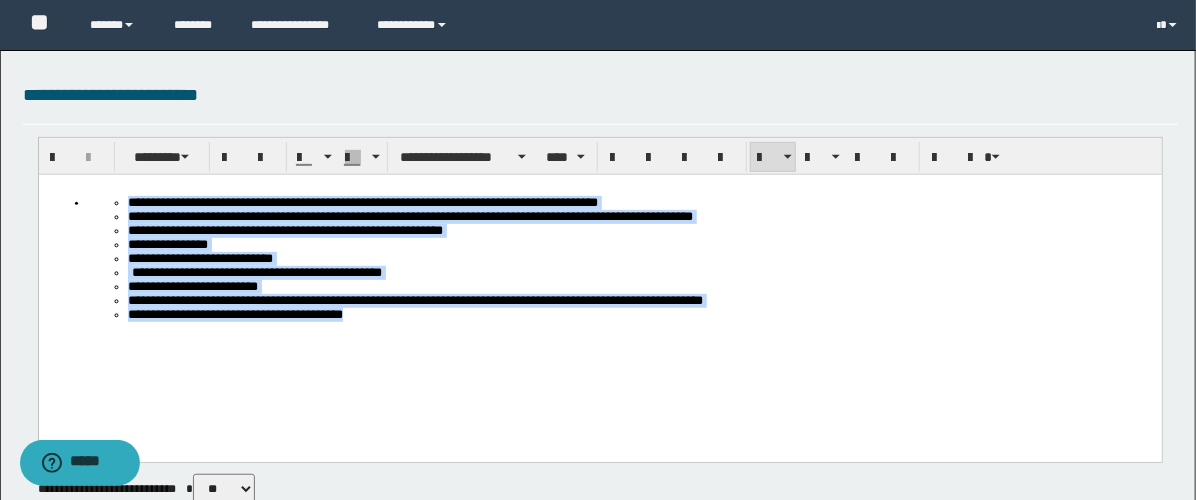 drag, startPoint x: 406, startPoint y: 341, endPoint x: 38, endPoint y: 270, distance: 374.78662 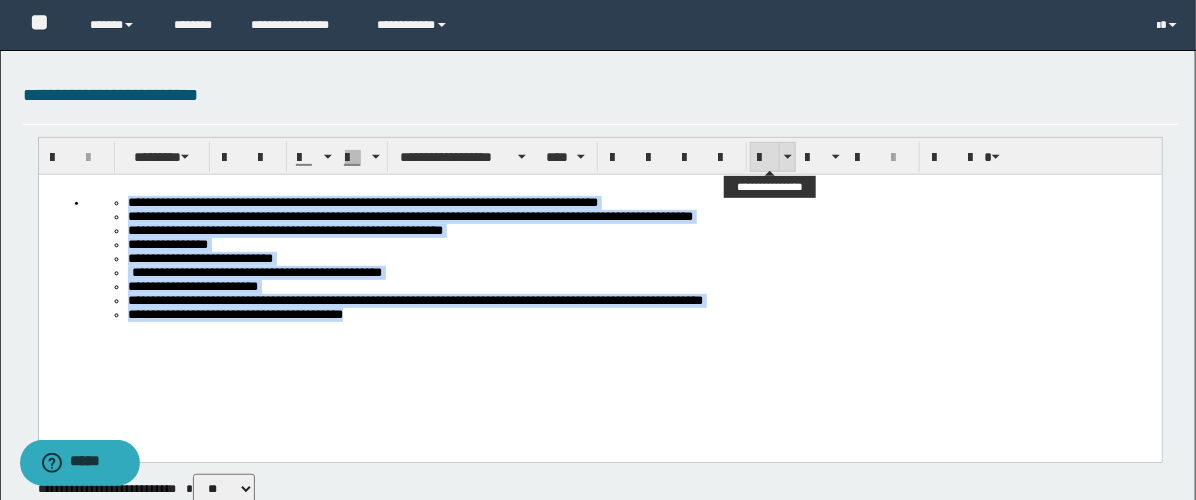 click at bounding box center (765, 158) 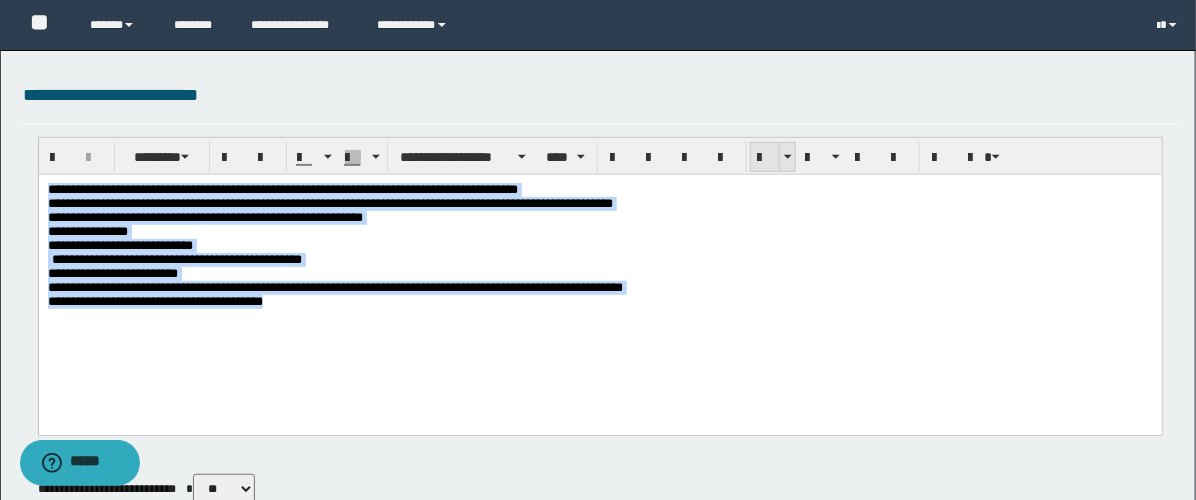 click at bounding box center [765, 158] 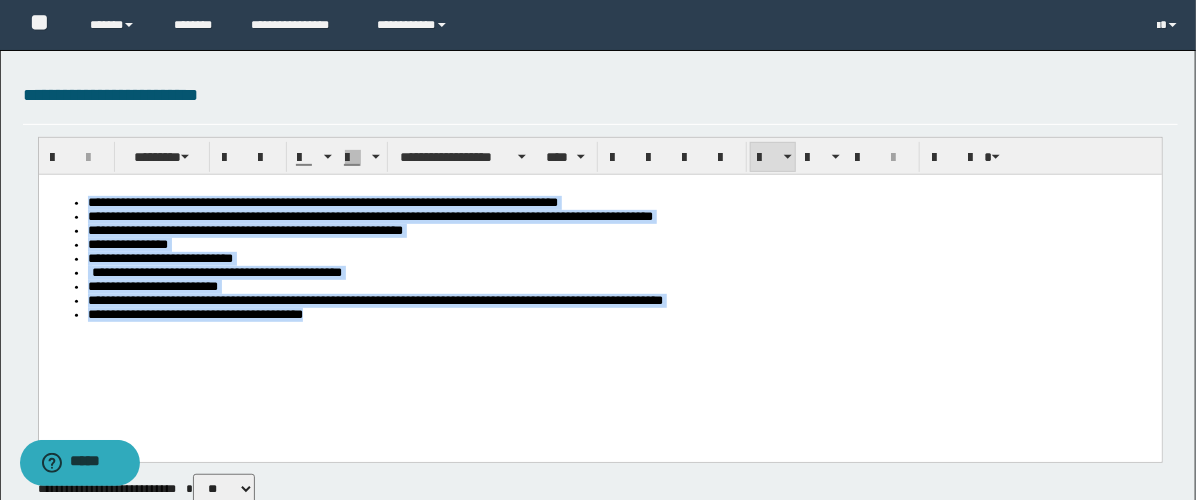 scroll, scrollTop: 555, scrollLeft: 0, axis: vertical 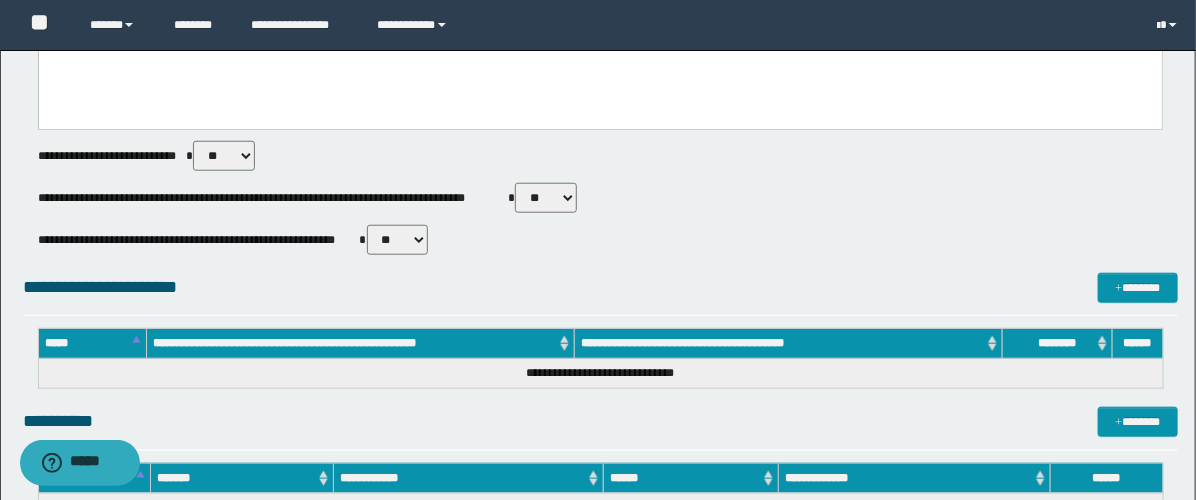 click on "**
**" at bounding box center [546, 198] 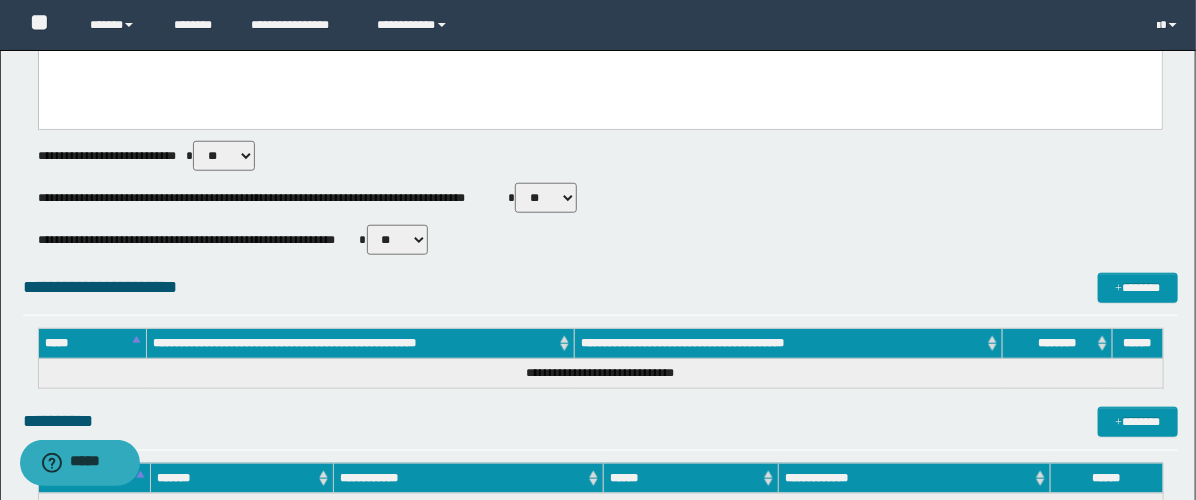 select on "****" 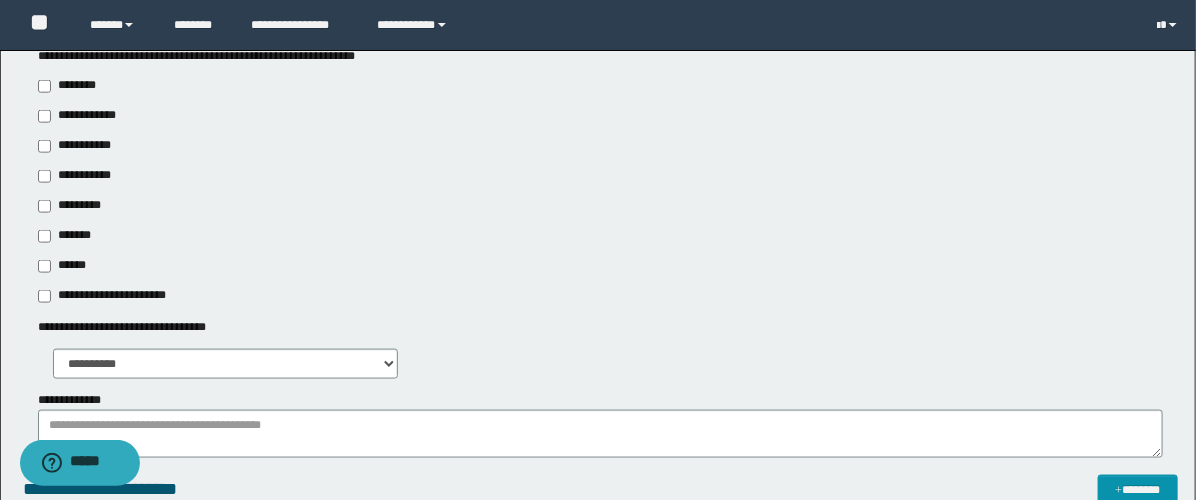 scroll, scrollTop: 777, scrollLeft: 0, axis: vertical 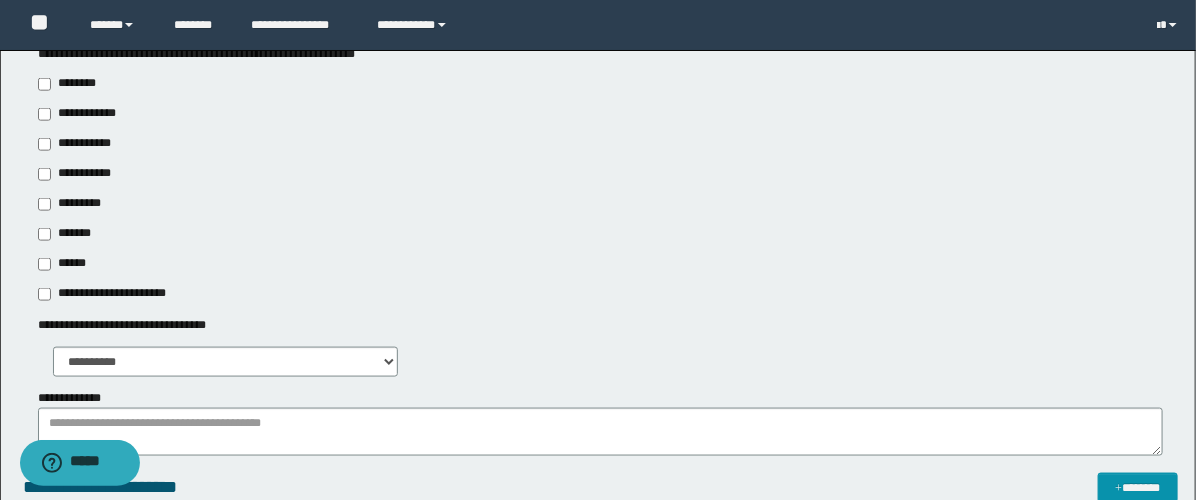 click on "**********" at bounding box center (76, 174) 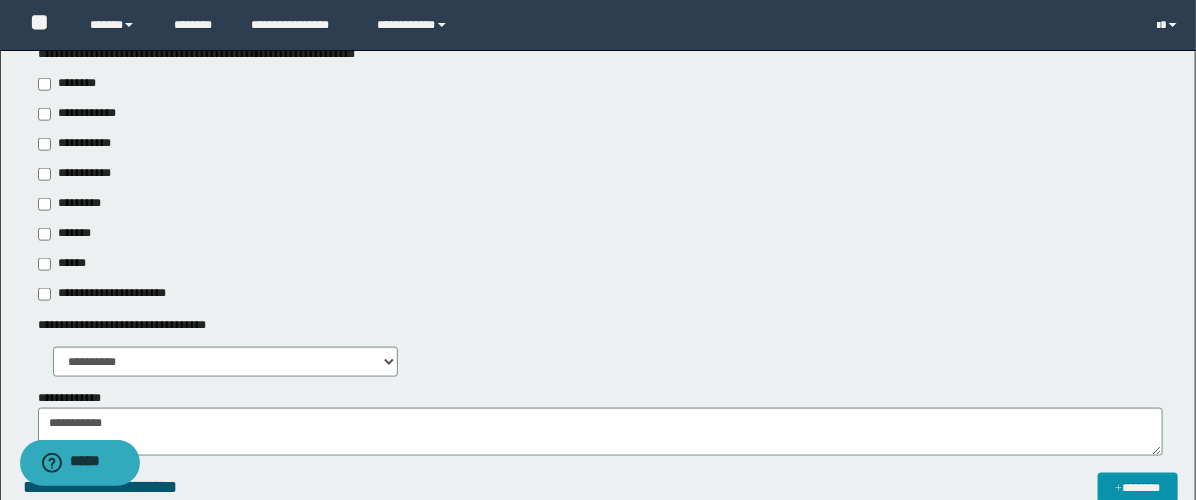 click on "**********" at bounding box center [81, 144] 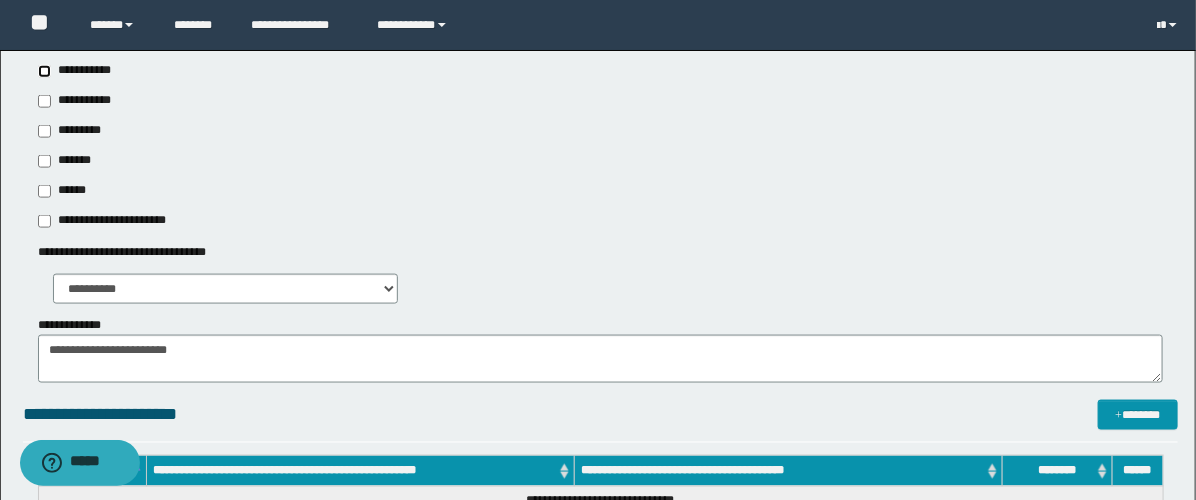 scroll, scrollTop: 888, scrollLeft: 0, axis: vertical 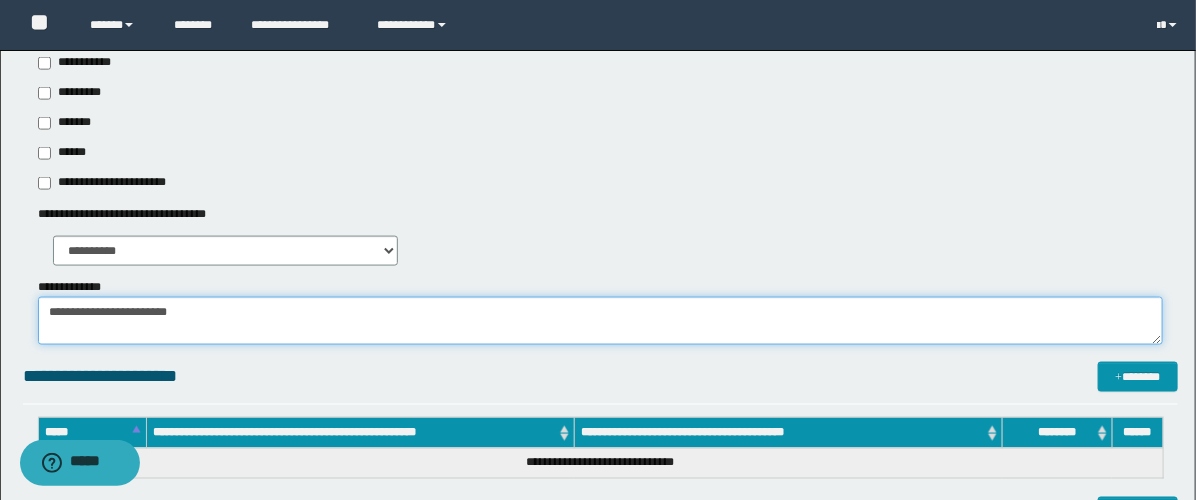 click on "**********" at bounding box center [600, 321] 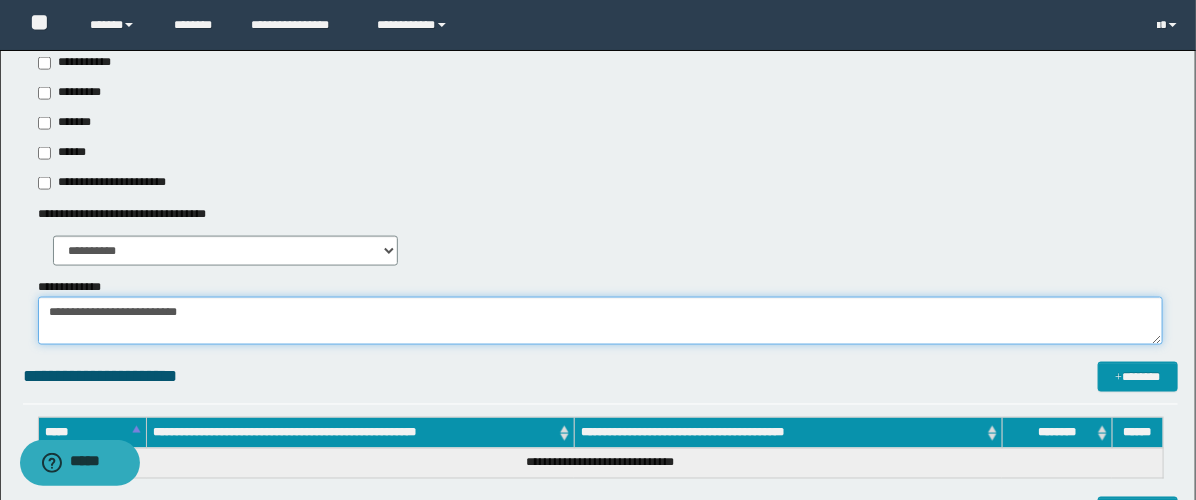 paste on "**********" 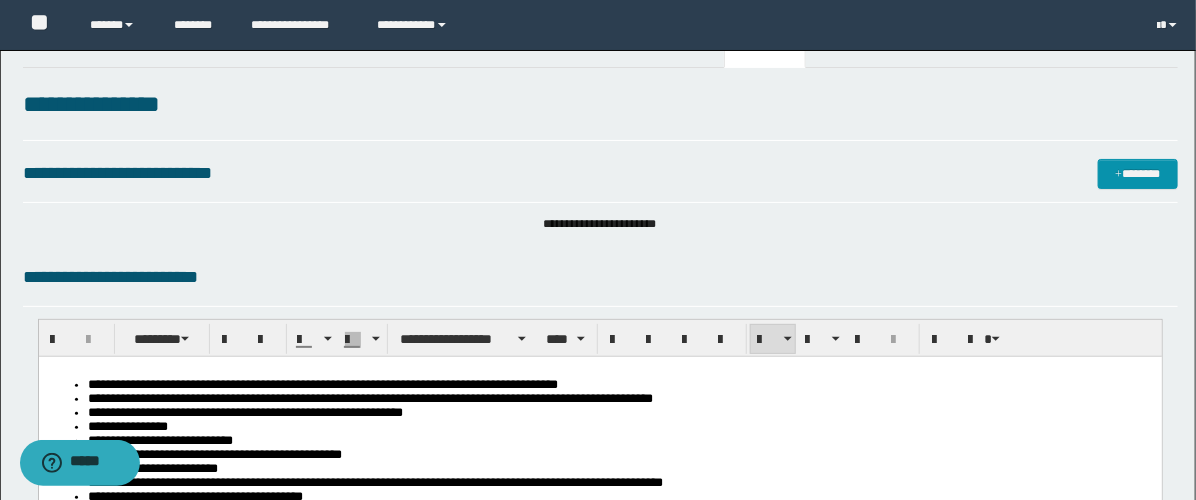 scroll, scrollTop: 0, scrollLeft: 0, axis: both 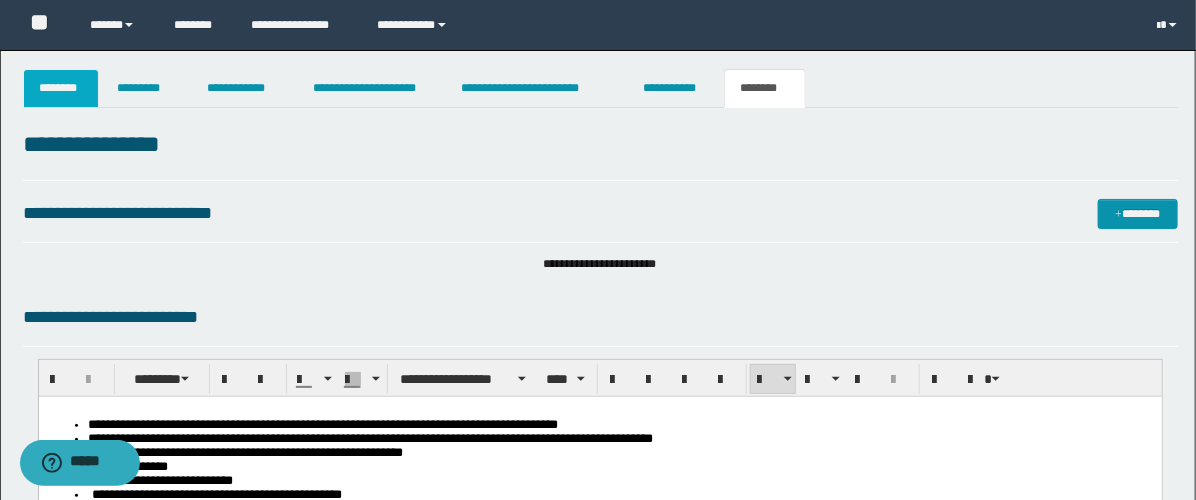 type on "**********" 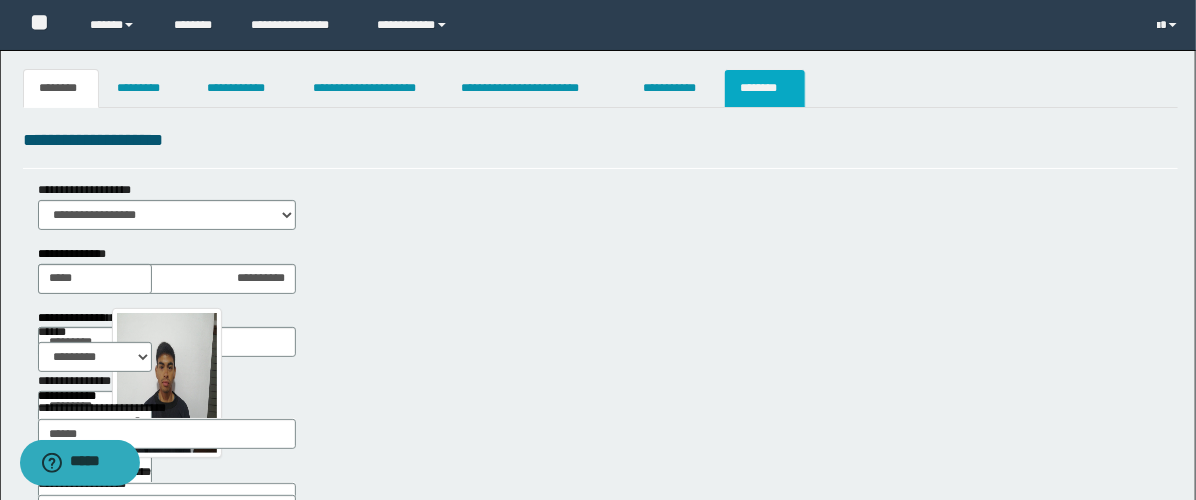 click on "********" at bounding box center (765, 88) 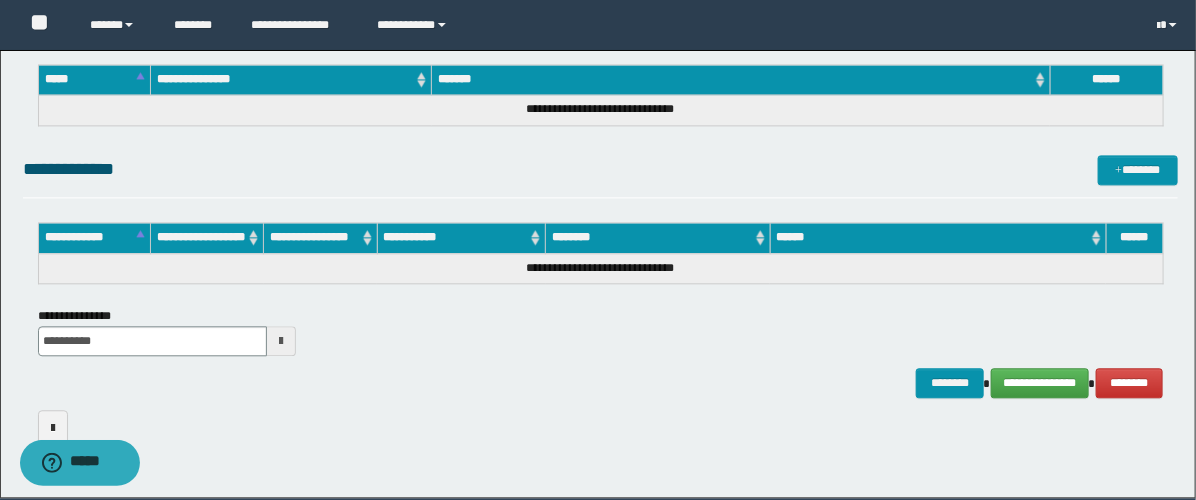scroll, scrollTop: 1598, scrollLeft: 0, axis: vertical 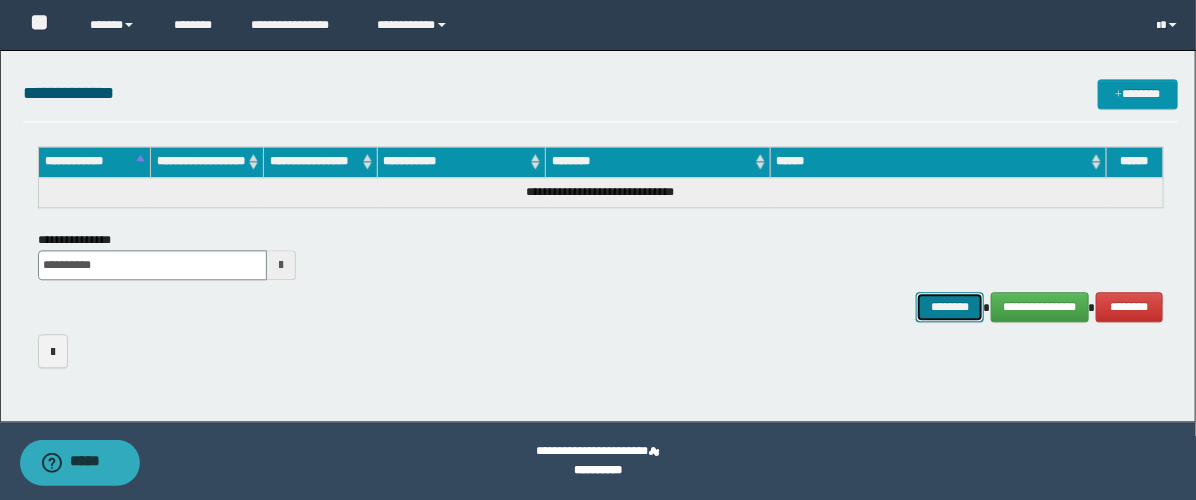 click on "********" at bounding box center (950, 307) 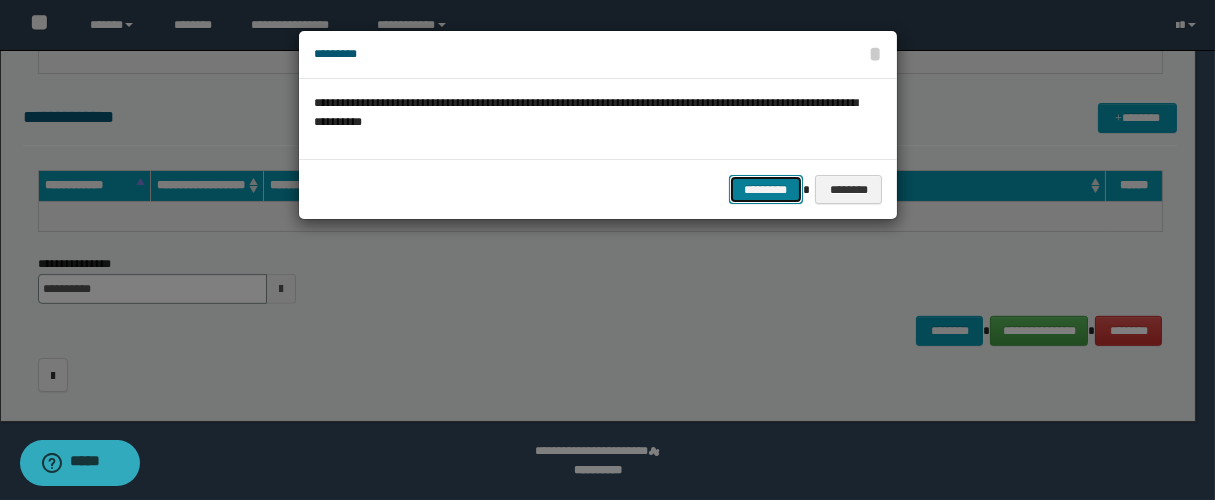 click on "*********" at bounding box center (766, 190) 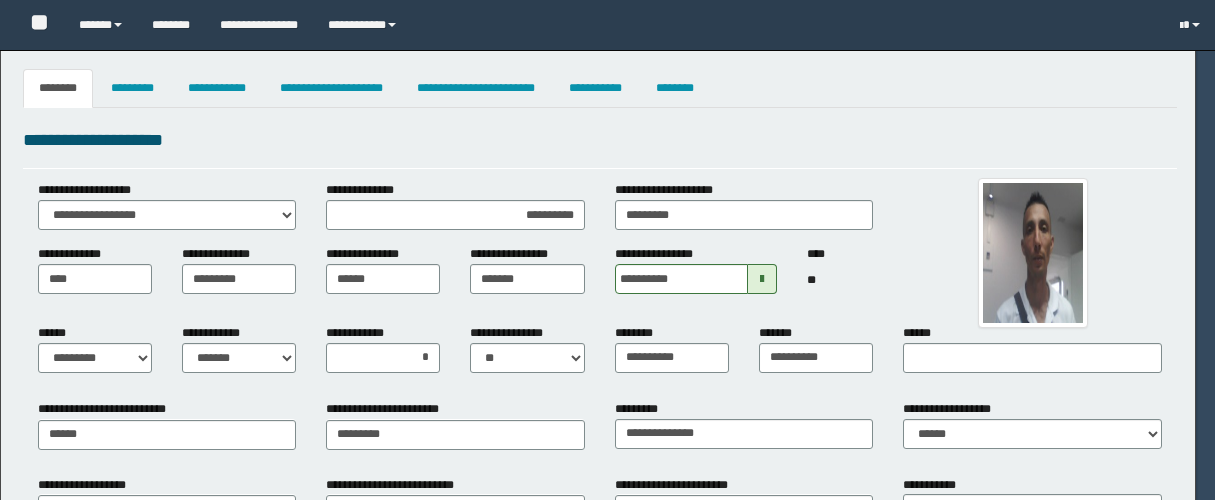 select on "*" 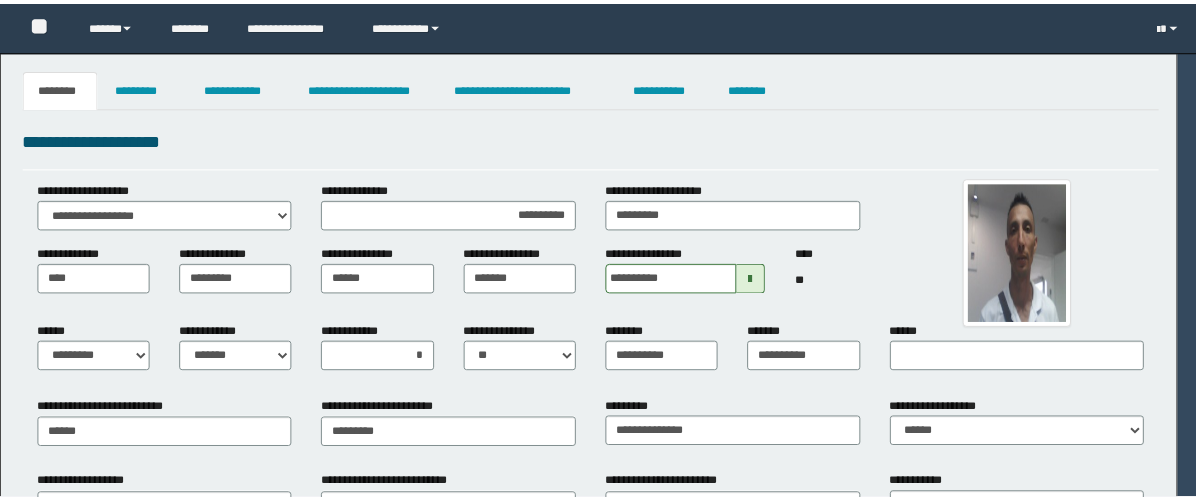 scroll, scrollTop: 0, scrollLeft: 0, axis: both 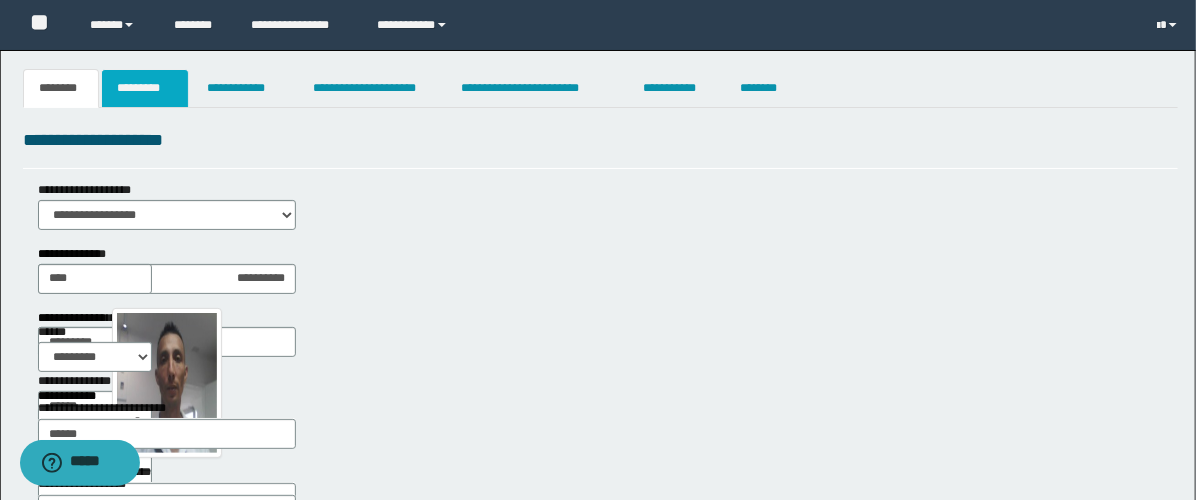 click on "*********" at bounding box center [145, 88] 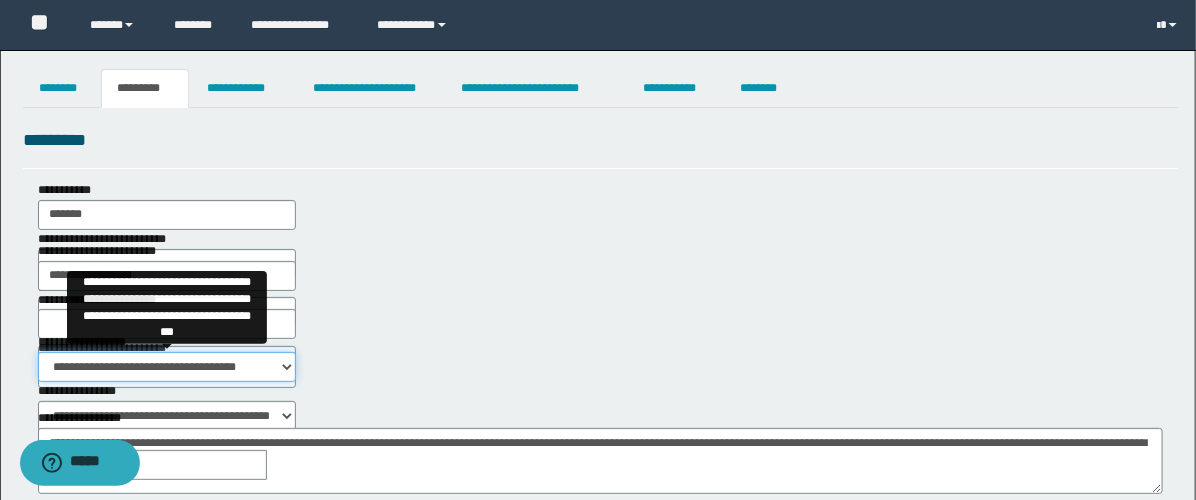 click on "**********" at bounding box center (167, 367) 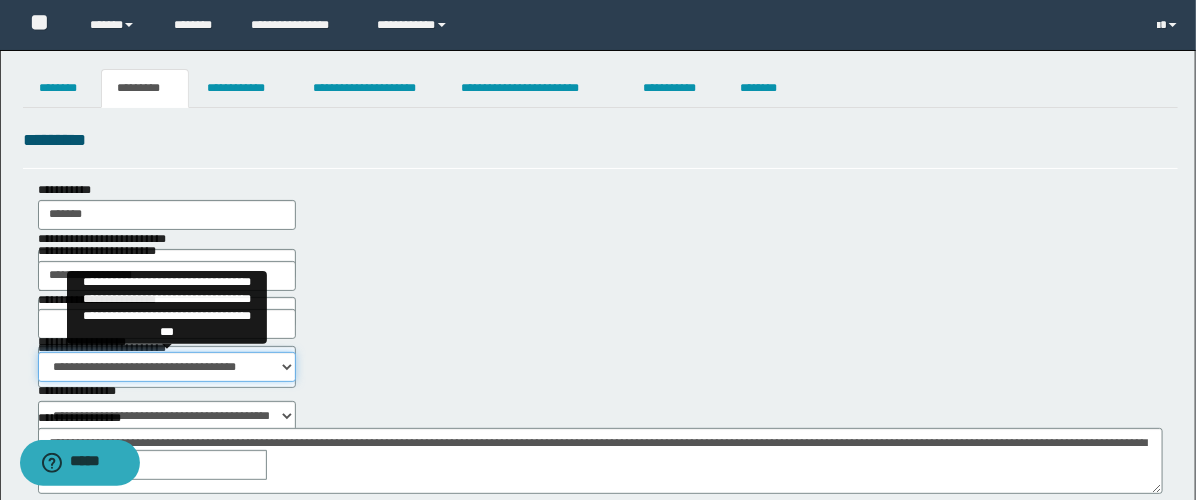 select on "***" 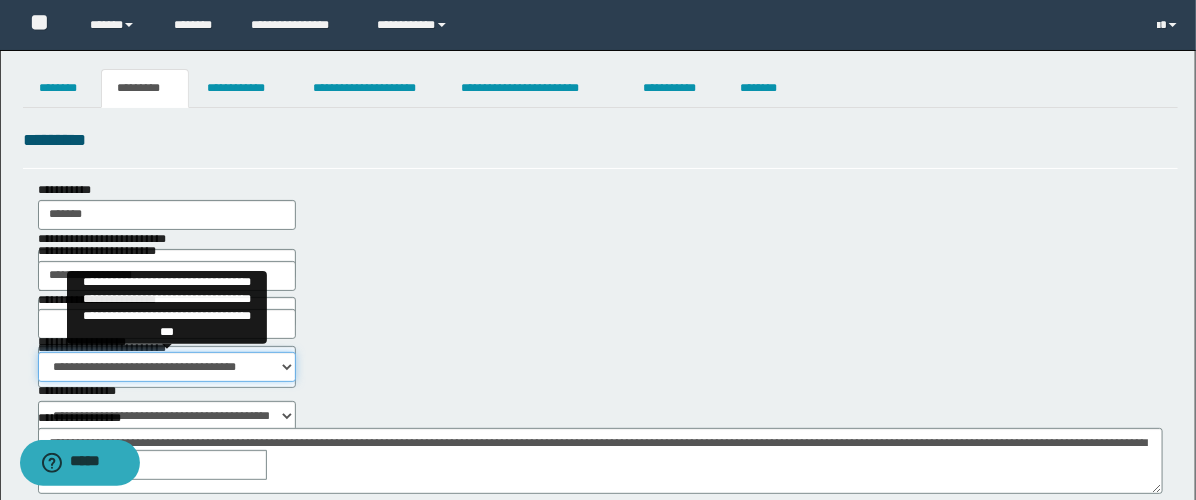 click on "**********" at bounding box center (167, 367) 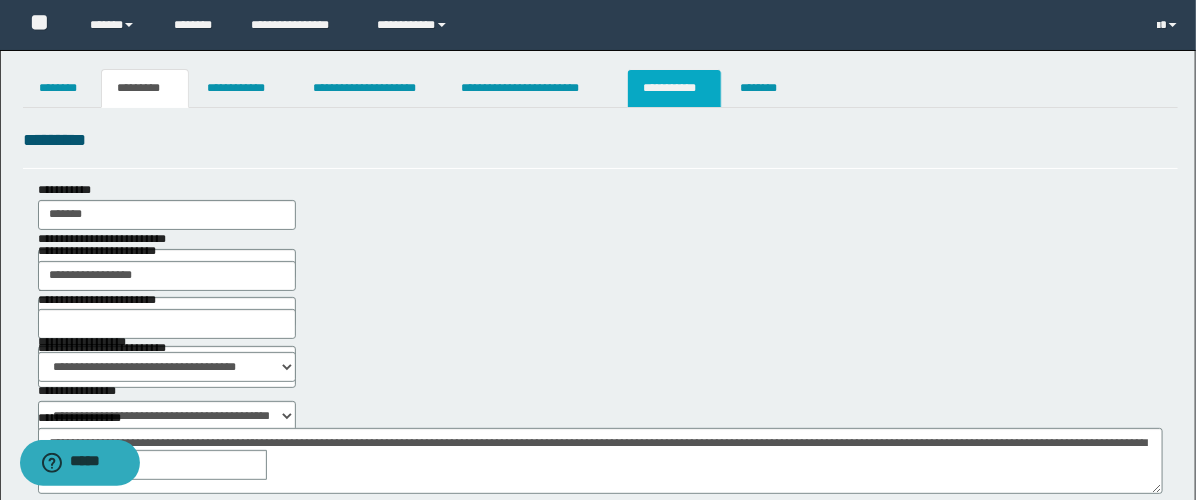 click on "**********" at bounding box center [674, 88] 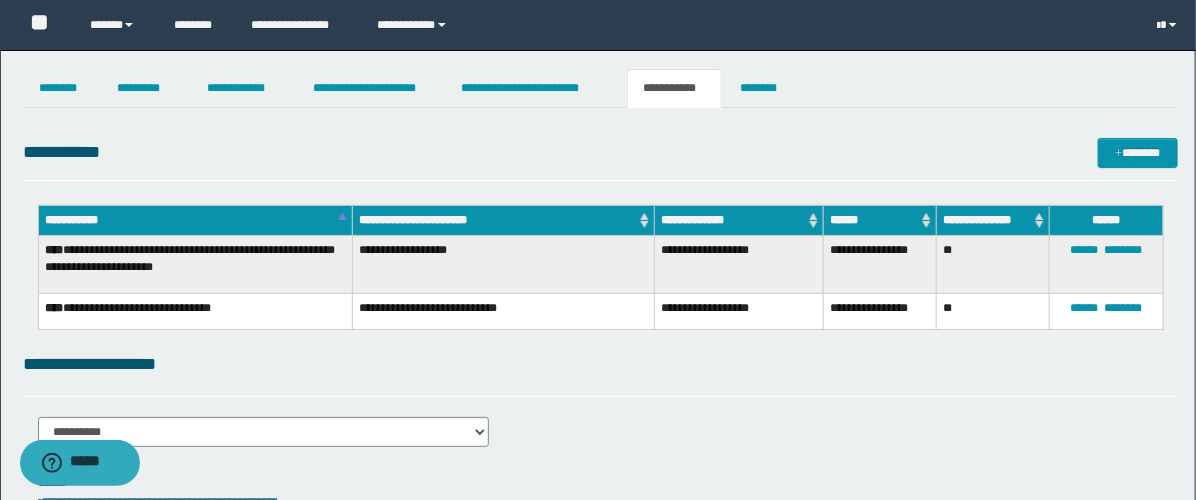 scroll, scrollTop: 222, scrollLeft: 0, axis: vertical 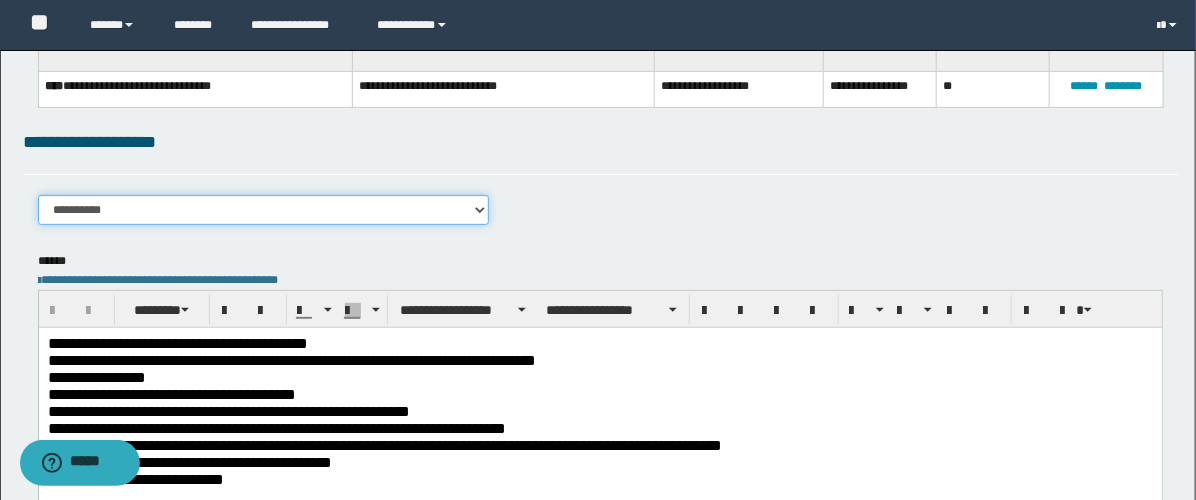 click on "**********" at bounding box center (263, 210) 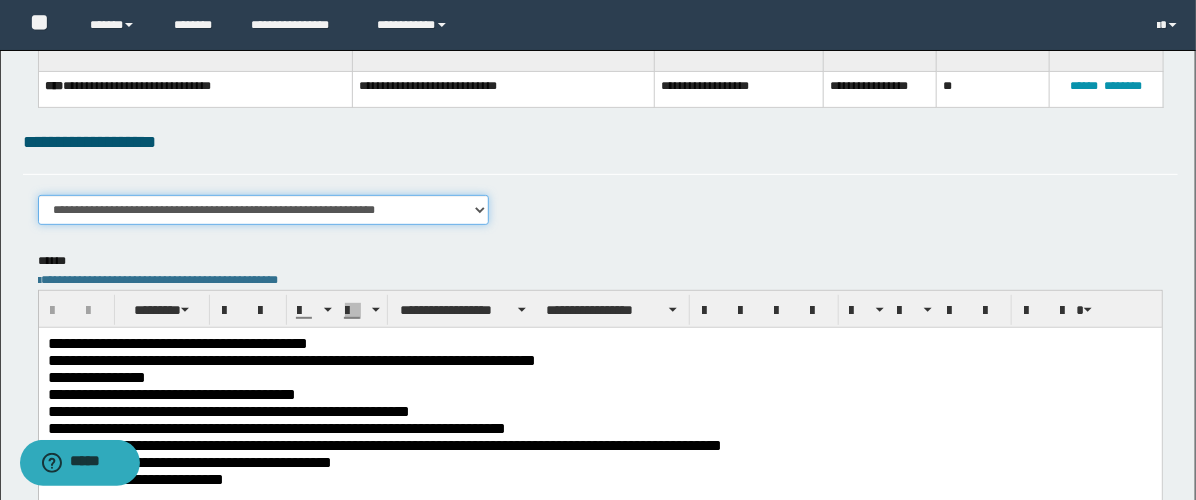 click on "**********" at bounding box center (263, 210) 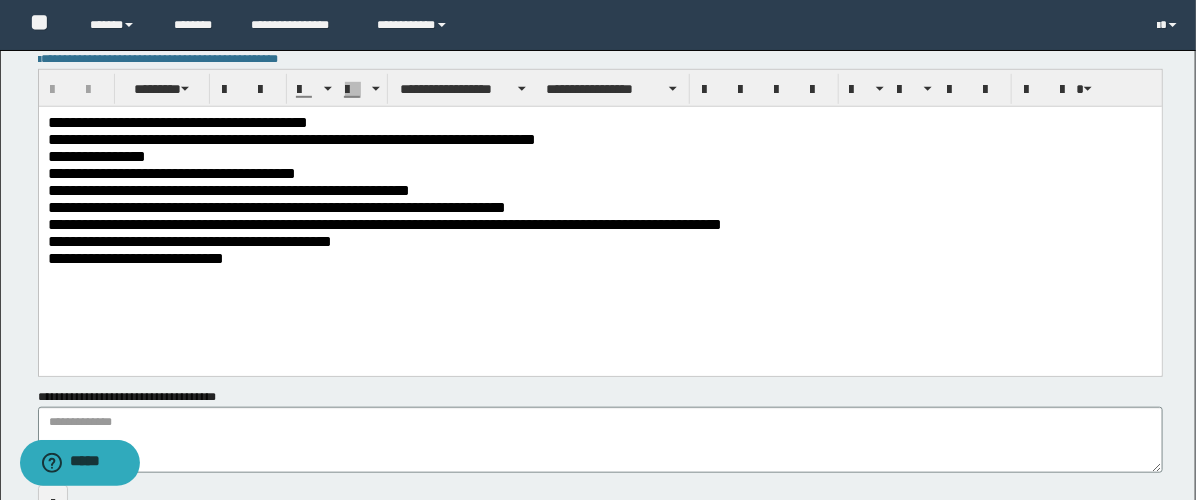 scroll, scrollTop: 444, scrollLeft: 0, axis: vertical 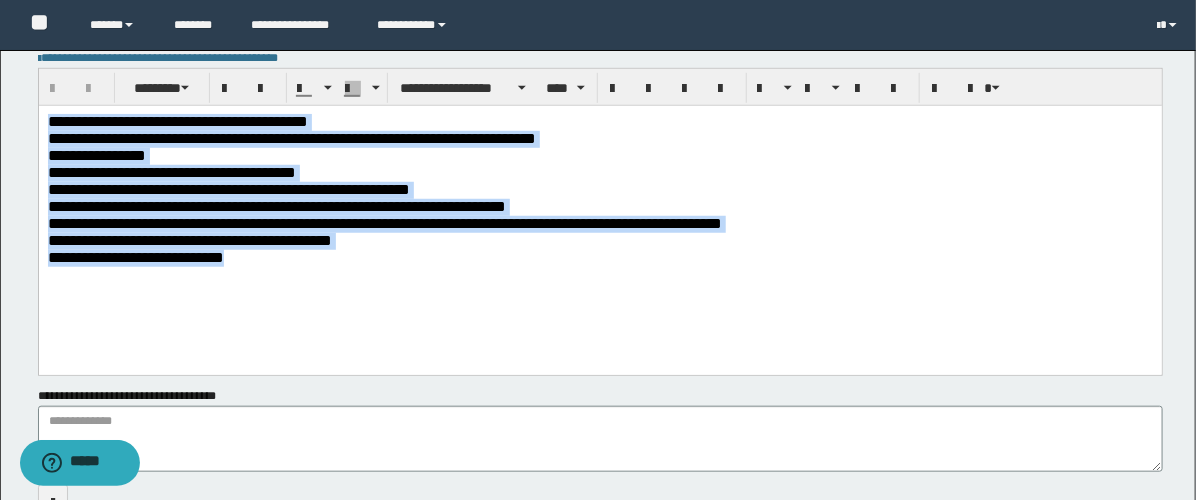 drag, startPoint x: 291, startPoint y: 284, endPoint x: -1, endPoint y: 15, distance: 397.02014 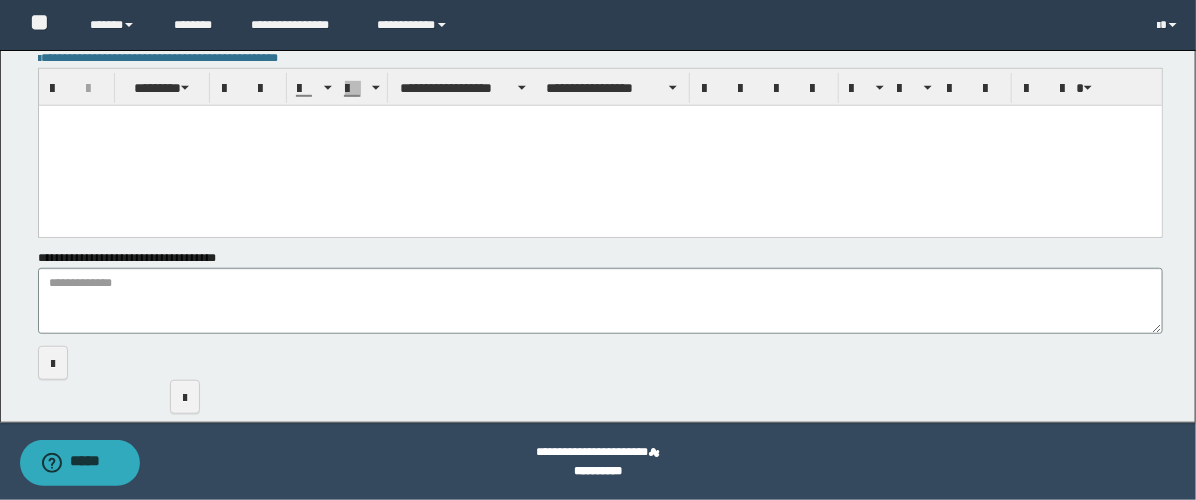 click at bounding box center [599, 146] 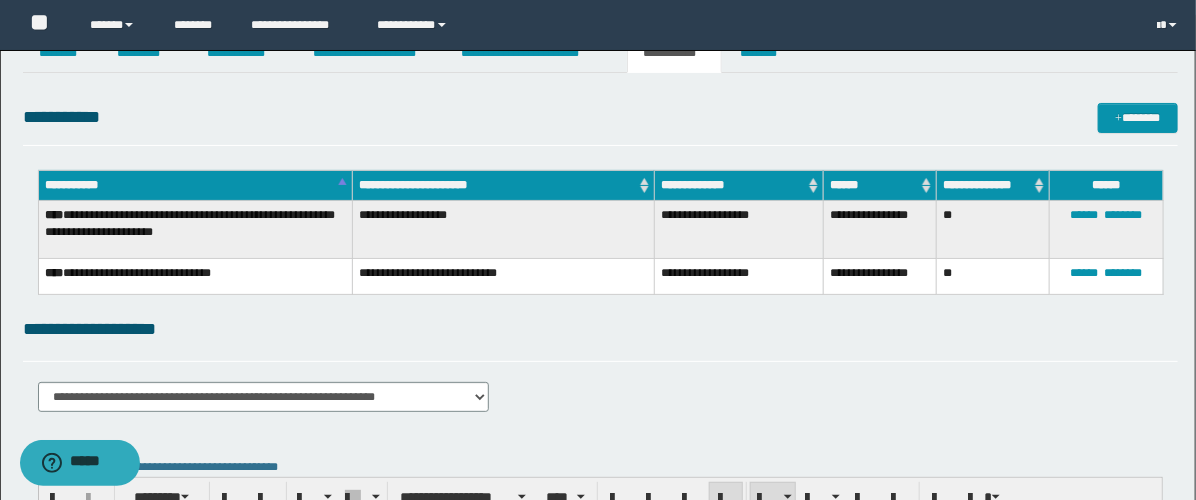 scroll, scrollTop: 0, scrollLeft: 0, axis: both 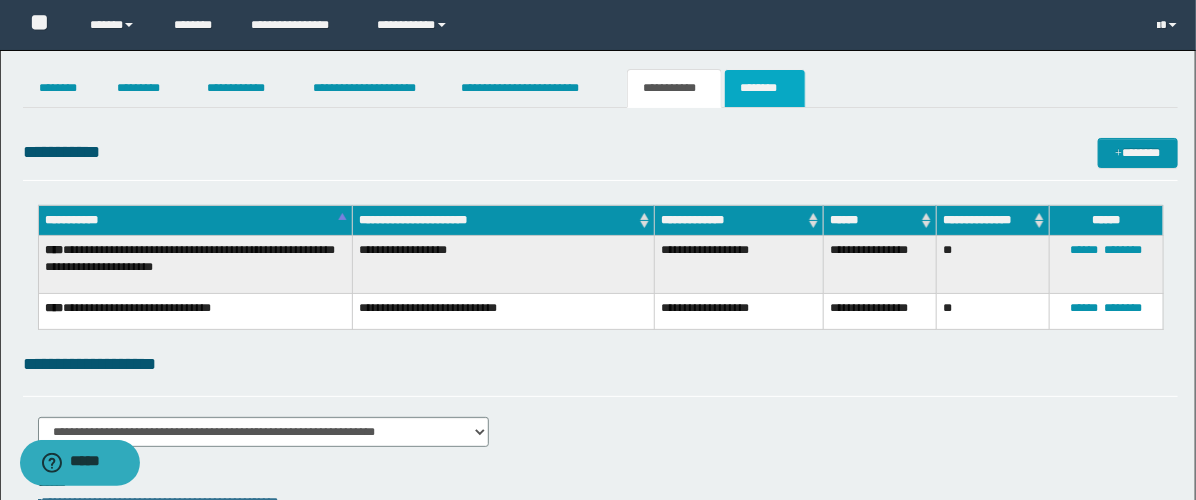 click on "********" at bounding box center [765, 88] 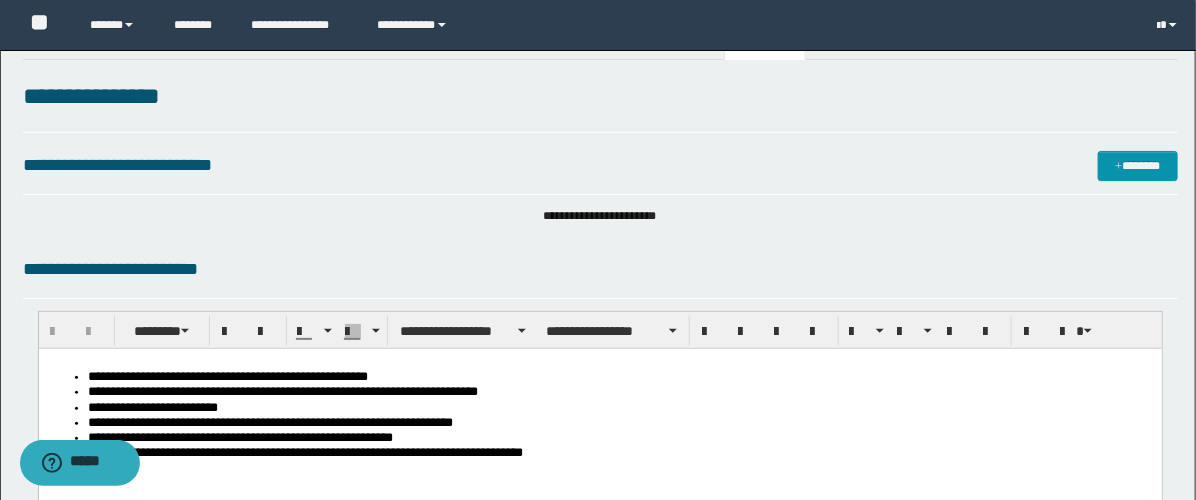 scroll, scrollTop: 222, scrollLeft: 0, axis: vertical 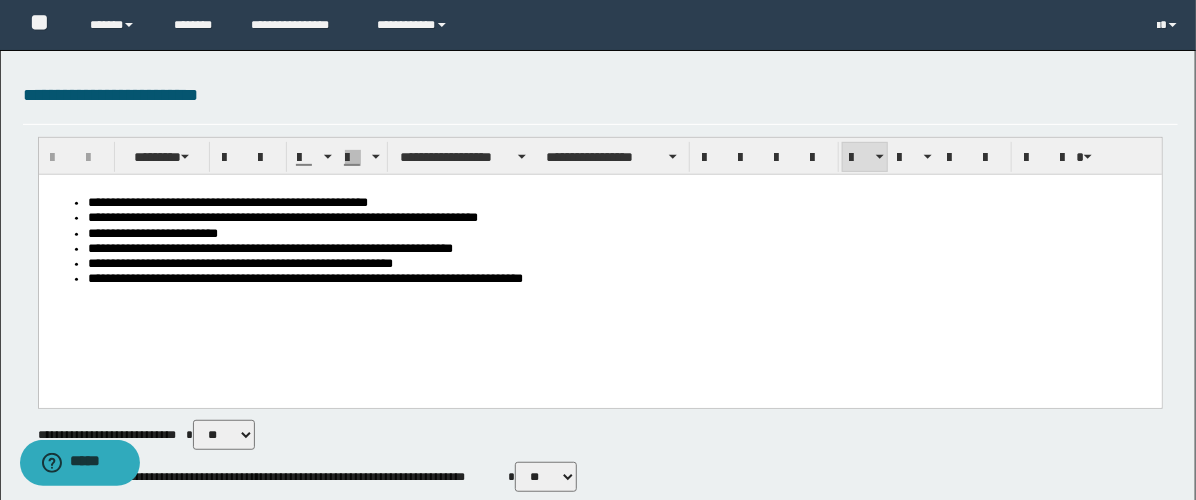 drag, startPoint x: 612, startPoint y: 349, endPoint x: -1, endPoint y: 92, distance: 664.6939 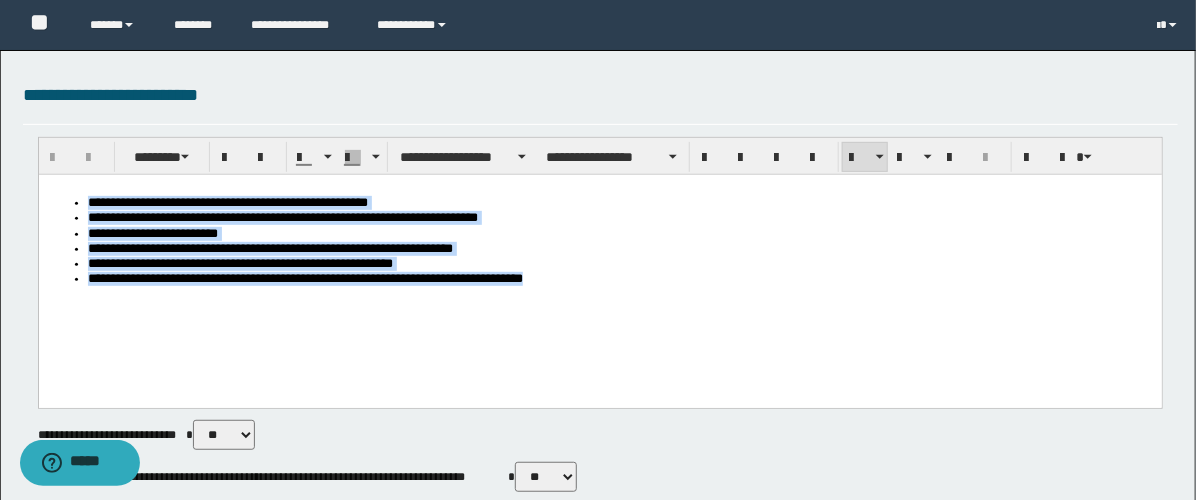 drag, startPoint x: 584, startPoint y: 294, endPoint x: -1, endPoint y: 83, distance: 621.88904 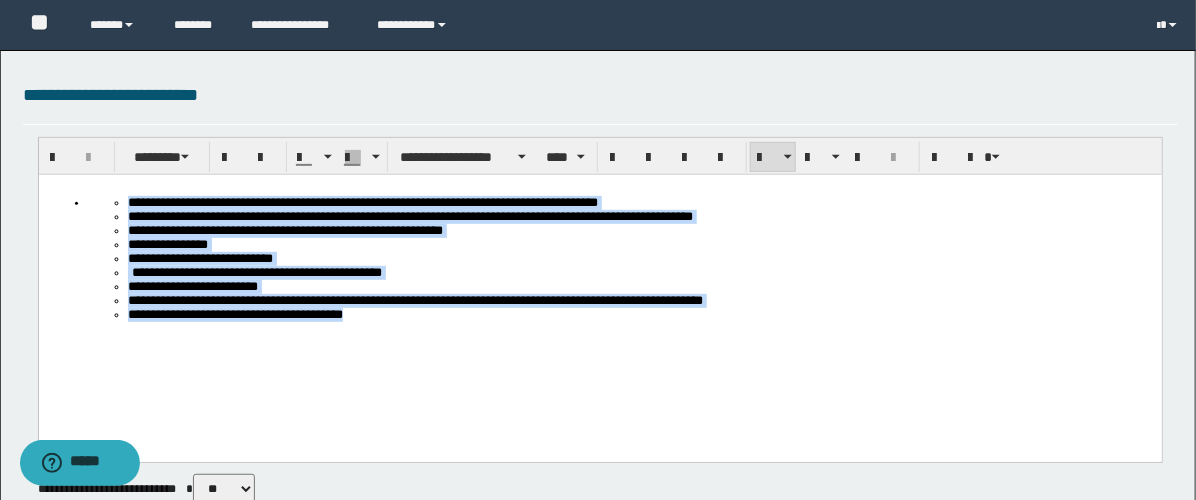 drag, startPoint x: 428, startPoint y: 349, endPoint x: 84, endPoint y: 140, distance: 402.51337 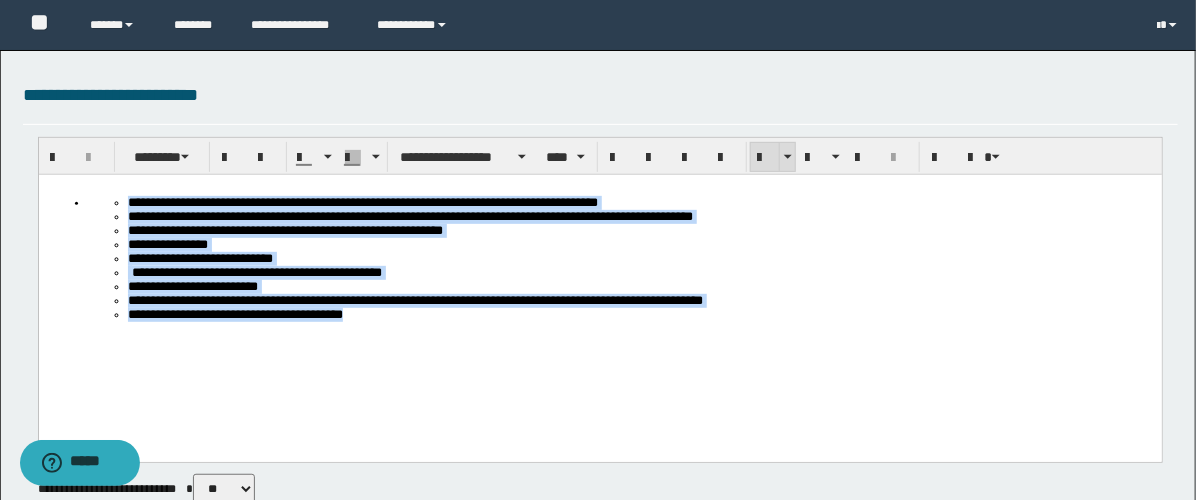 click at bounding box center (765, 158) 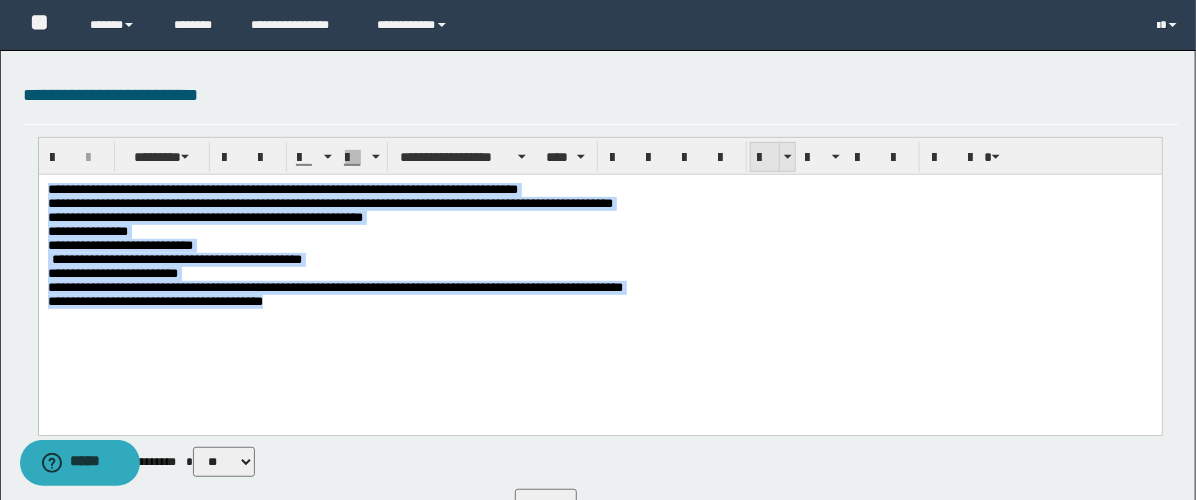 click at bounding box center [765, 158] 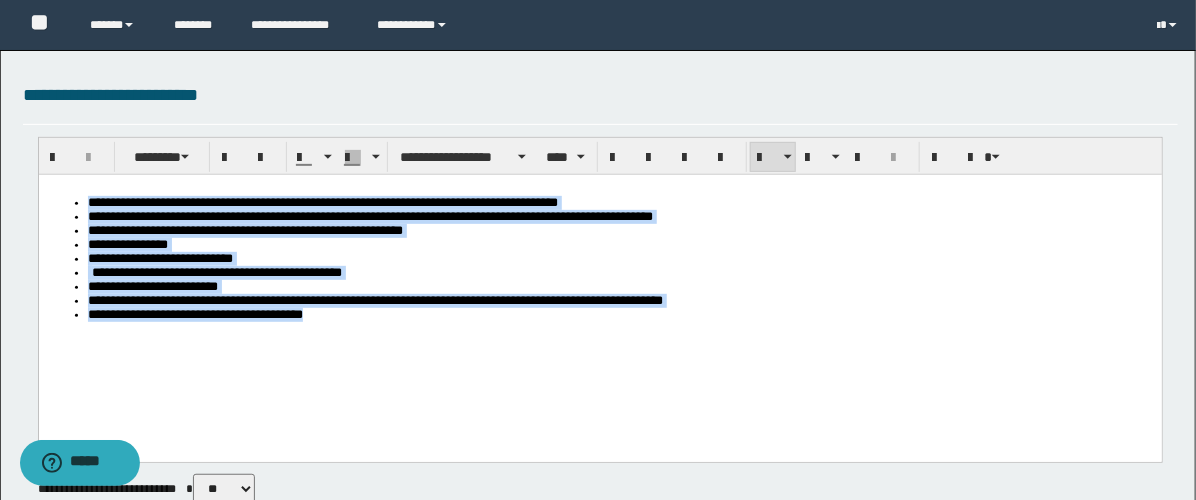 click on "**********" at bounding box center [322, 201] 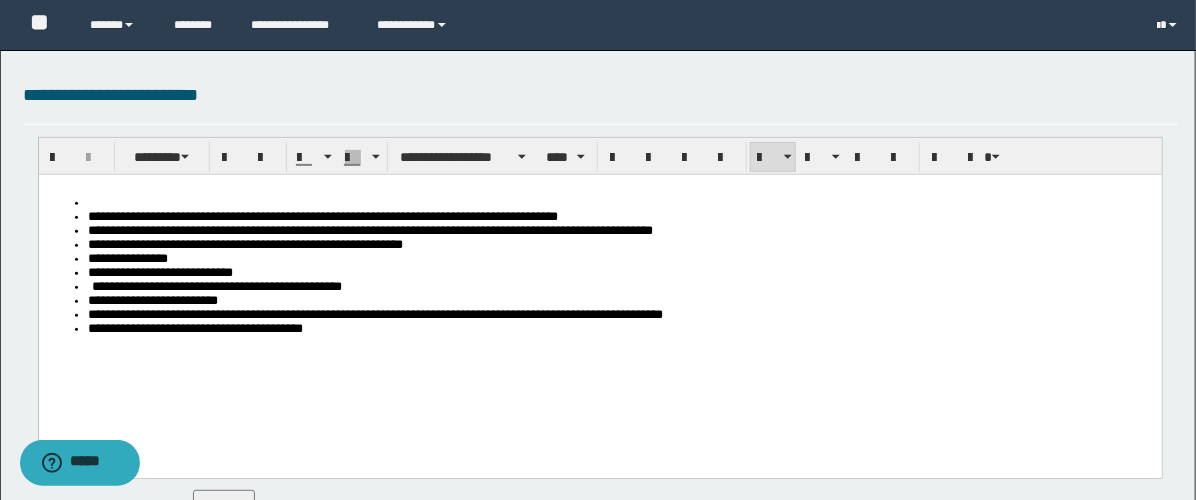 click at bounding box center (619, 202) 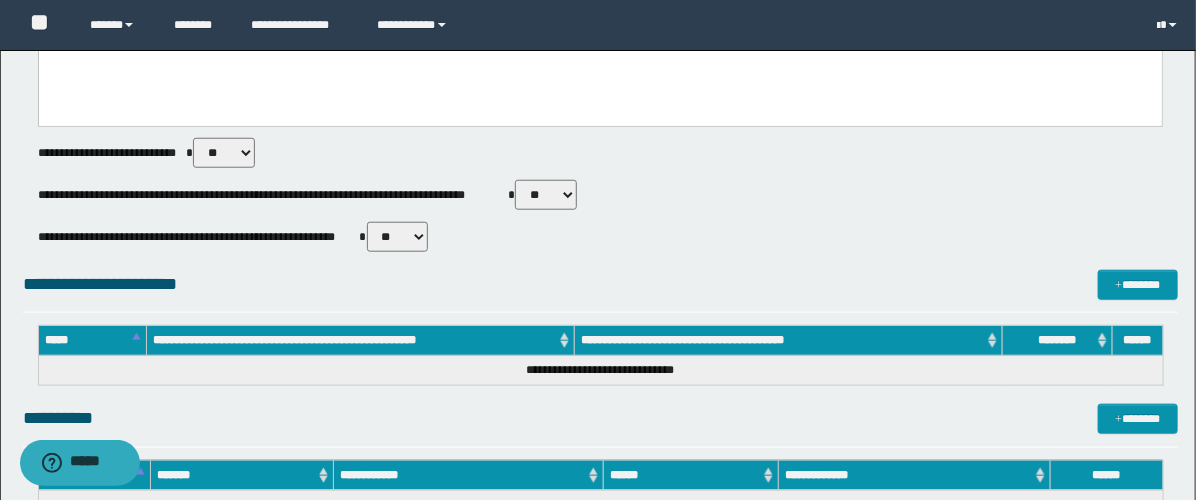 scroll, scrollTop: 666, scrollLeft: 0, axis: vertical 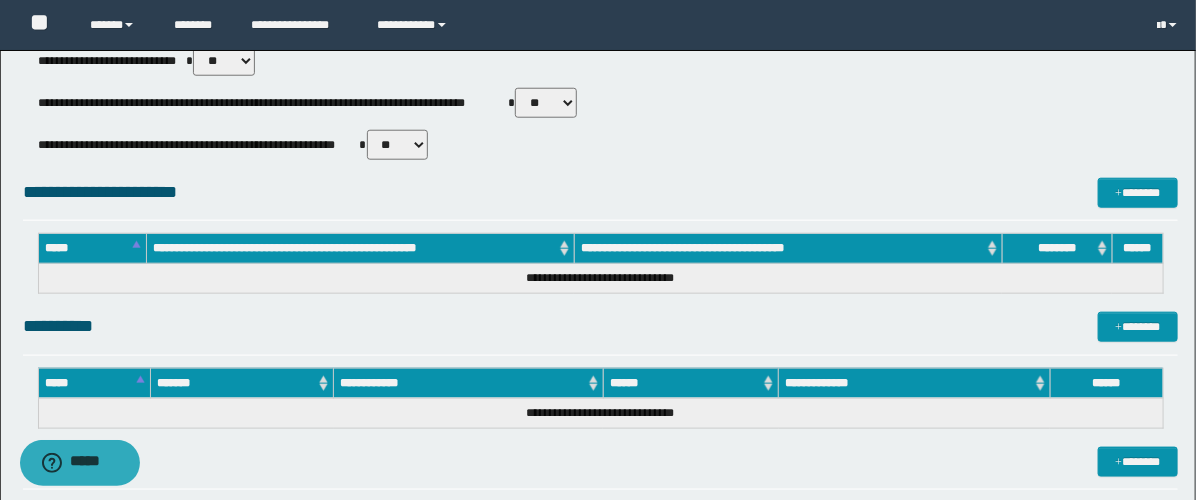 click on "**
**" at bounding box center [546, 103] 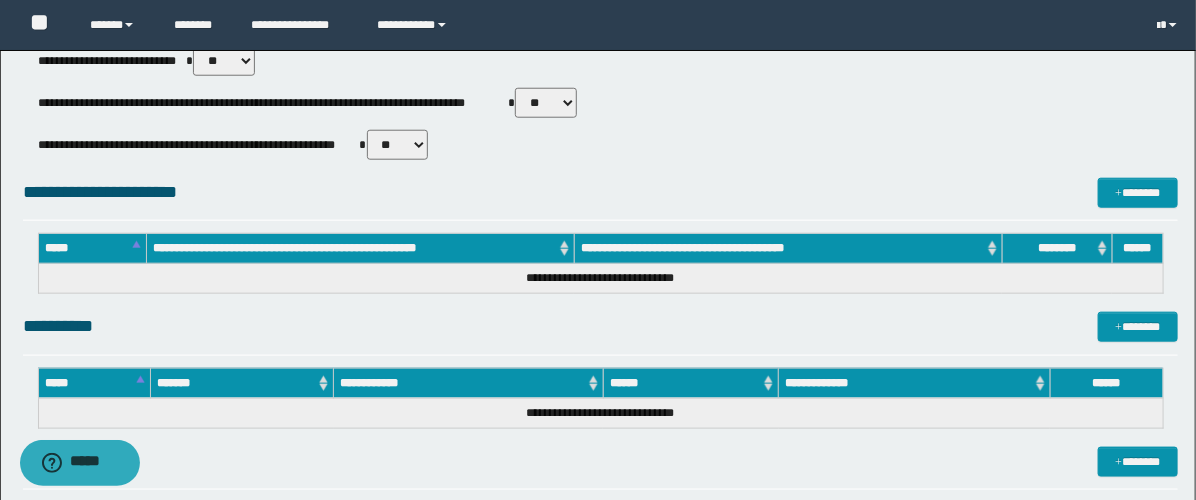 click on "**
**" at bounding box center (546, 103) 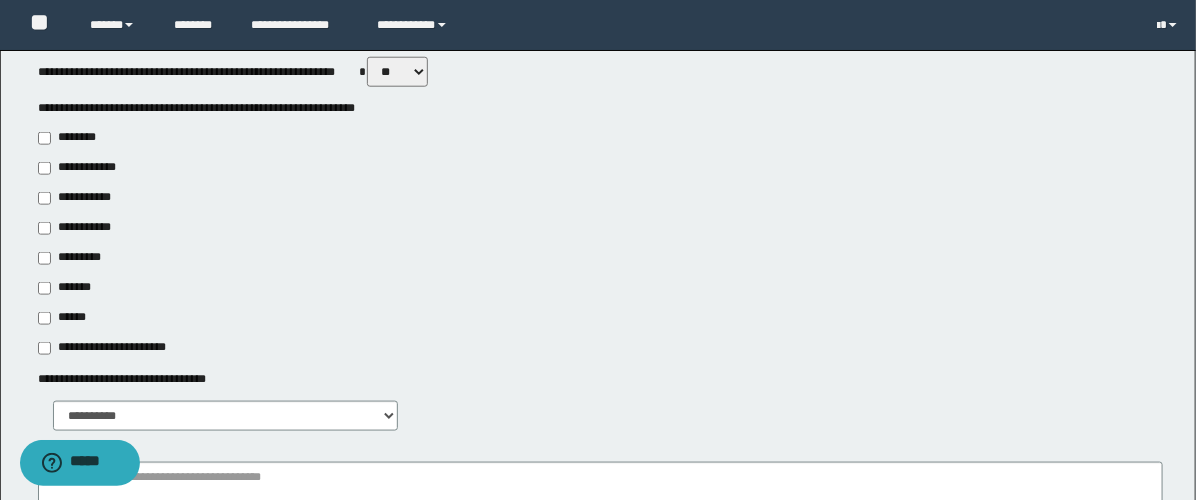 scroll, scrollTop: 777, scrollLeft: 0, axis: vertical 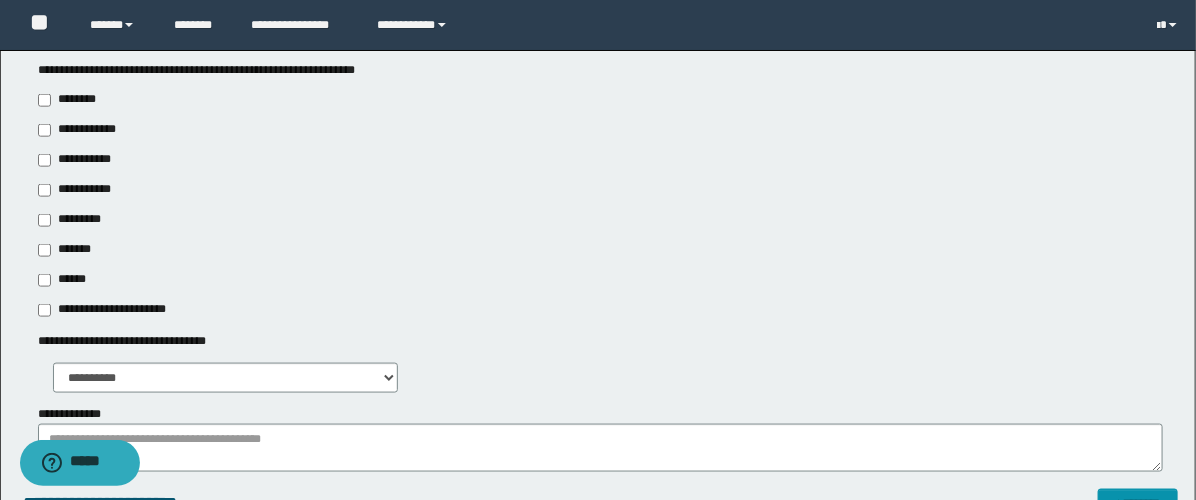 click on "**********" at bounding box center (76, 190) 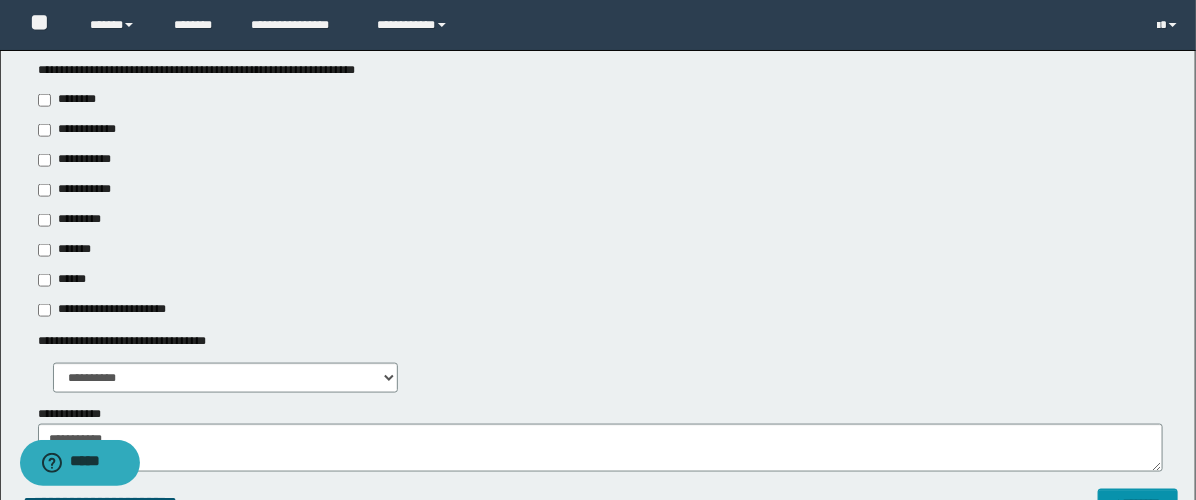 click on "**********" at bounding box center (81, 160) 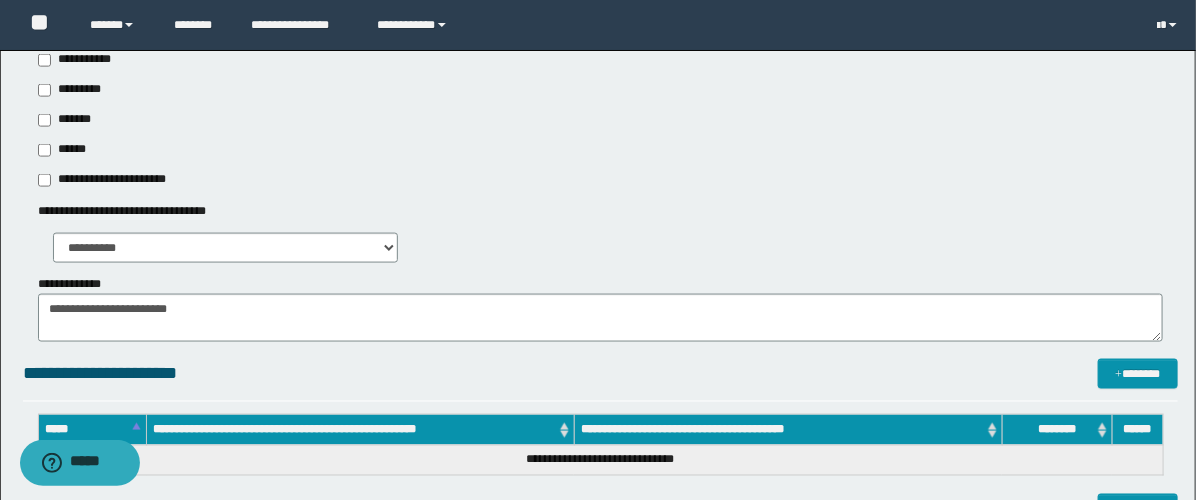 scroll, scrollTop: 1000, scrollLeft: 0, axis: vertical 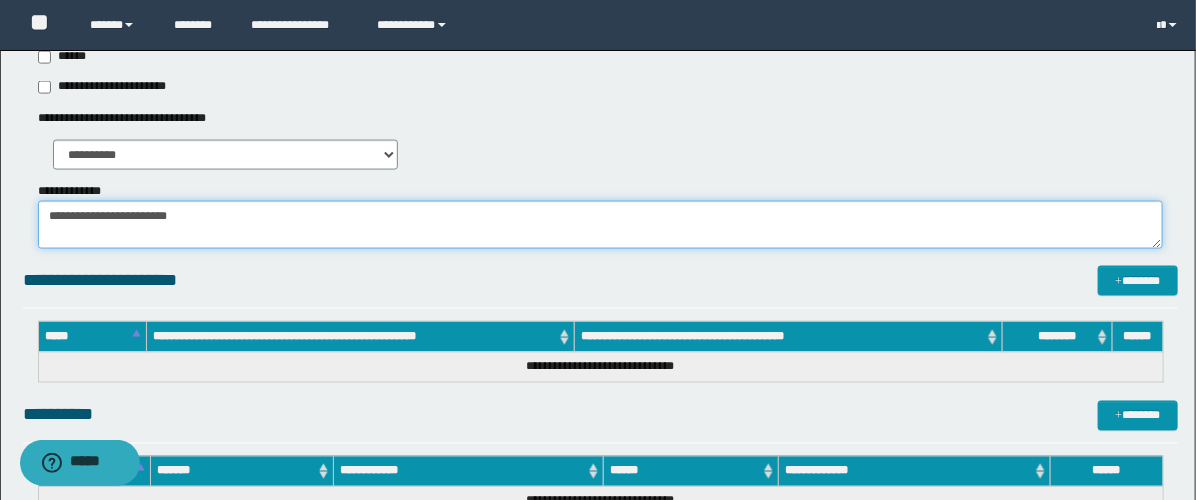 click on "**********" at bounding box center [600, 225] 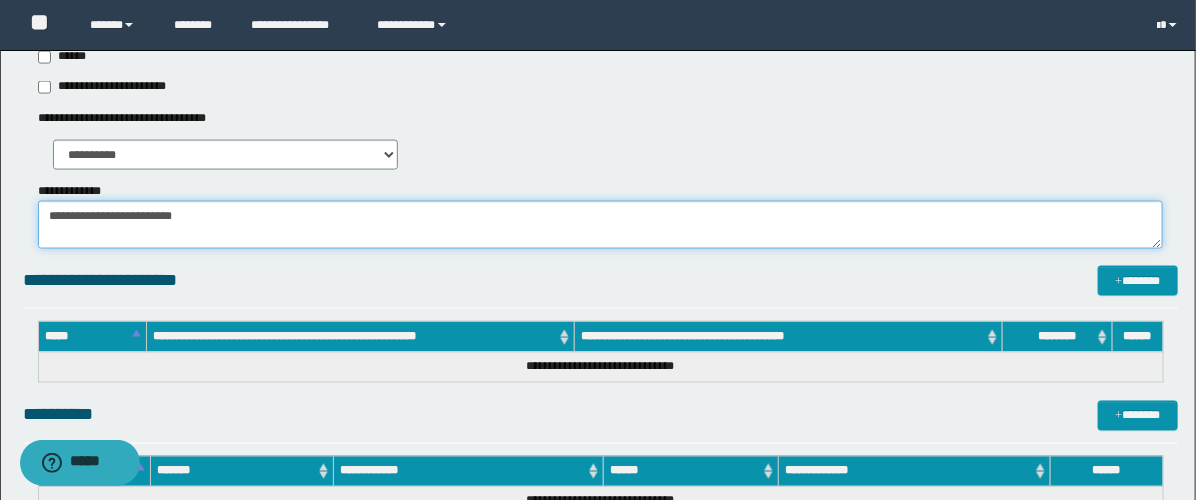 paste on "**********" 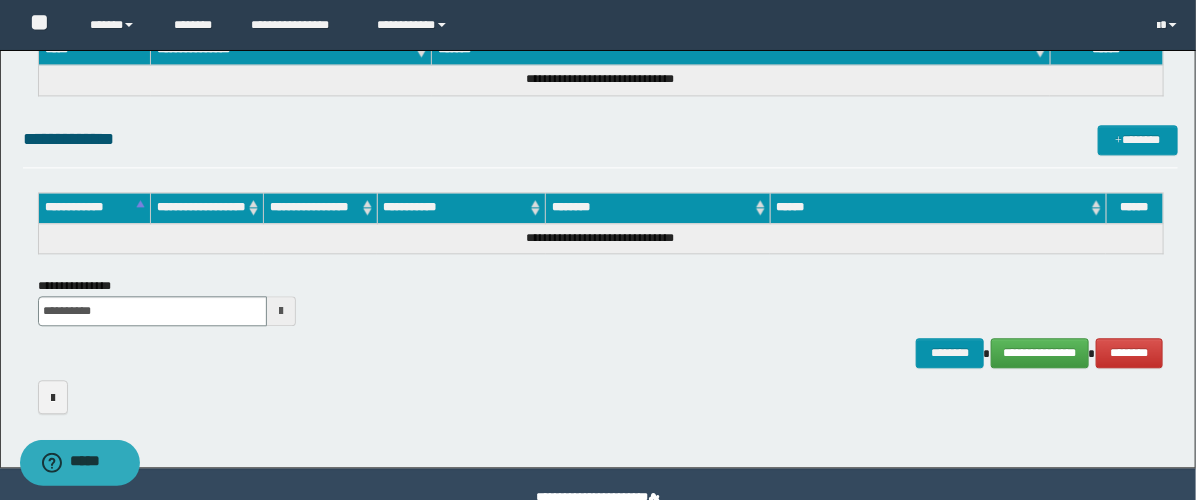 scroll, scrollTop: 1614, scrollLeft: 0, axis: vertical 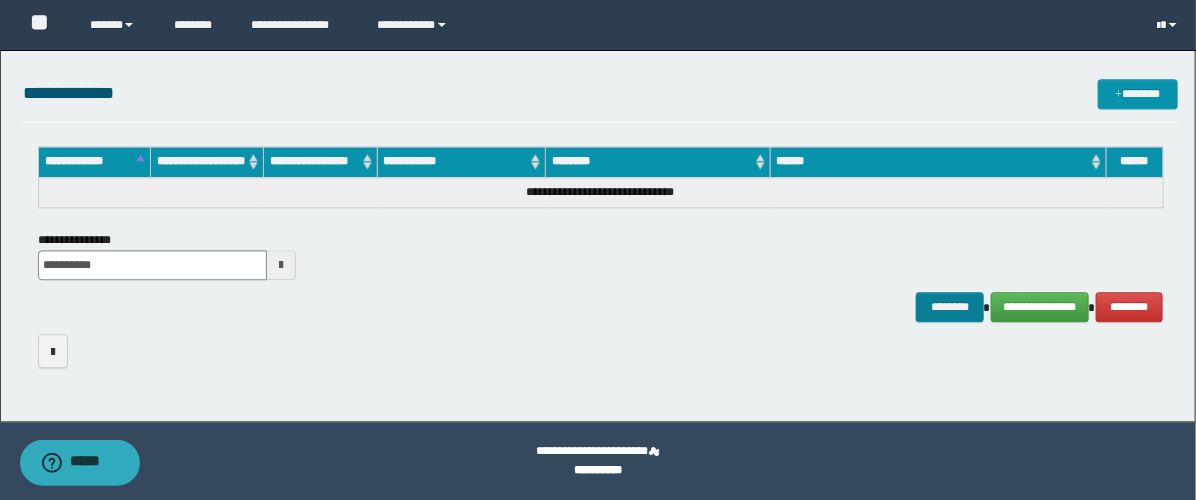 type on "**********" 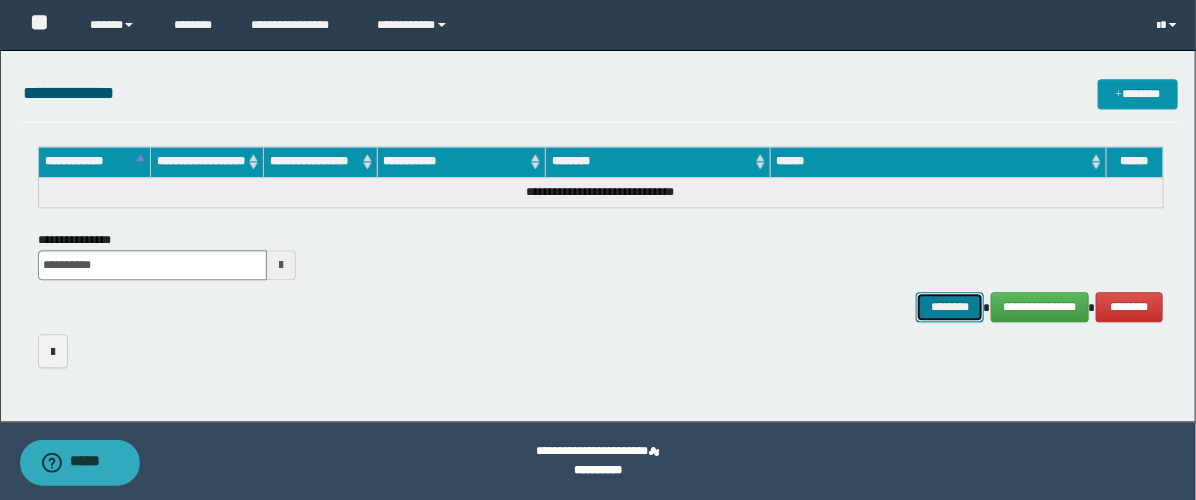 click on "********" at bounding box center [950, 307] 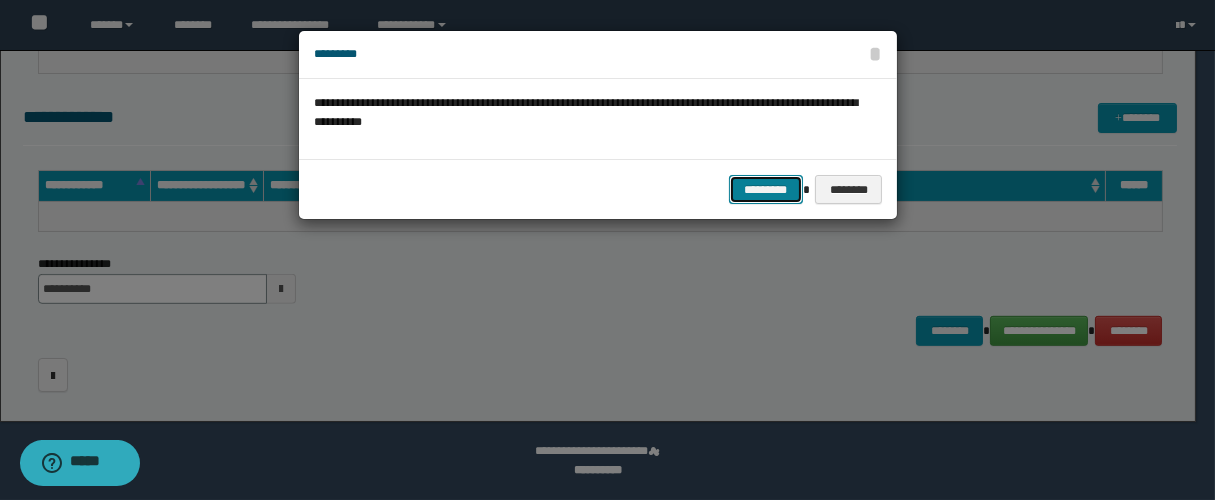 click on "*********" at bounding box center [766, 190] 